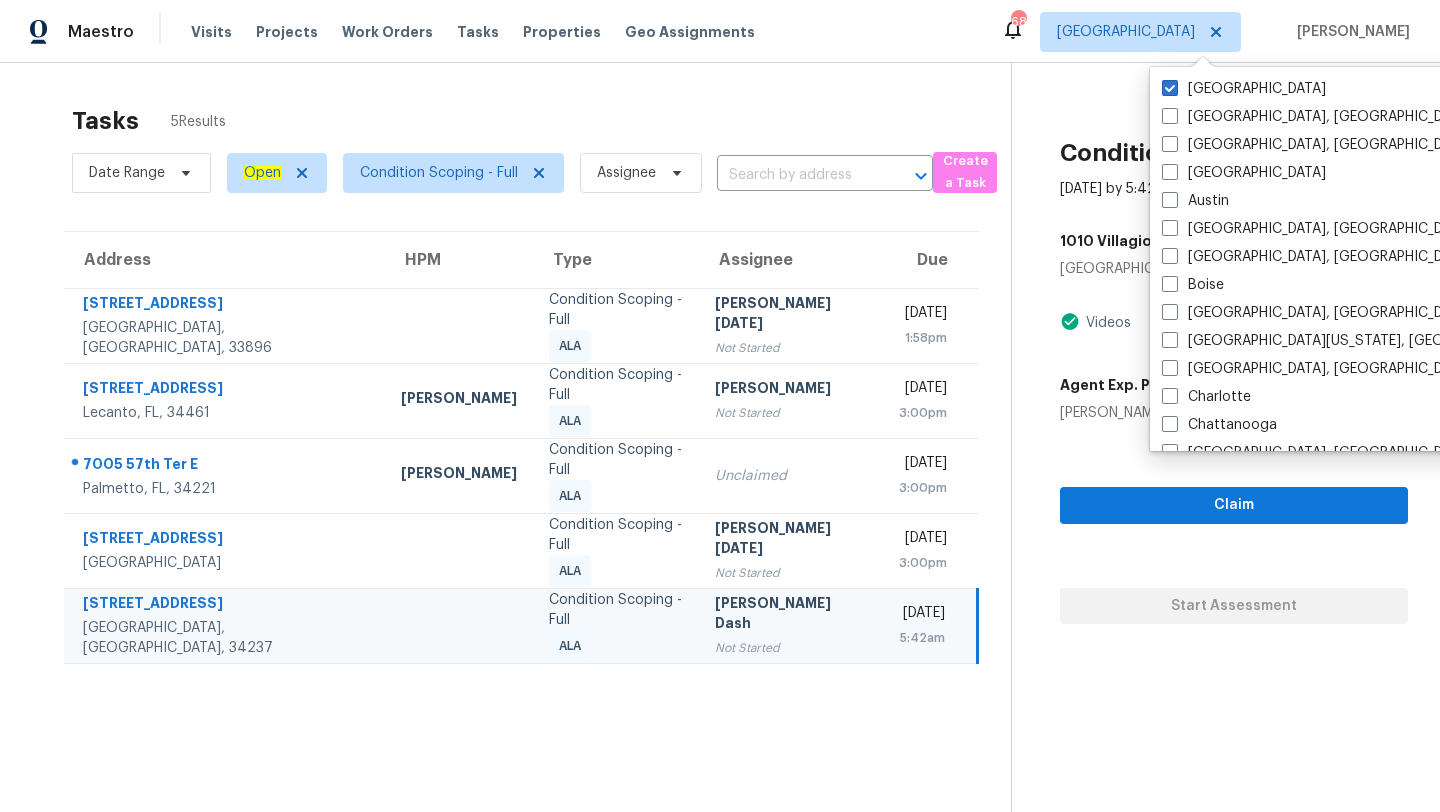 scroll, scrollTop: 0, scrollLeft: 0, axis: both 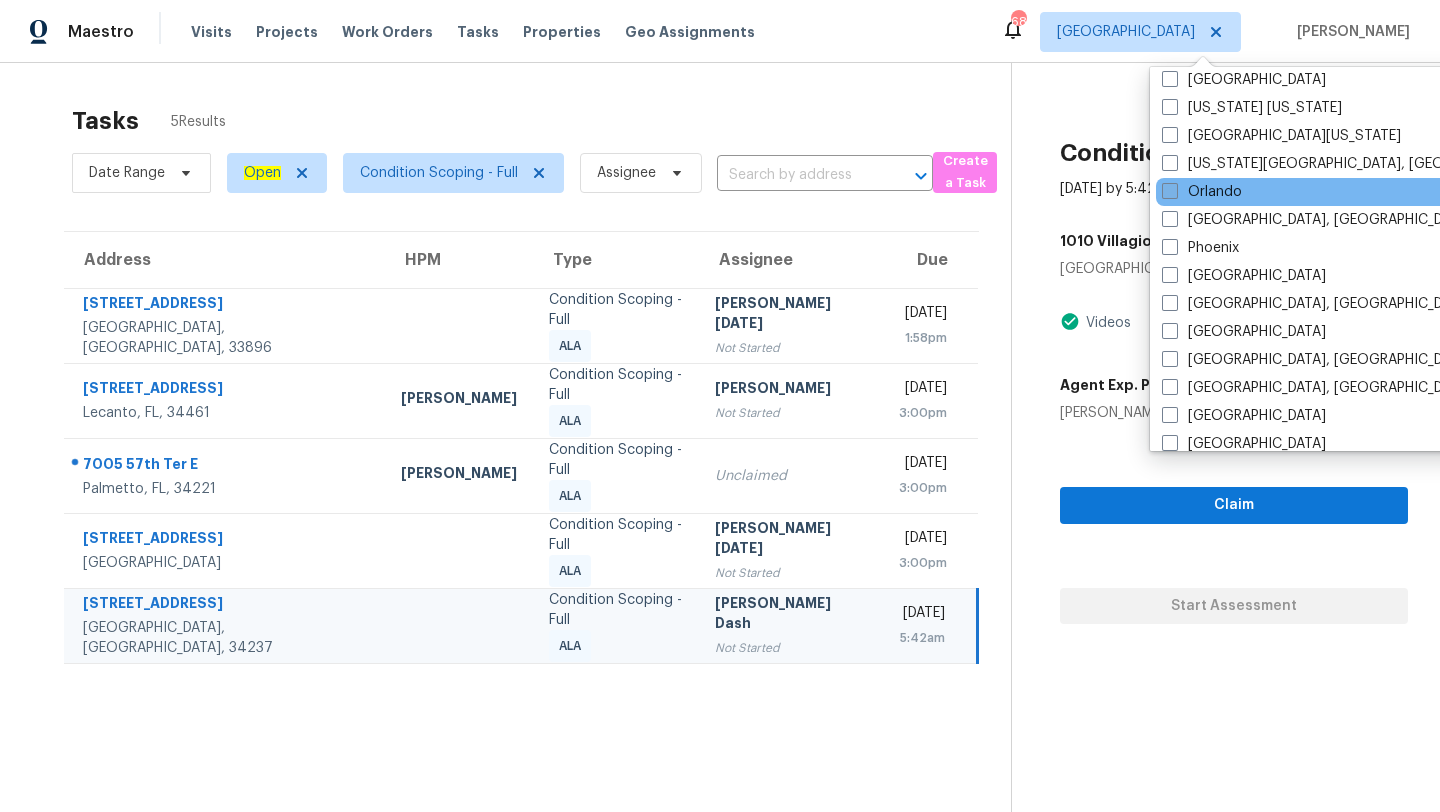 click on "Orlando" at bounding box center (1202, 192) 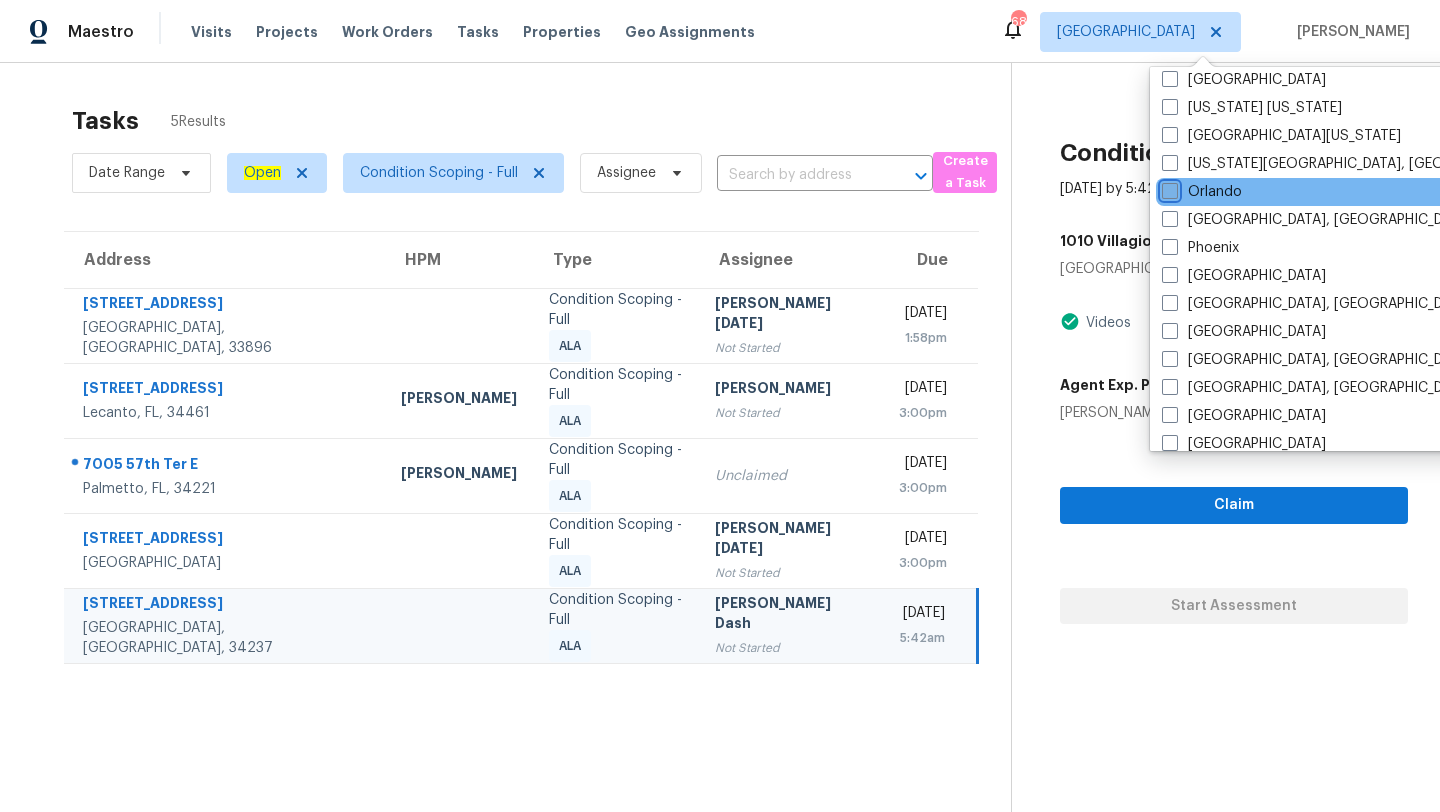 click on "Orlando" at bounding box center (1168, 188) 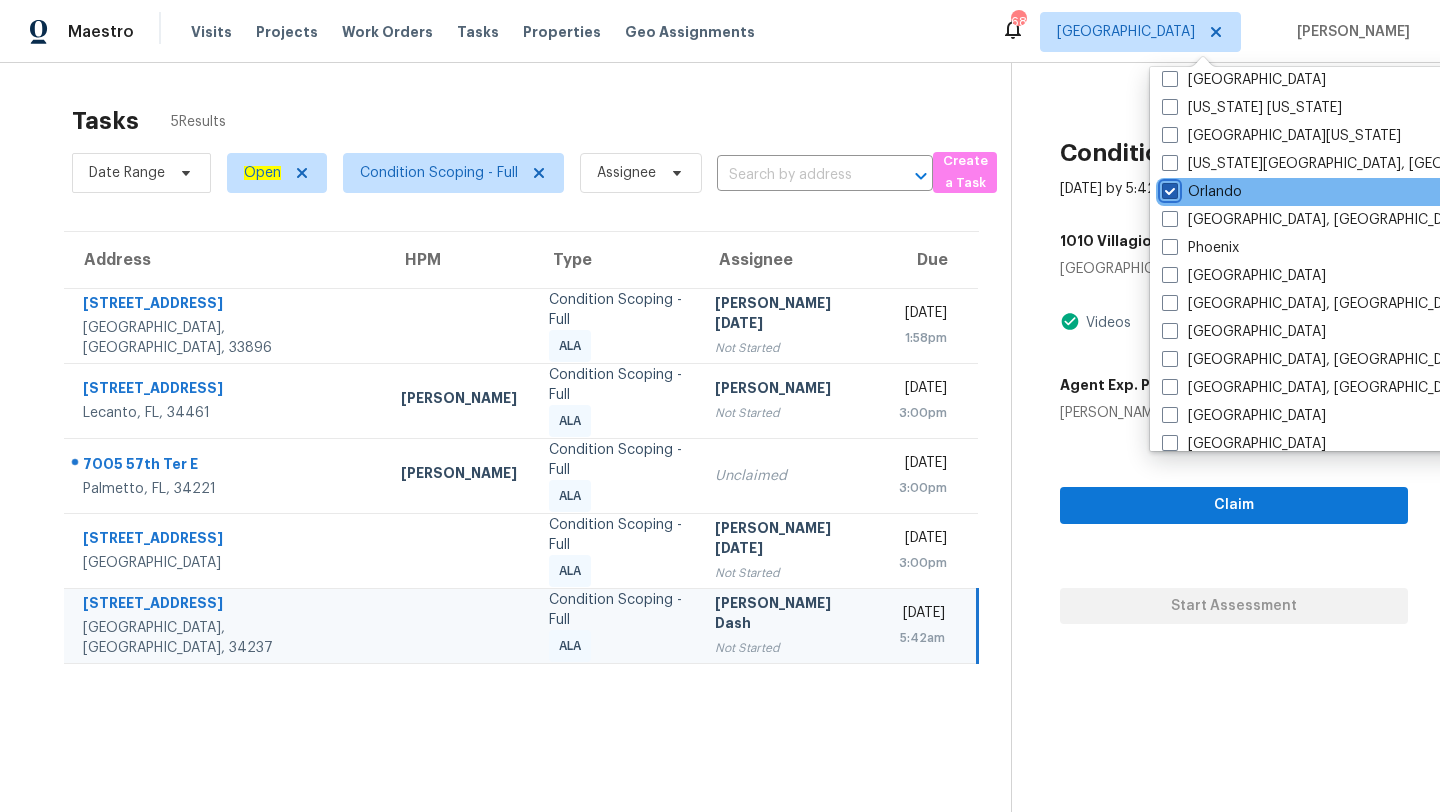 checkbox on "true" 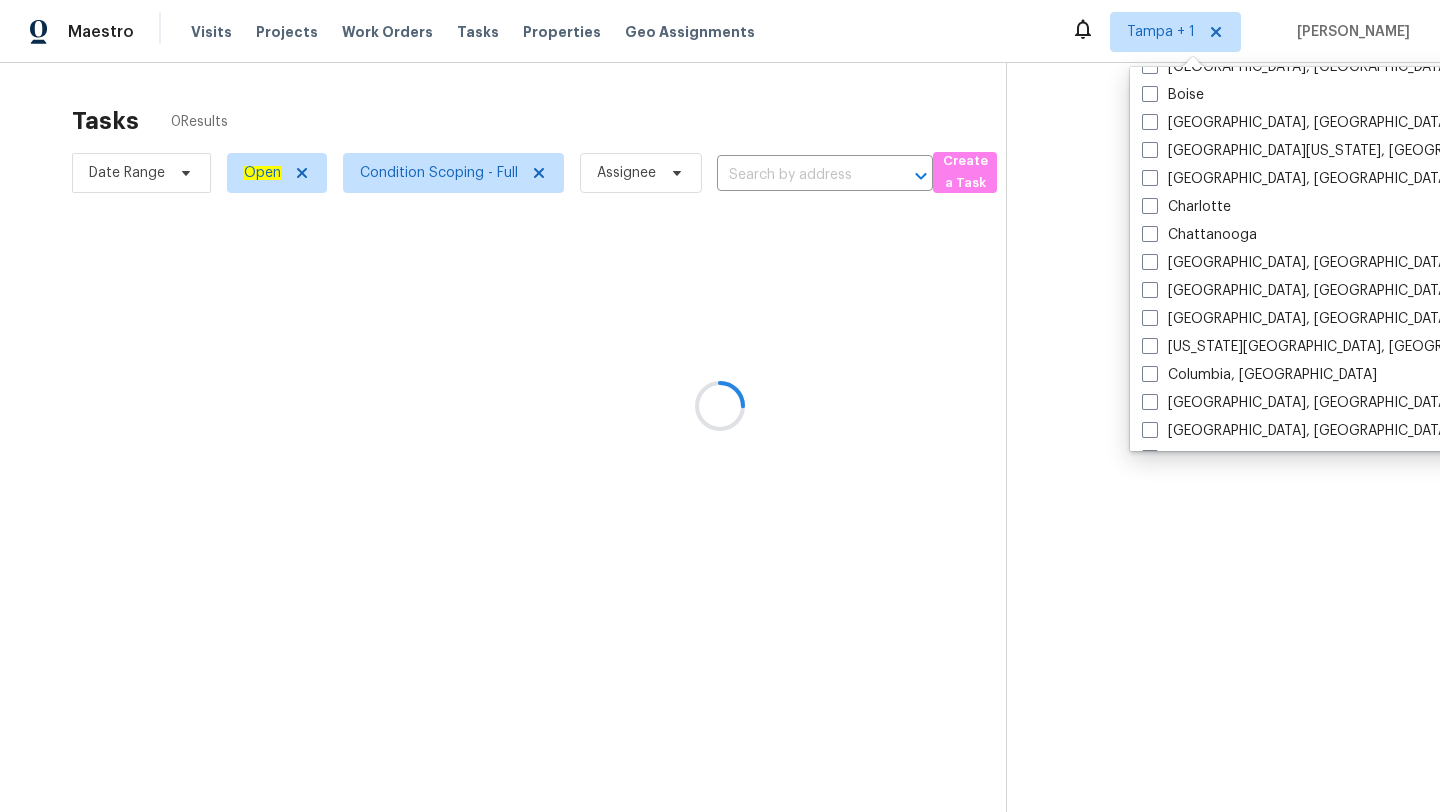scroll, scrollTop: 0, scrollLeft: 0, axis: both 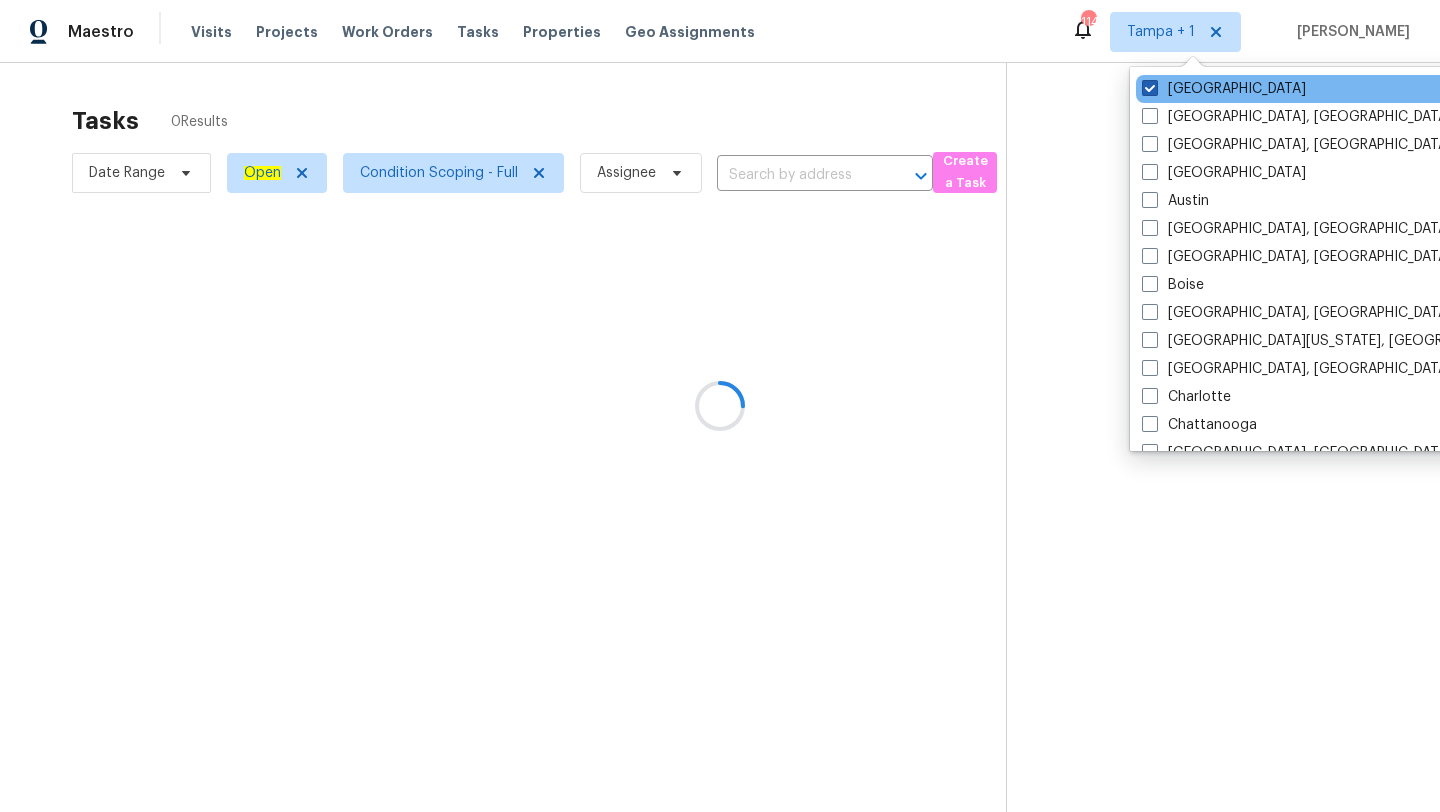 click at bounding box center (1150, 88) 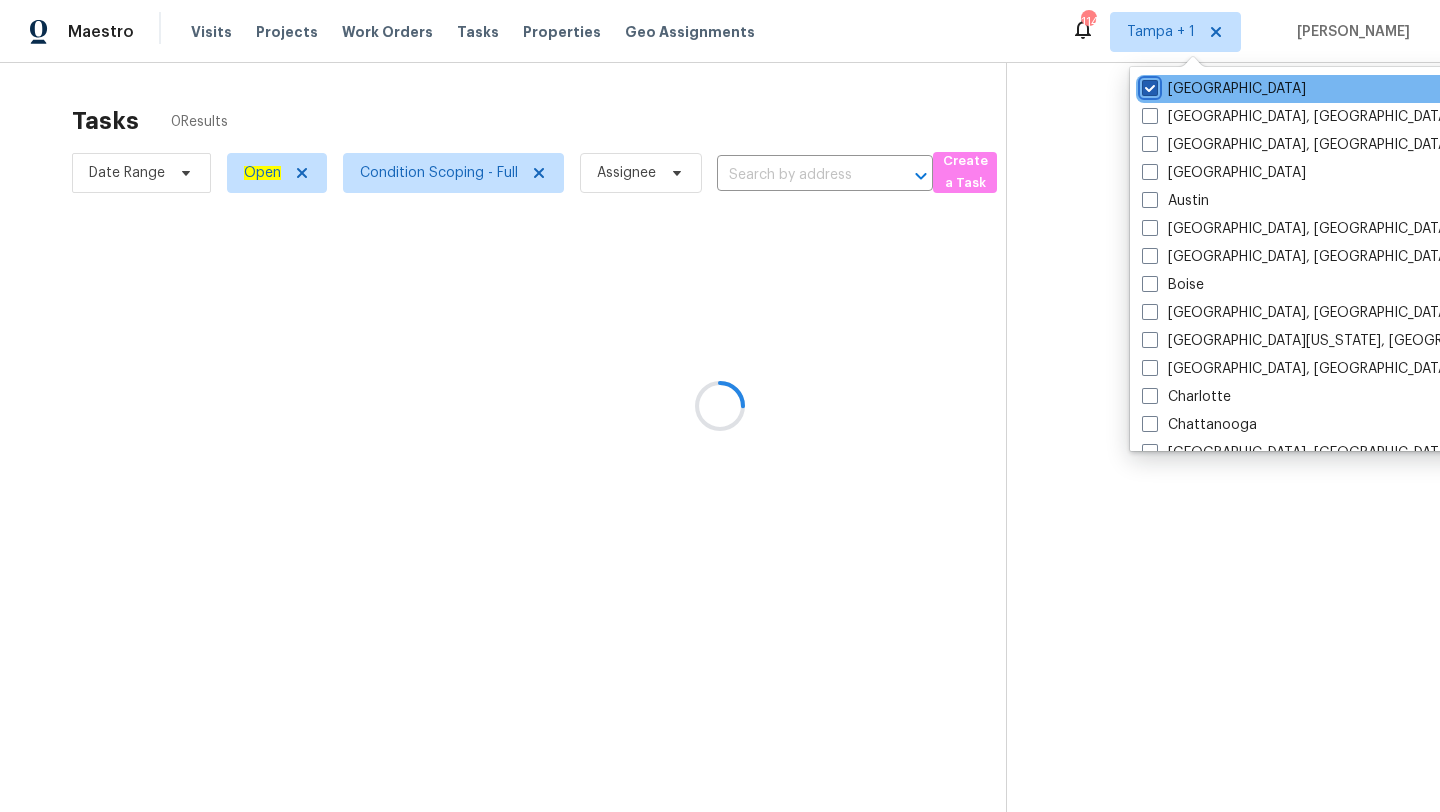 click on "[GEOGRAPHIC_DATA]" at bounding box center [1148, 85] 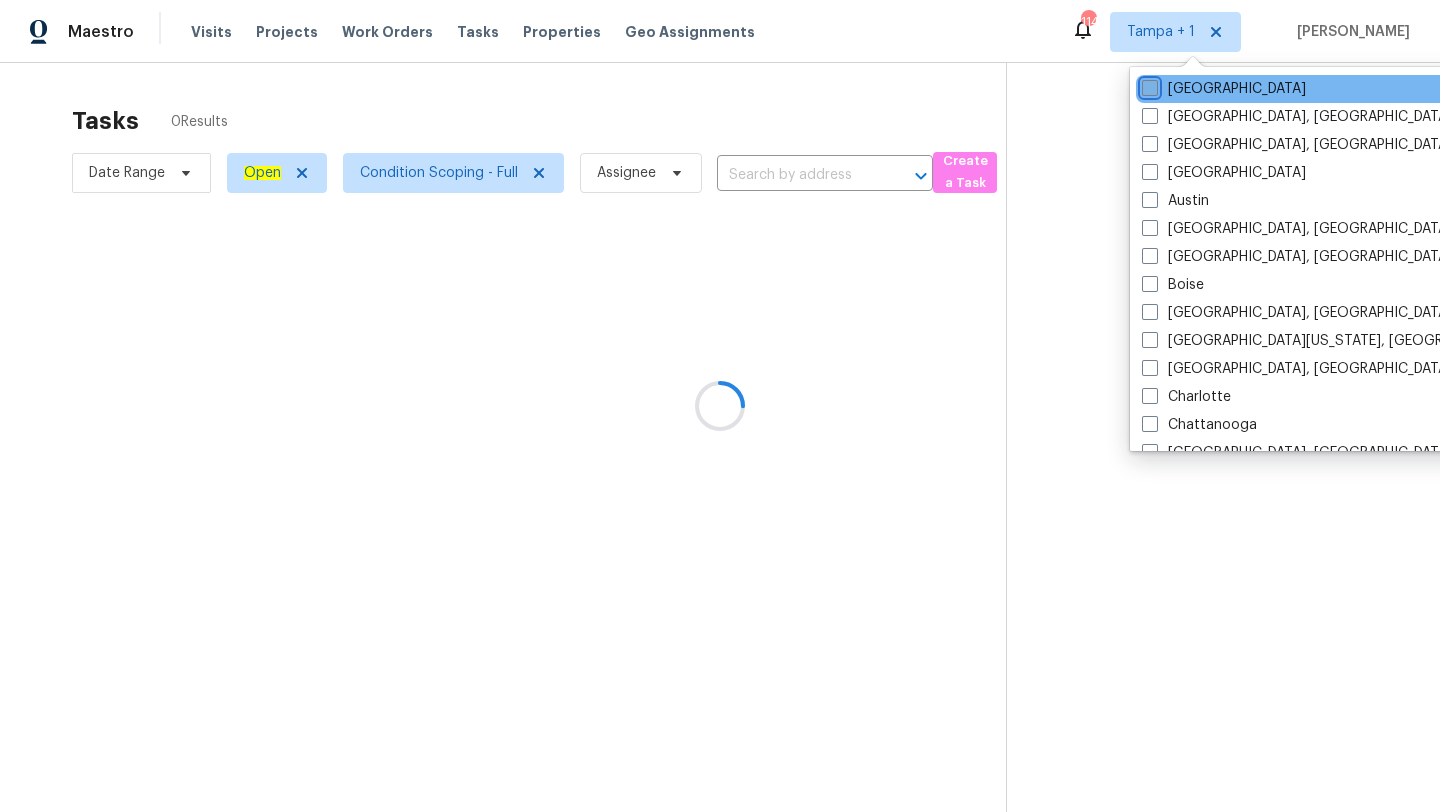 checkbox on "false" 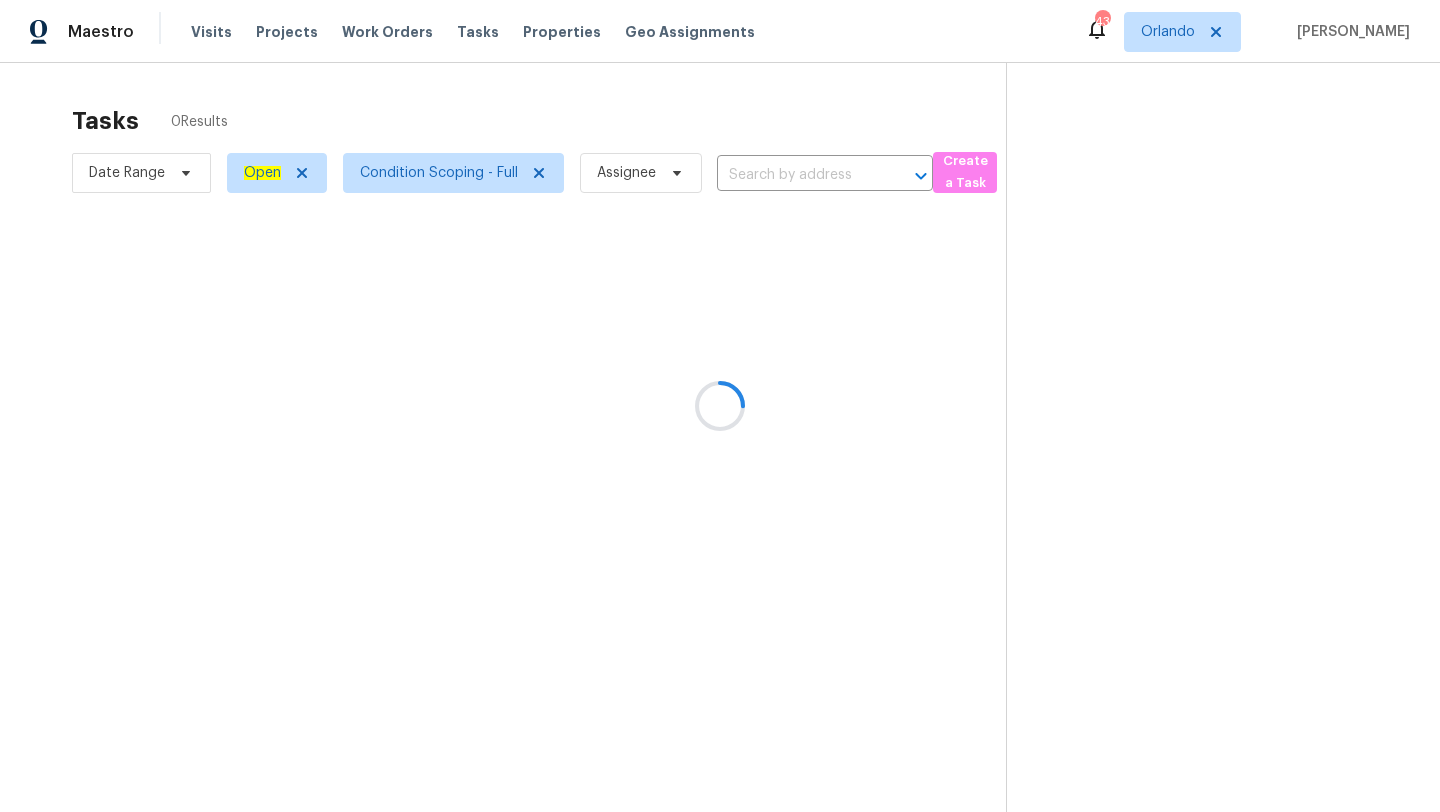 click at bounding box center [720, 406] 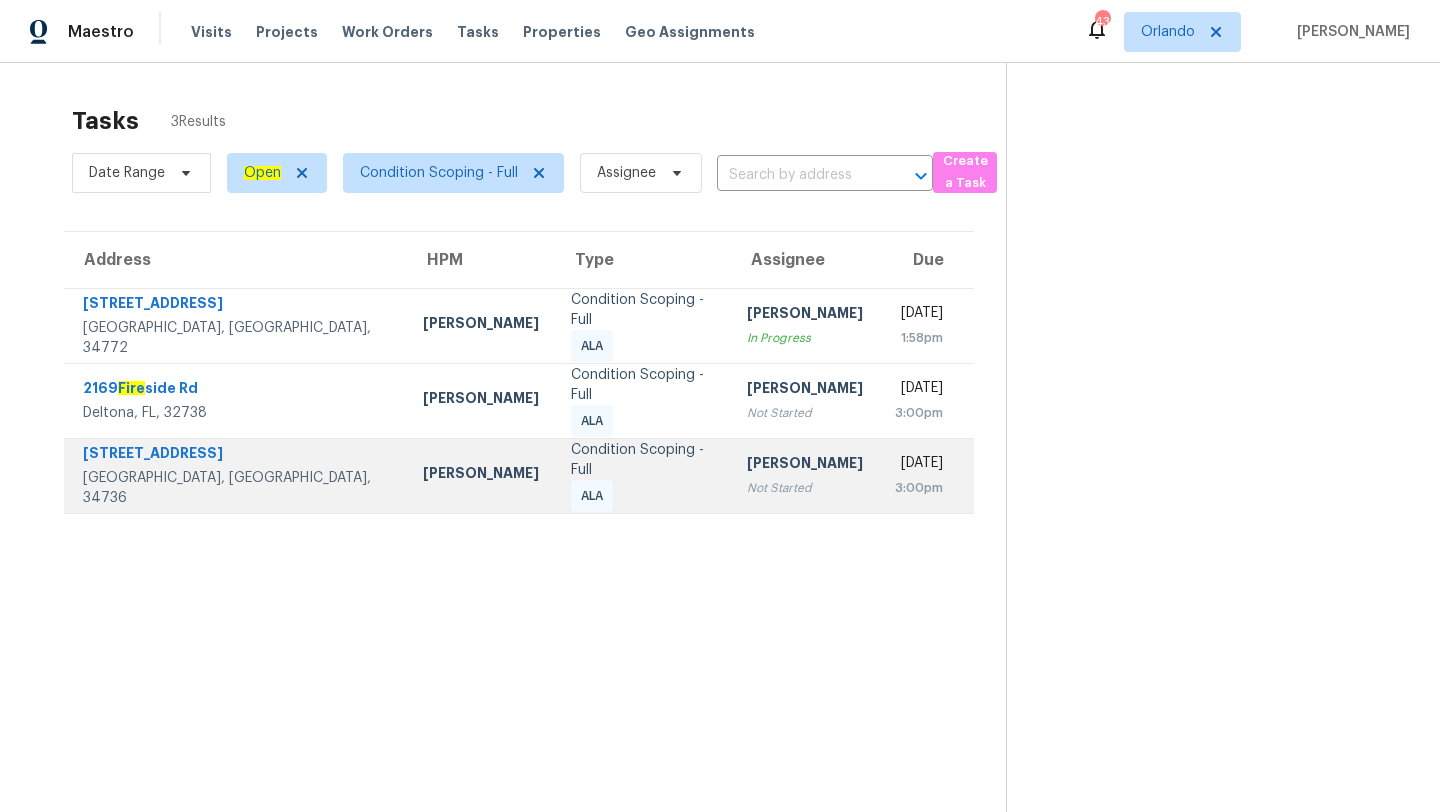 click on "Condition Scoping - Full ALA" at bounding box center [643, 476] 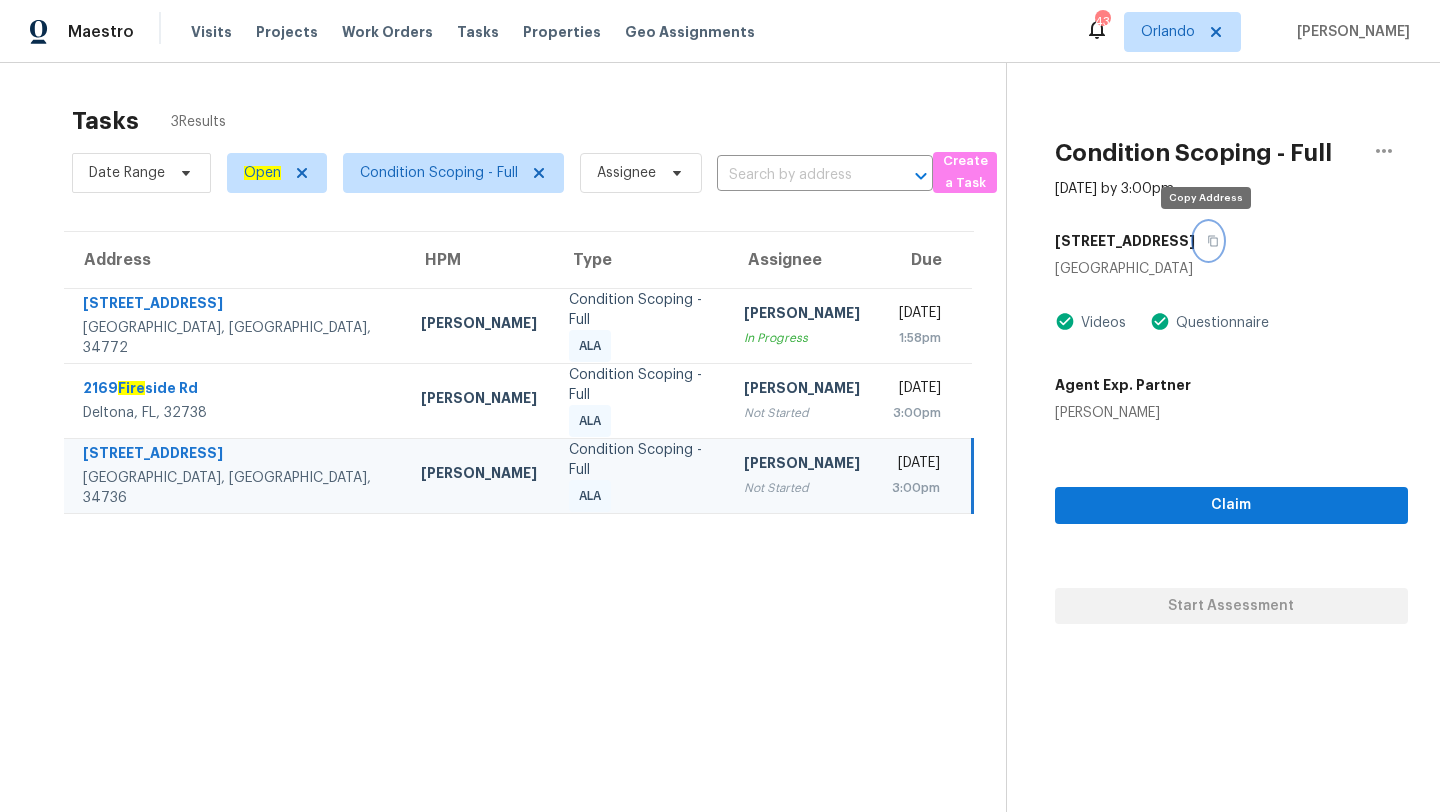 click at bounding box center [1208, 241] 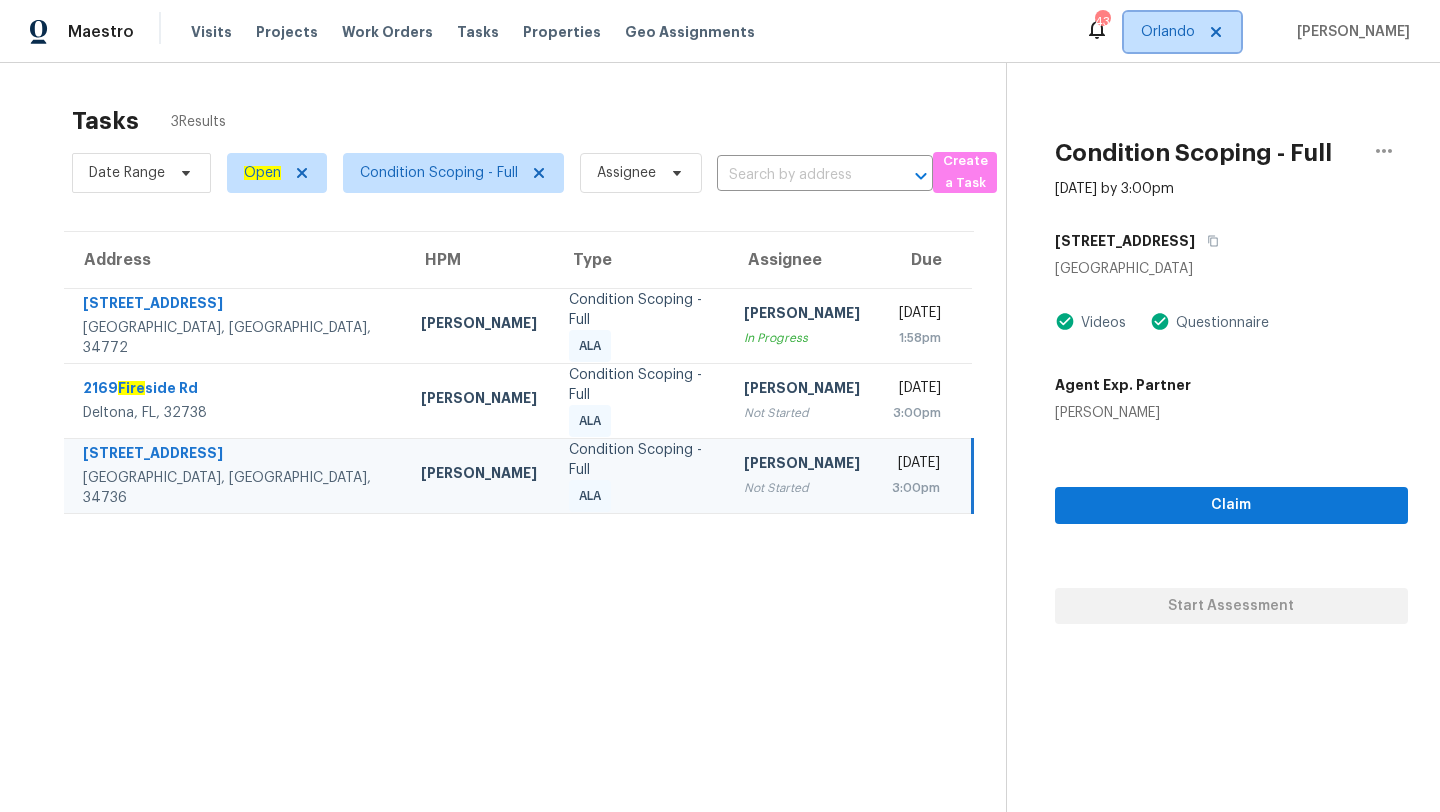 click on "Orlando" at bounding box center (1168, 32) 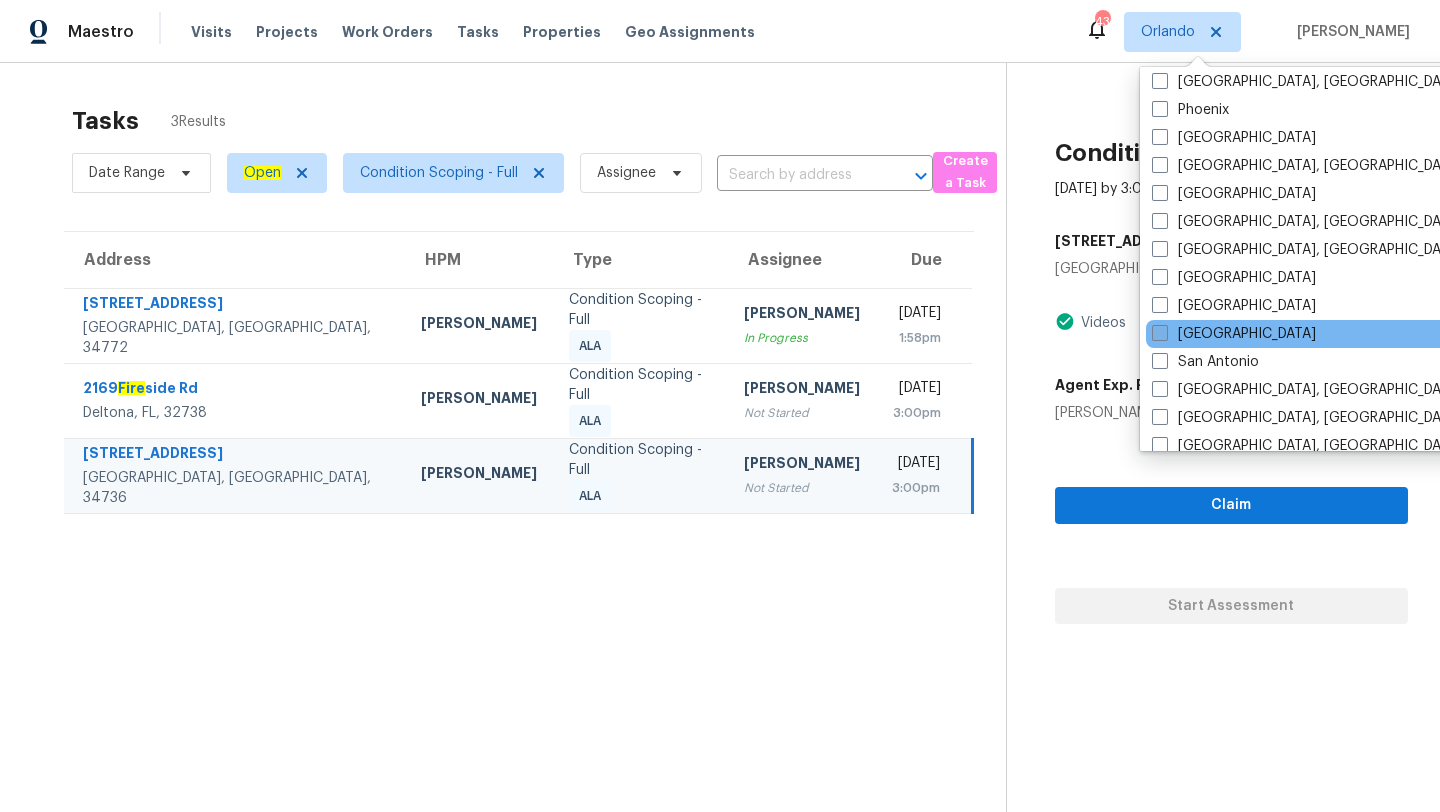 scroll, scrollTop: 962, scrollLeft: 0, axis: vertical 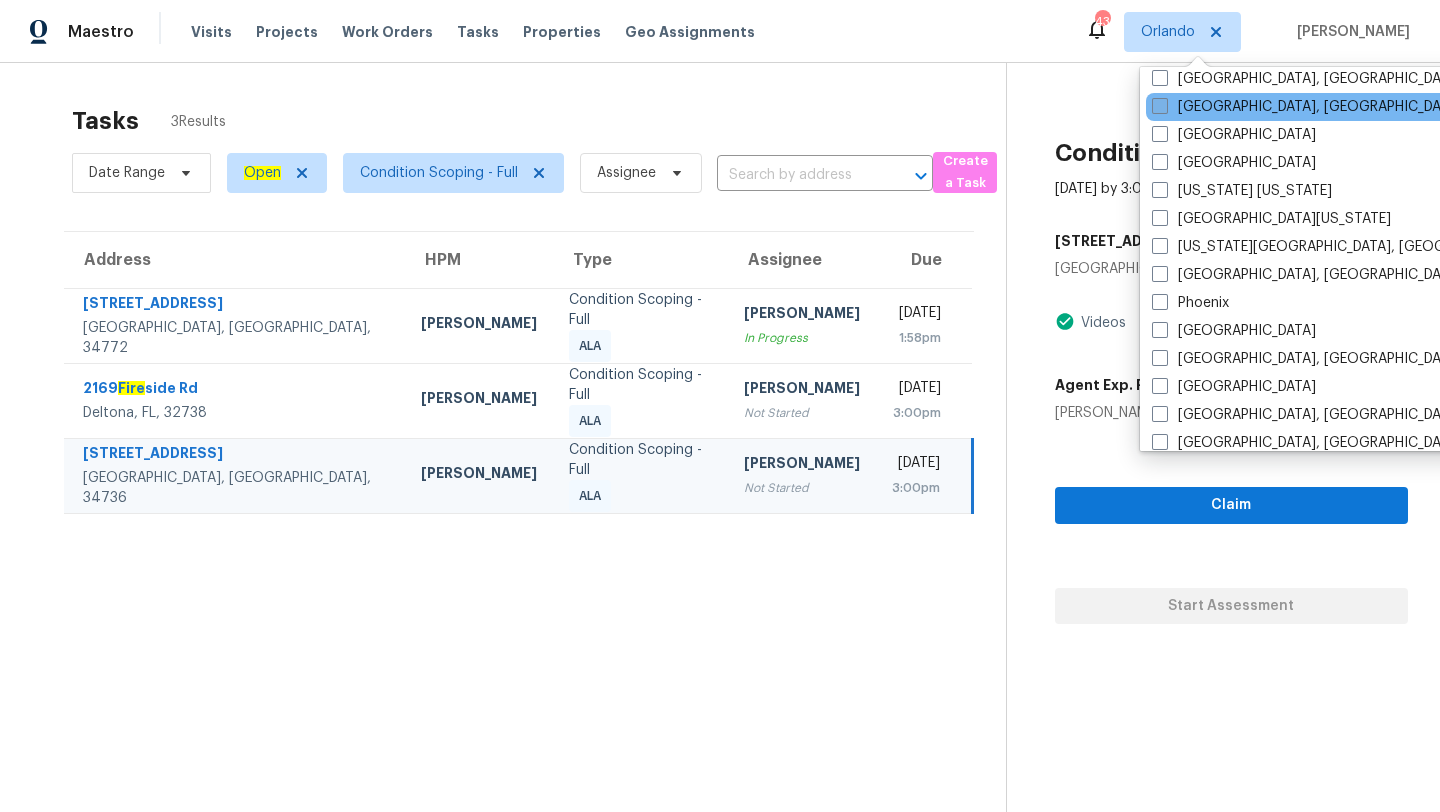 click on "[GEOGRAPHIC_DATA], [GEOGRAPHIC_DATA]" at bounding box center (1307, 107) 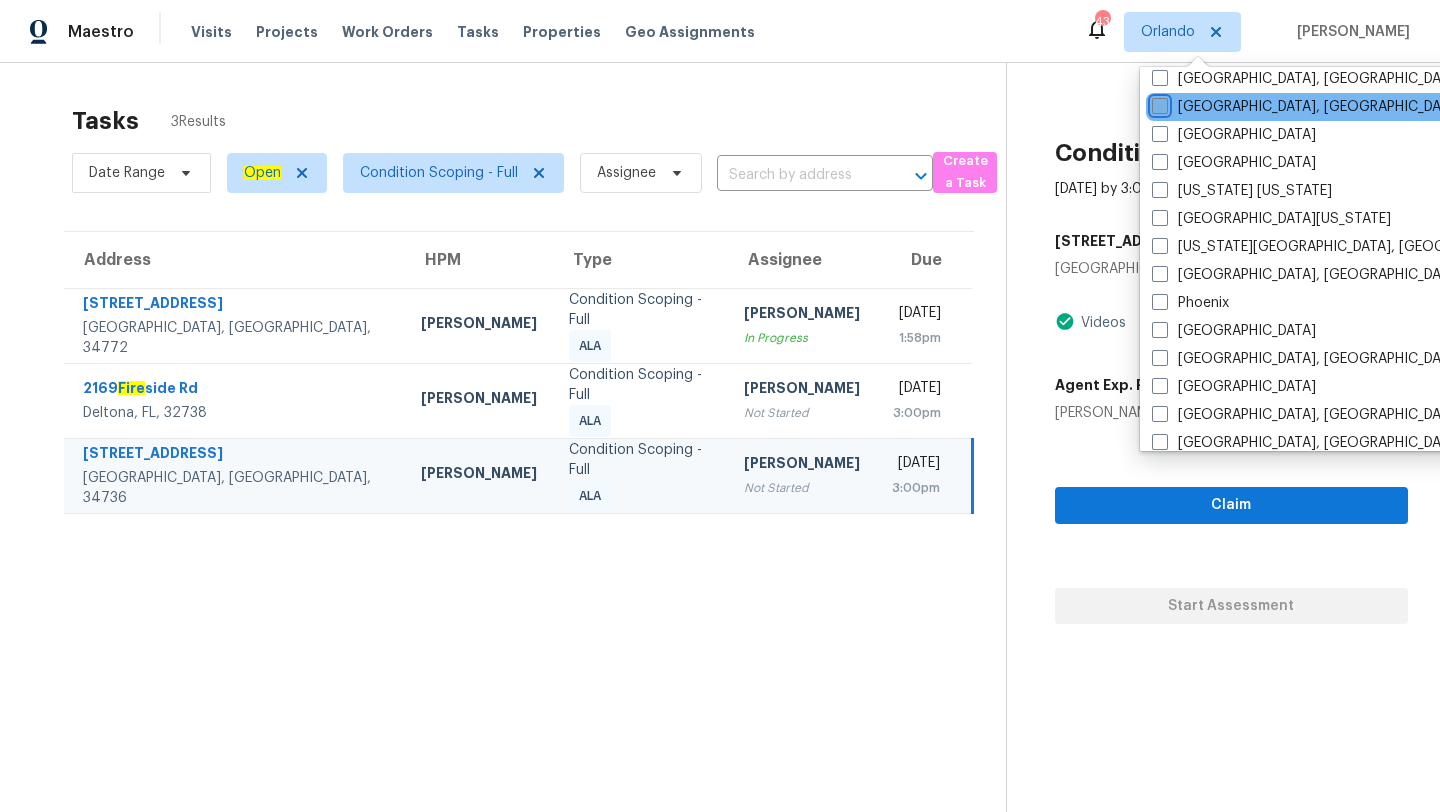 click on "[GEOGRAPHIC_DATA], [GEOGRAPHIC_DATA]" at bounding box center [1158, 103] 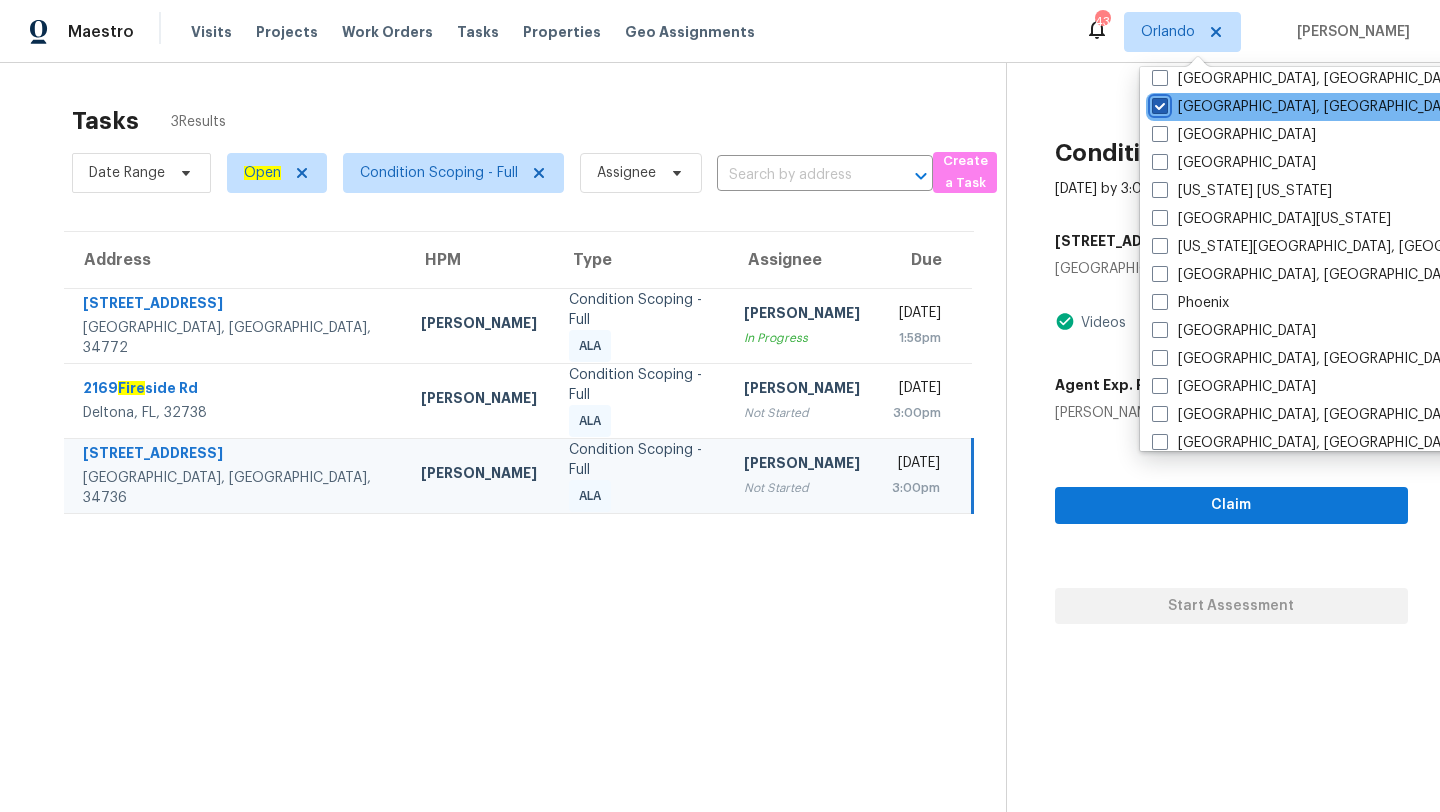 checkbox on "true" 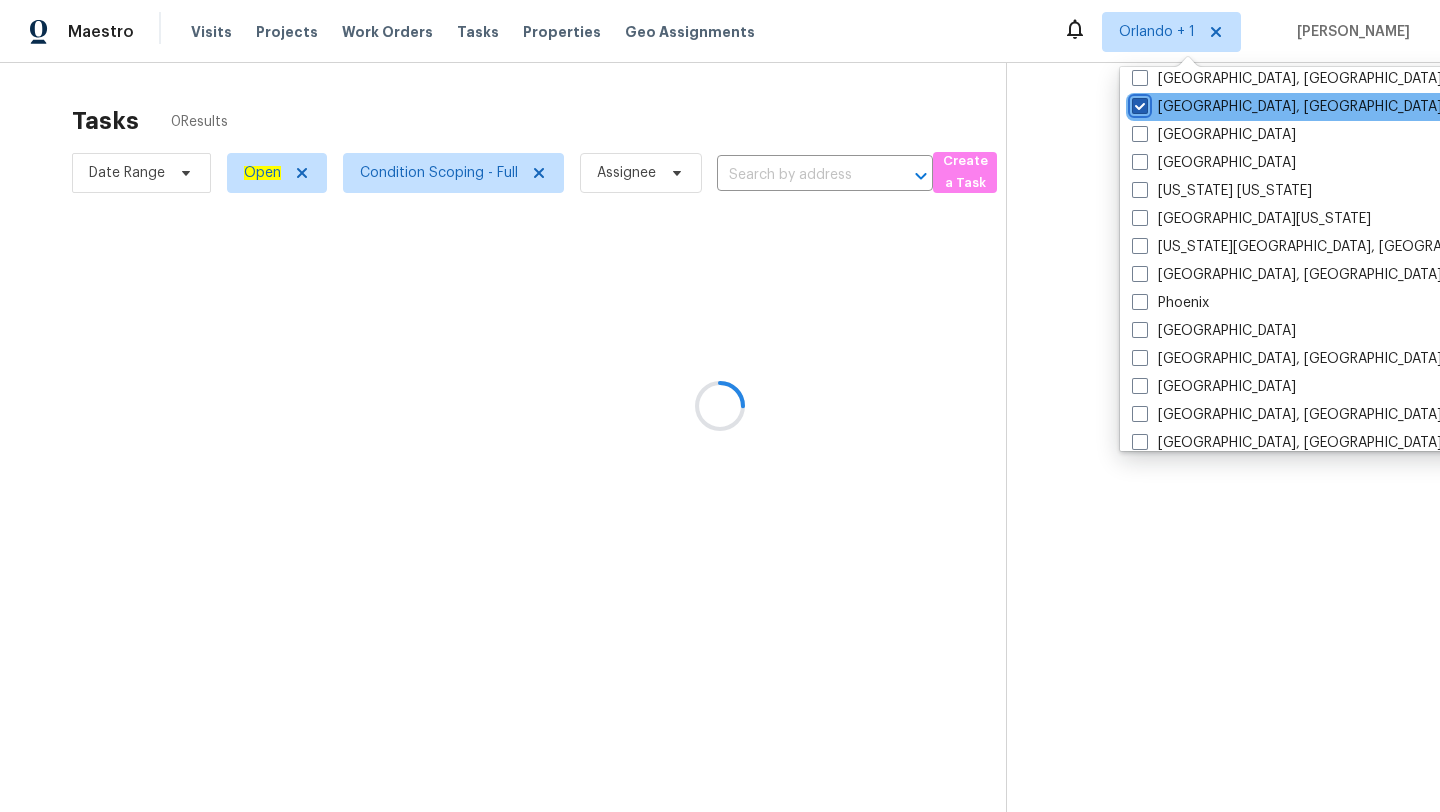 scroll, scrollTop: 0, scrollLeft: 0, axis: both 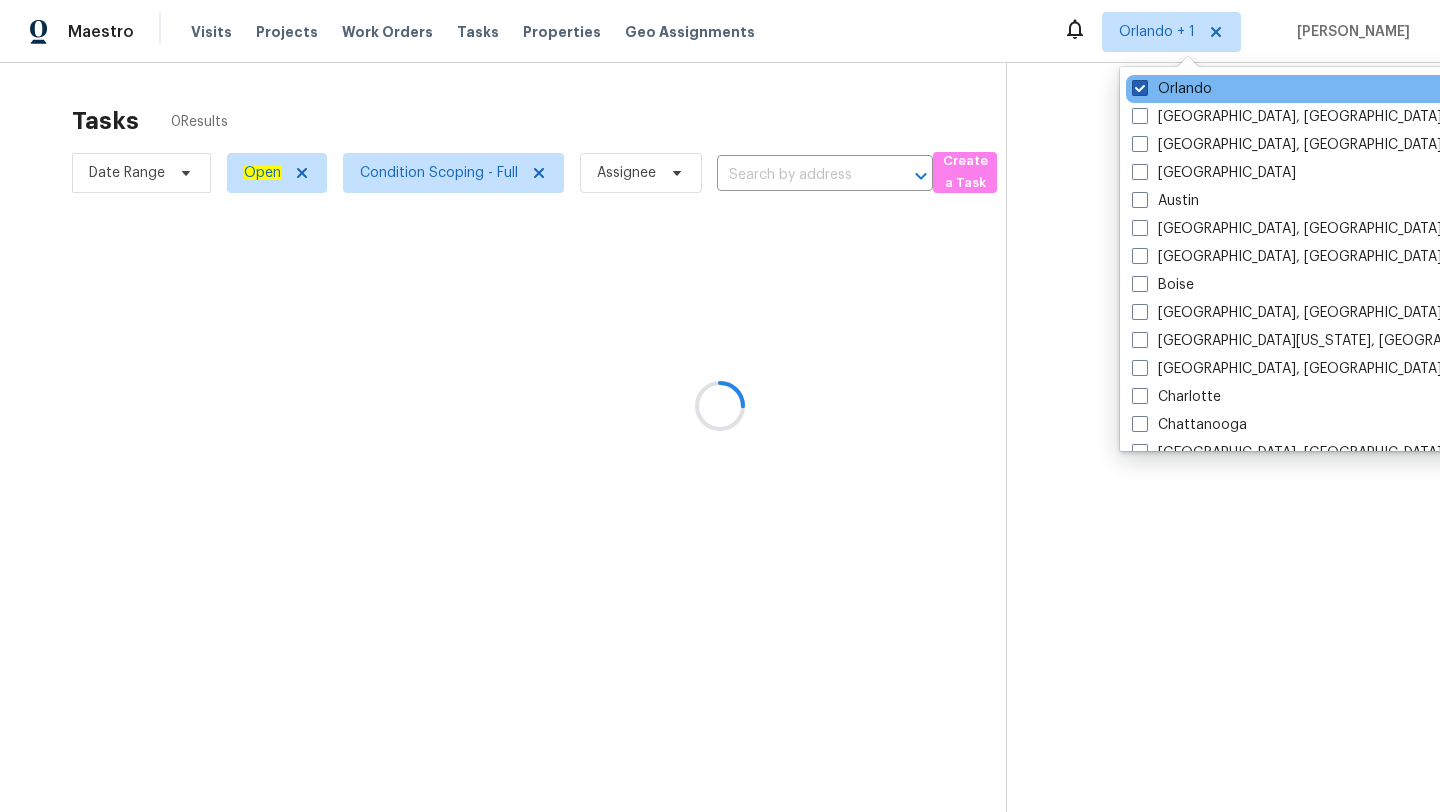 click on "Orlando" at bounding box center [1172, 89] 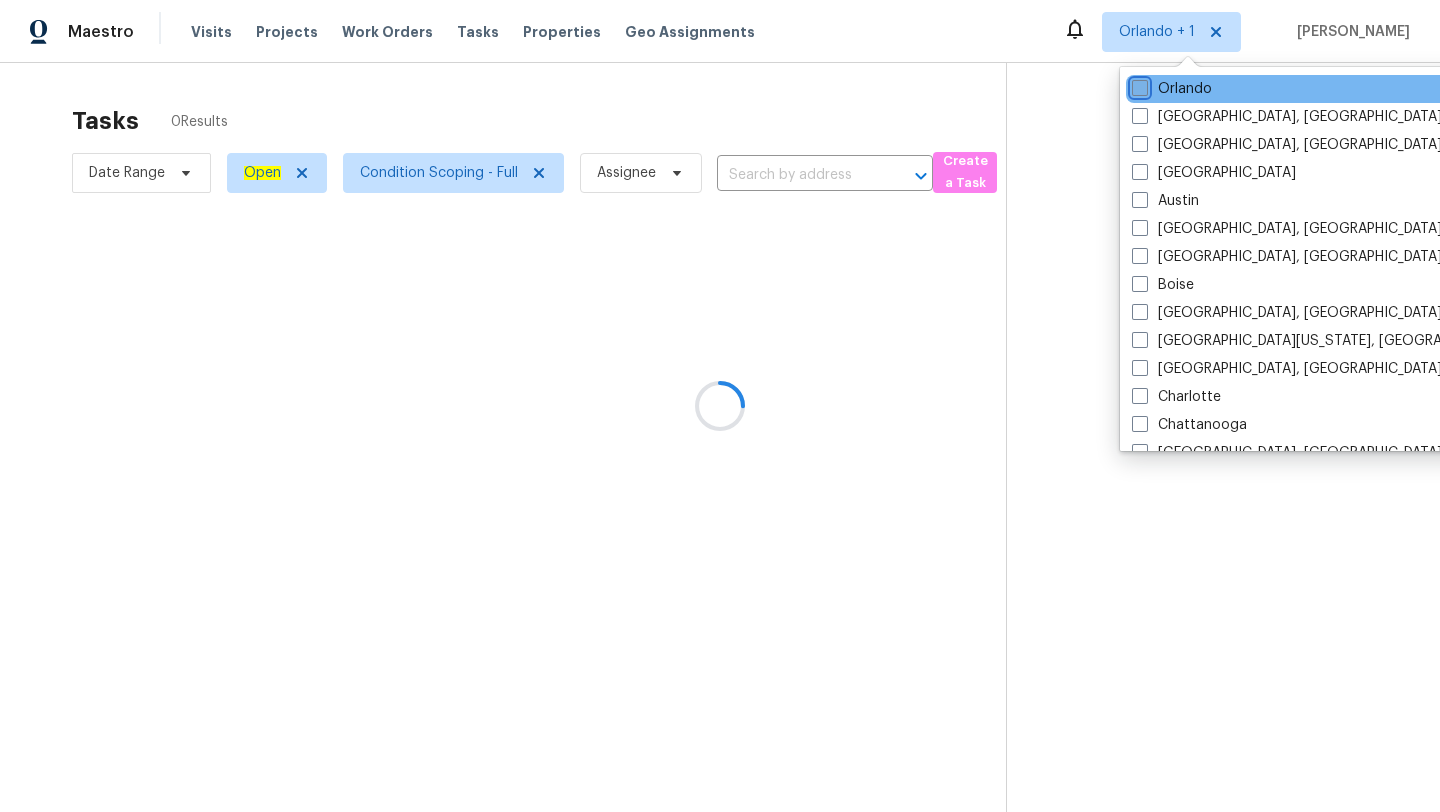 checkbox on "false" 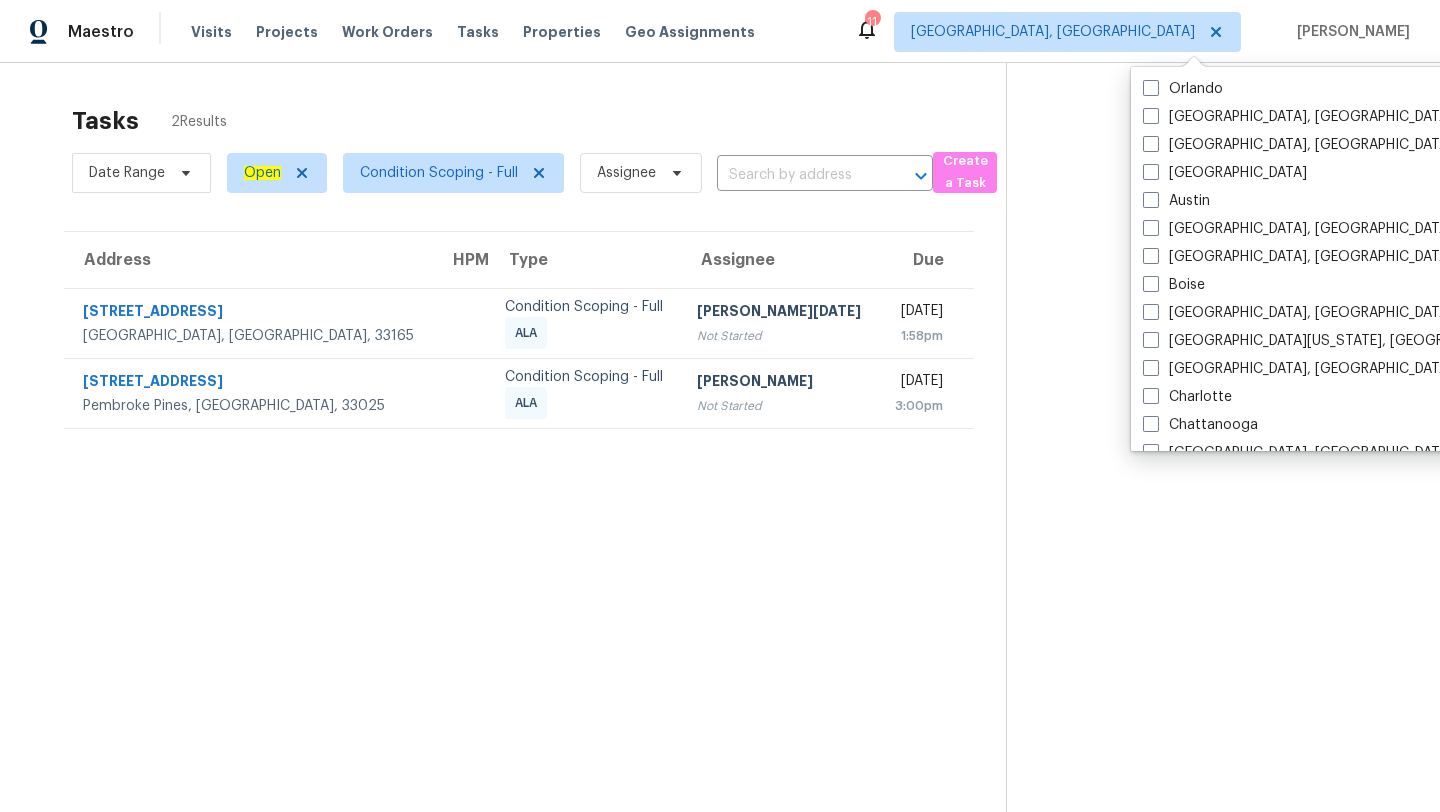 click on "Tasks 2  Results" at bounding box center (539, 121) 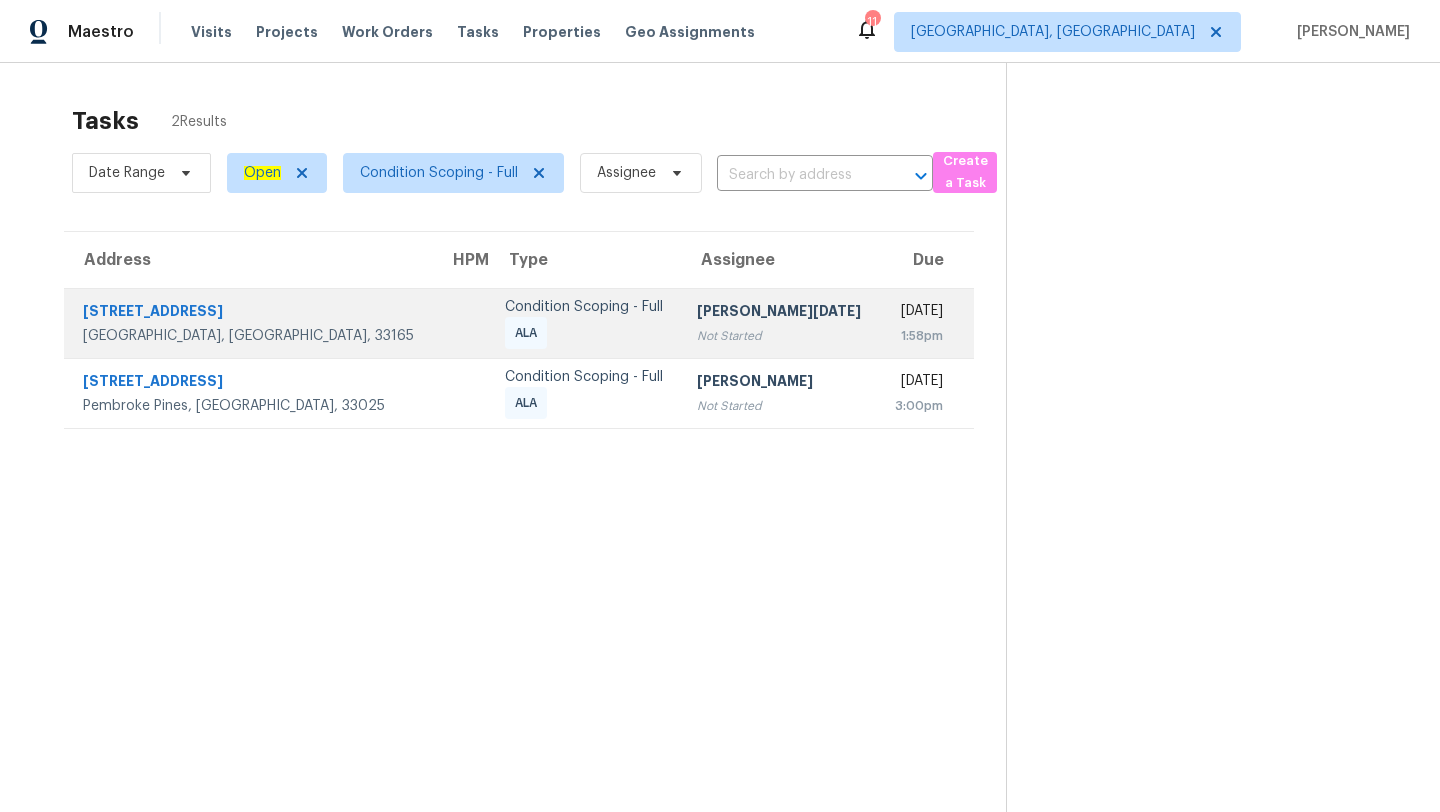 click on "Not Started" at bounding box center [779, 336] 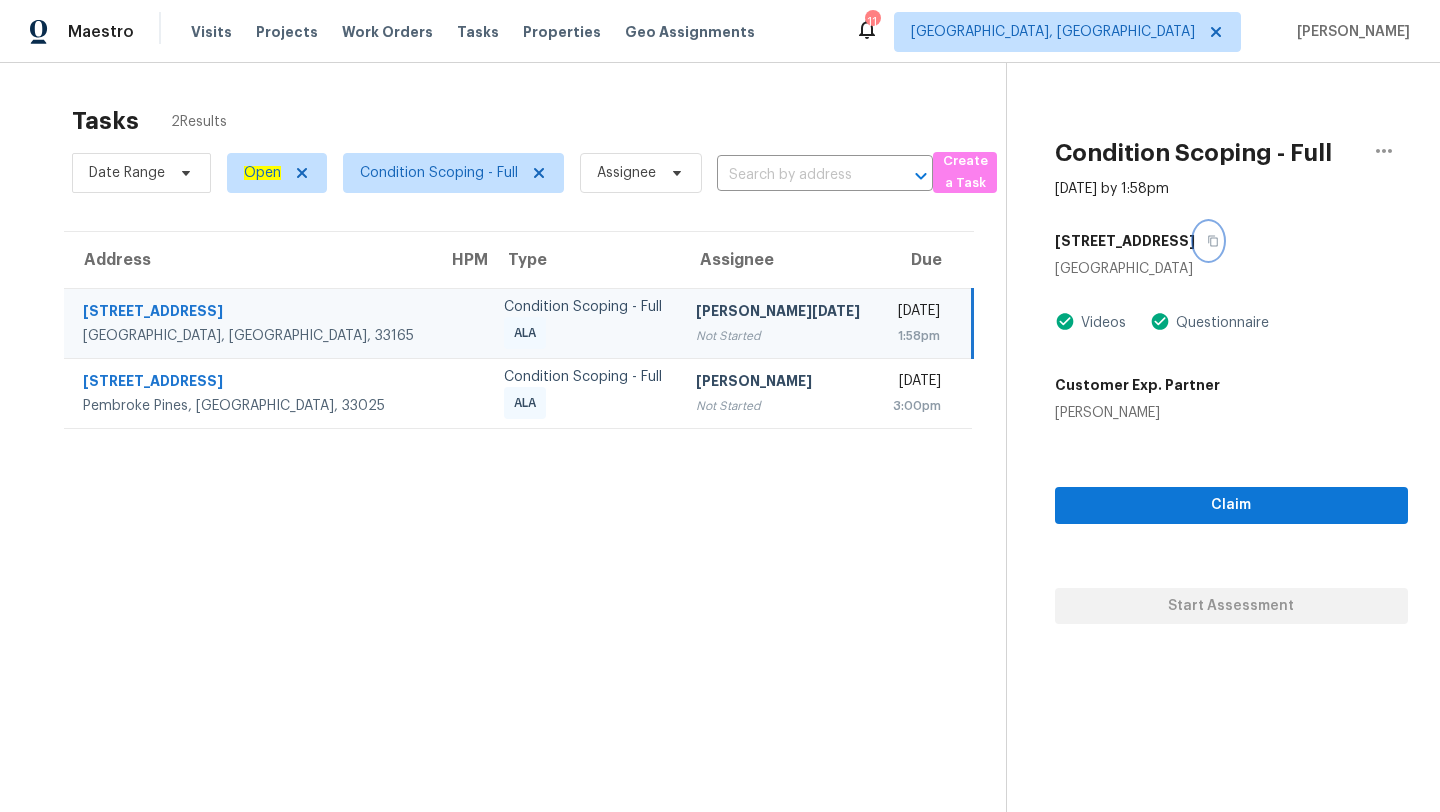 click at bounding box center (1208, 241) 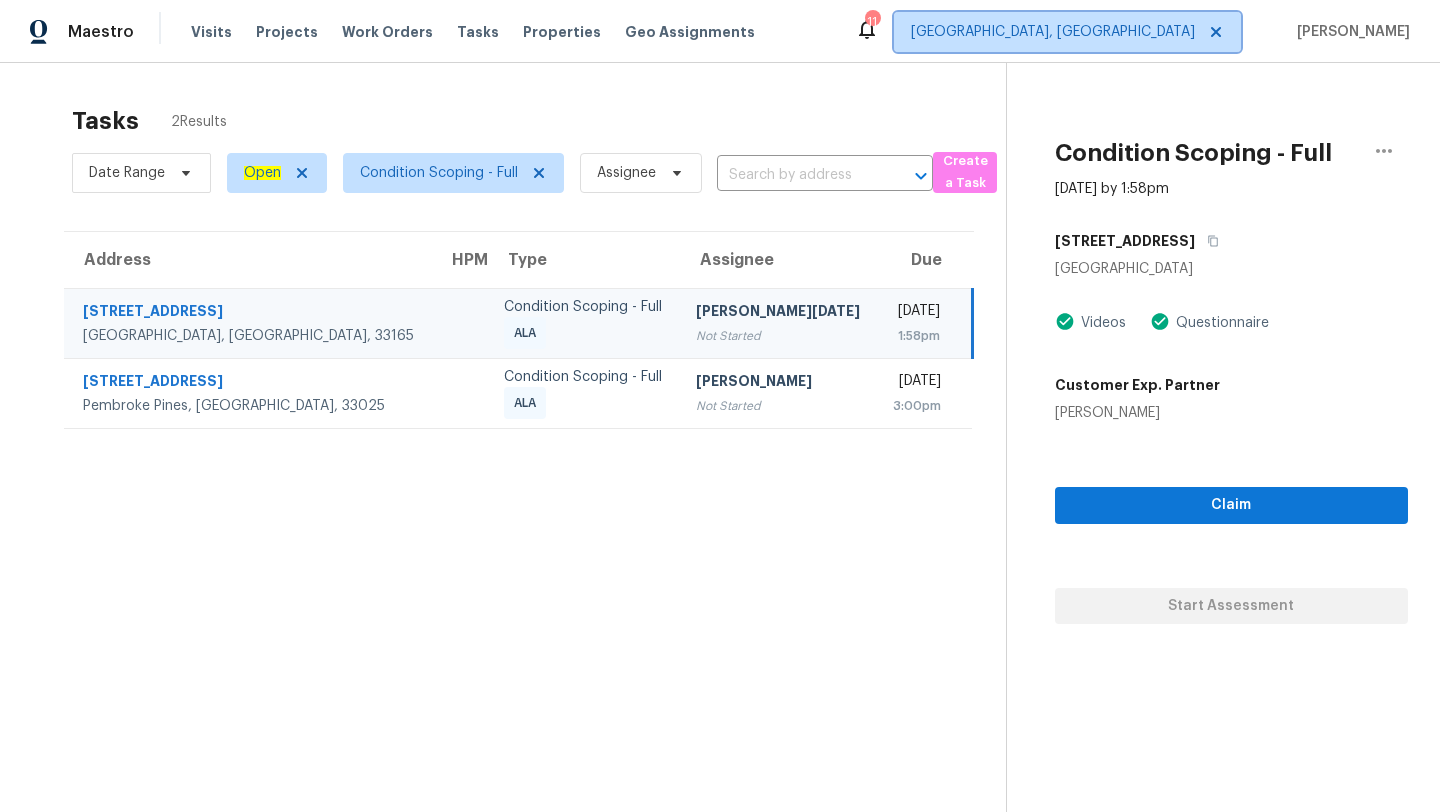 click on "Miami, FL" at bounding box center (1053, 32) 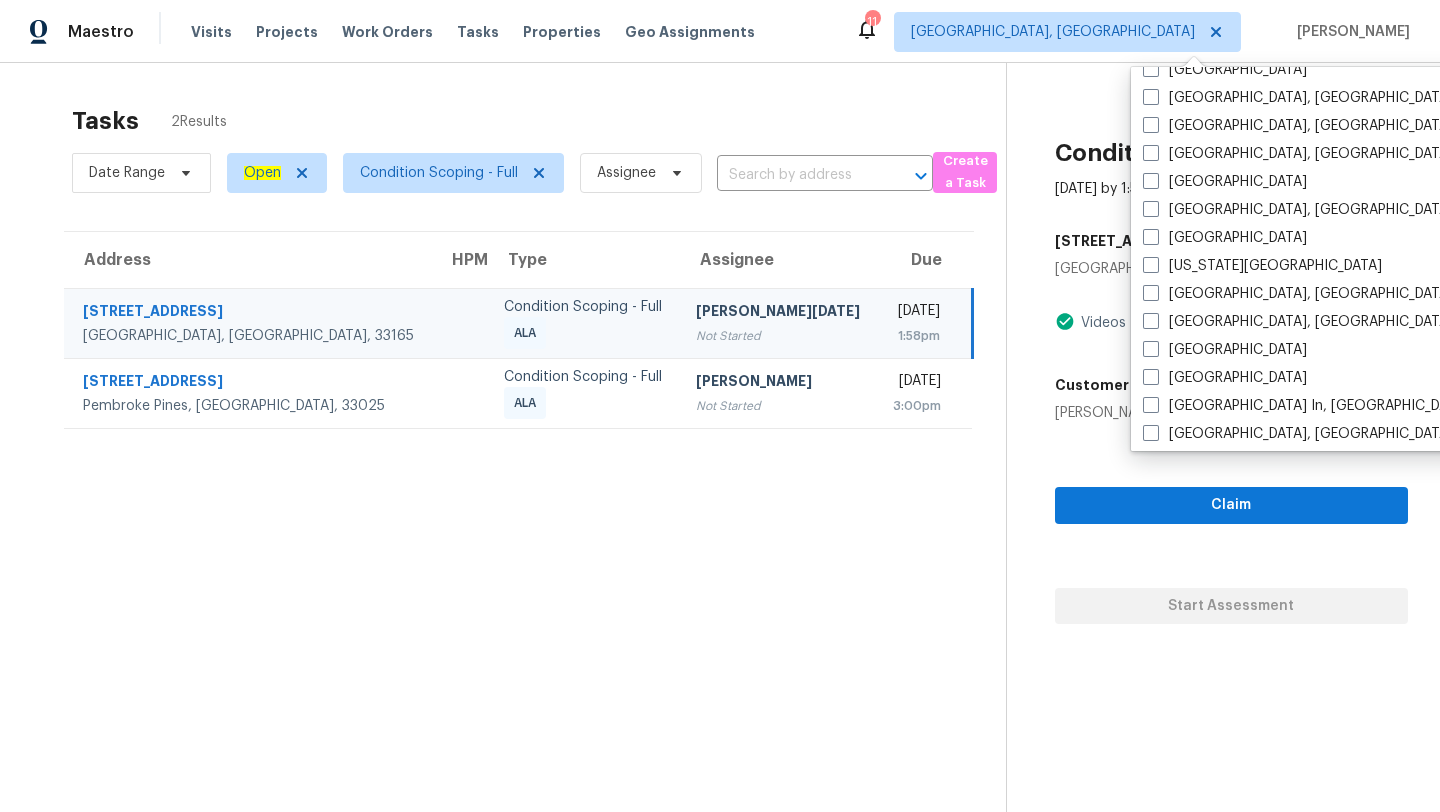 scroll, scrollTop: 483, scrollLeft: 0, axis: vertical 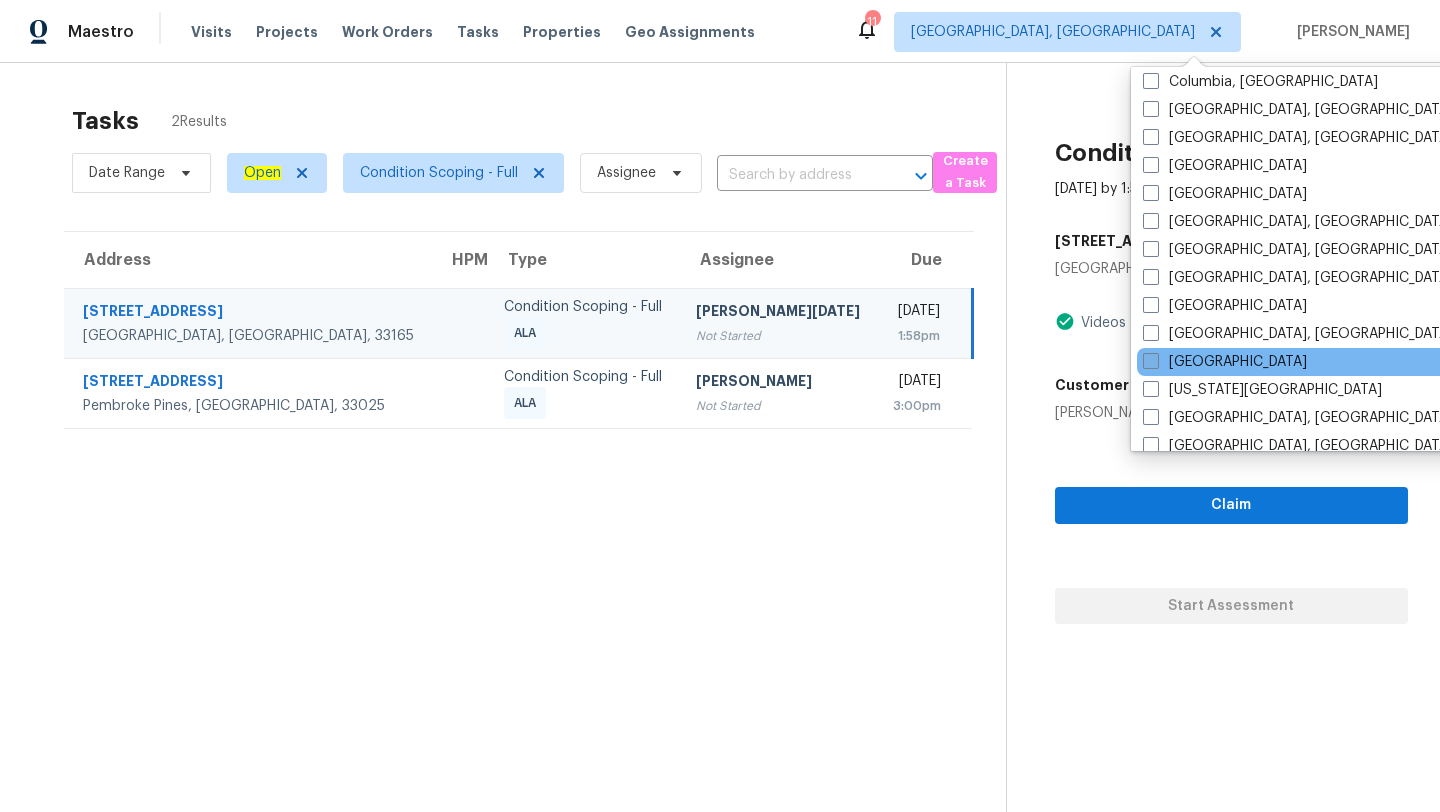 click on "Jacksonville" at bounding box center (1225, 362) 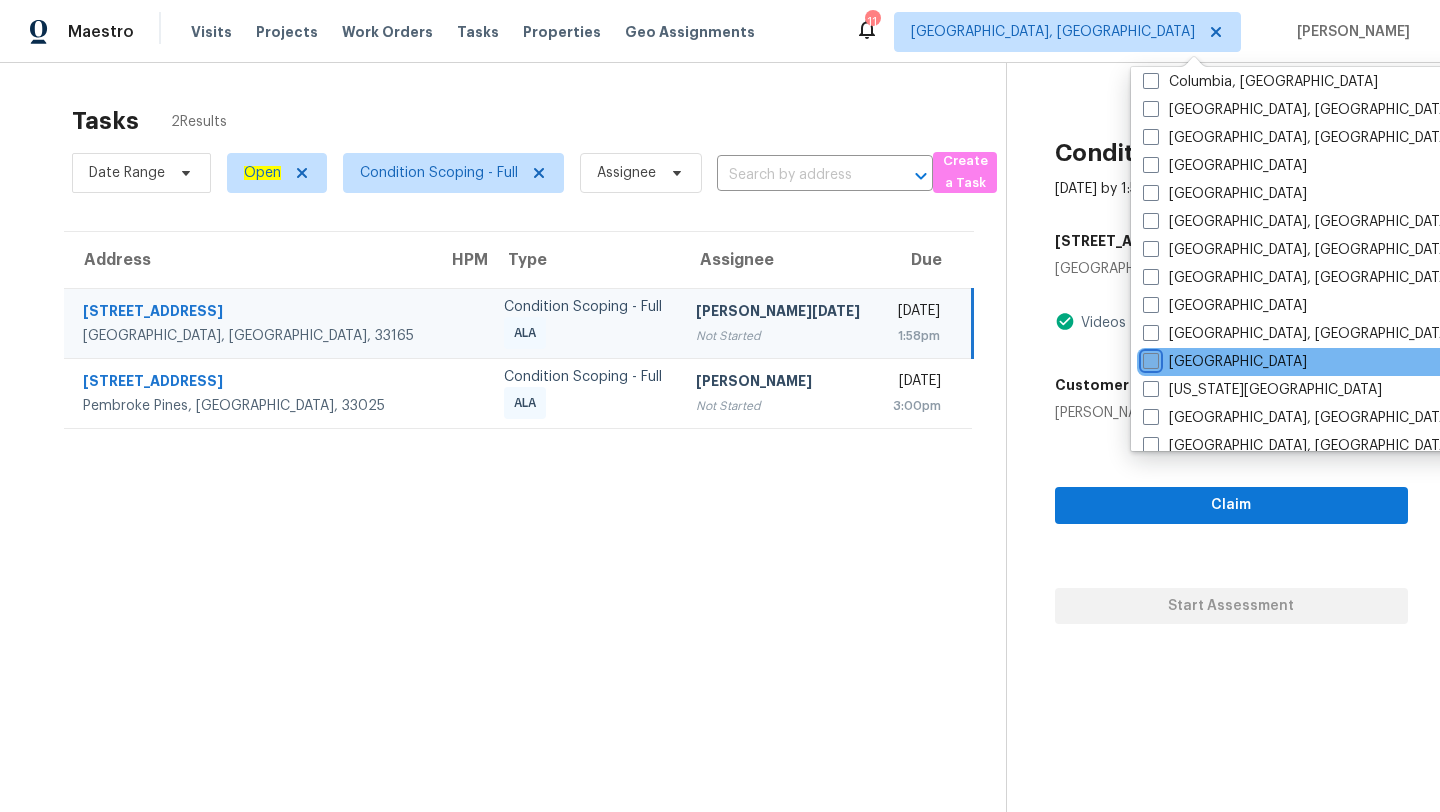 click on "Jacksonville" at bounding box center (1149, 358) 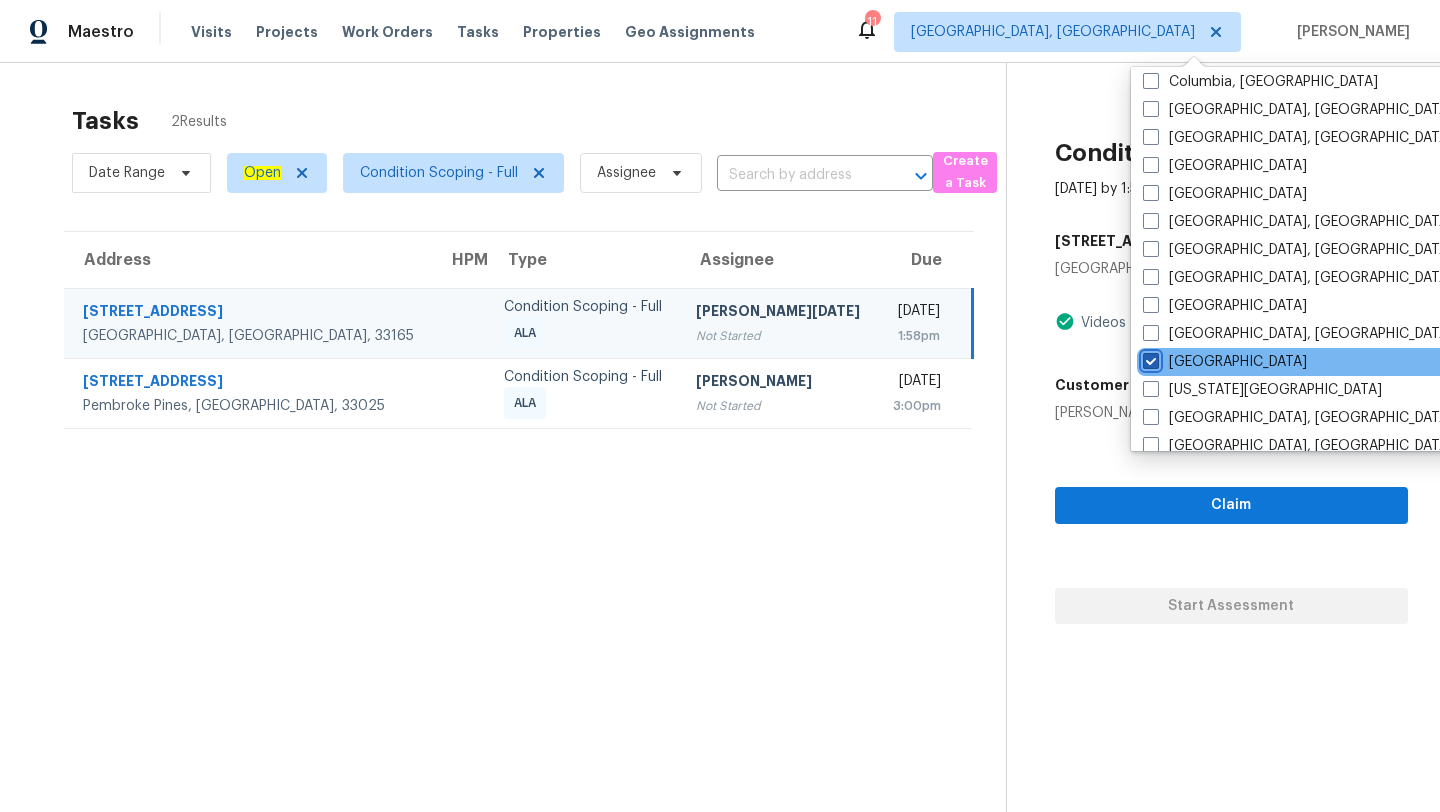 checkbox on "true" 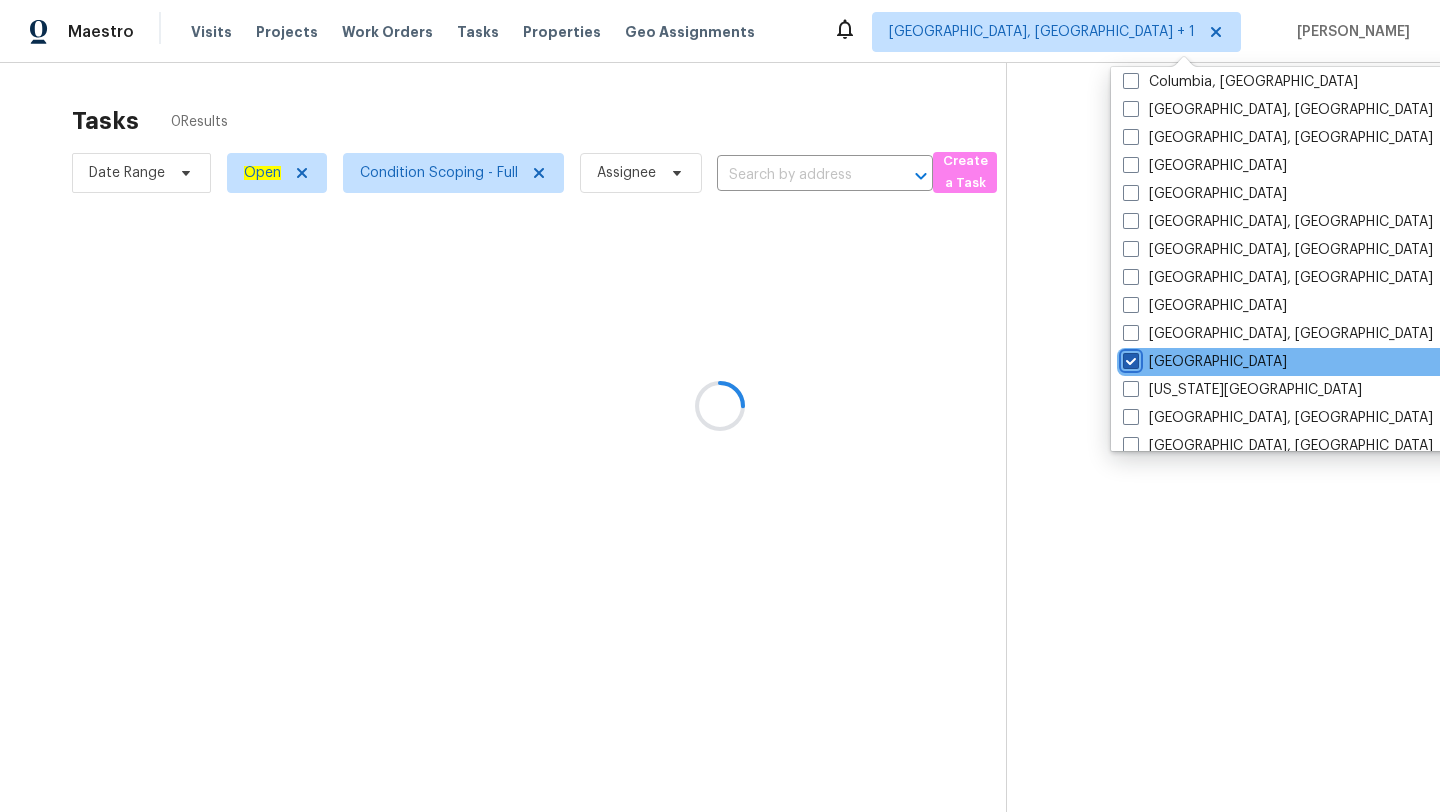 scroll, scrollTop: 0, scrollLeft: 0, axis: both 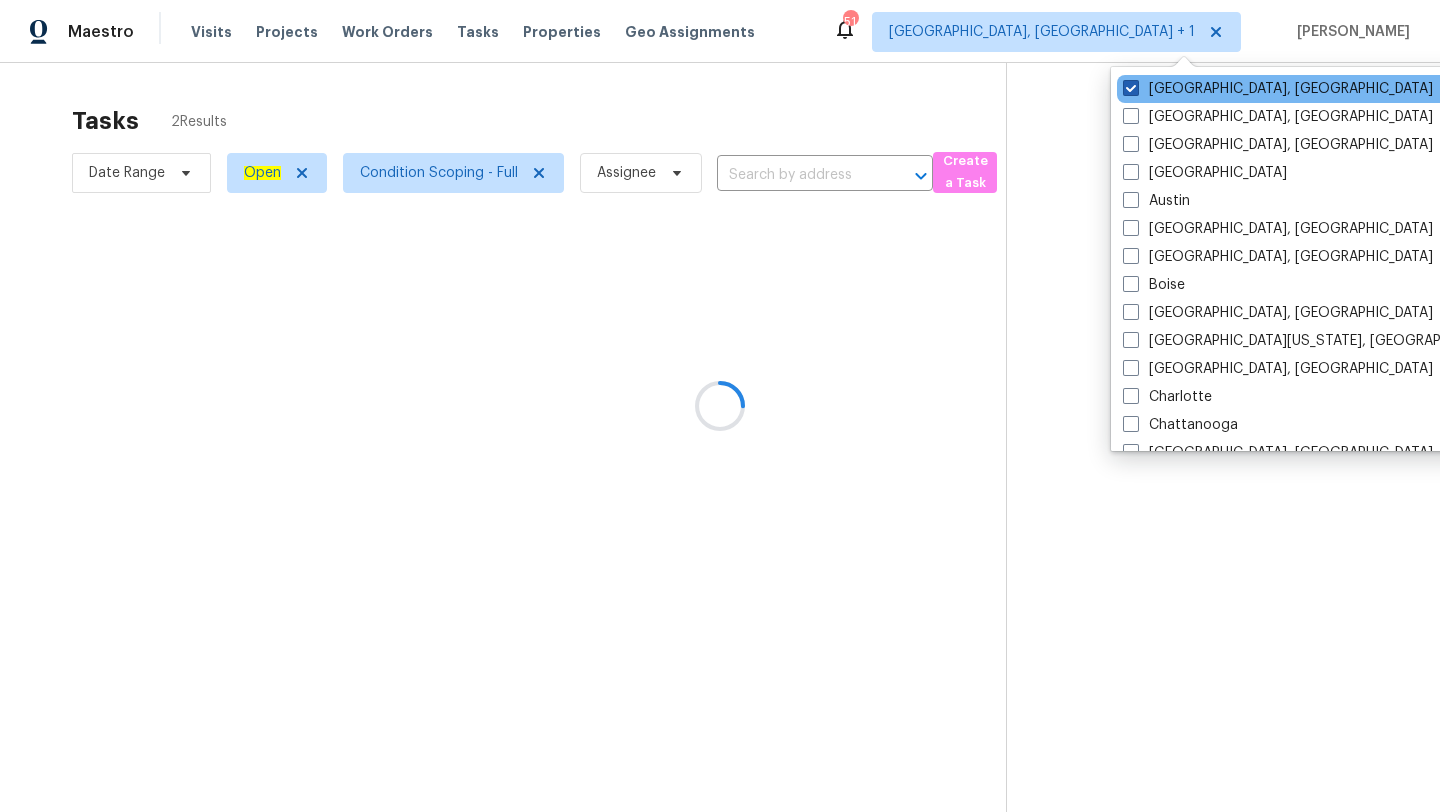 click on "Miami, FL" at bounding box center [1278, 89] 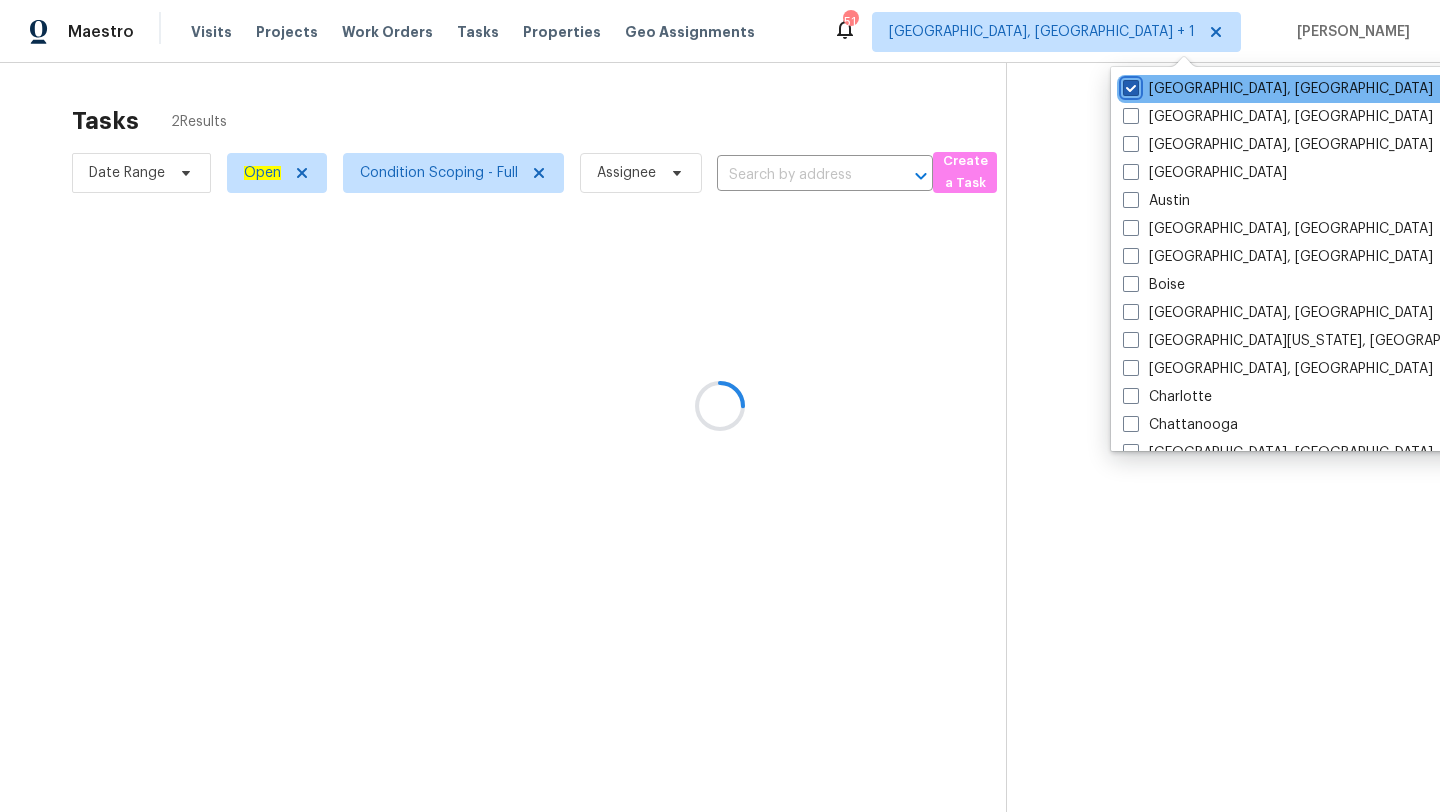 click on "Miami, FL" at bounding box center (1129, 85) 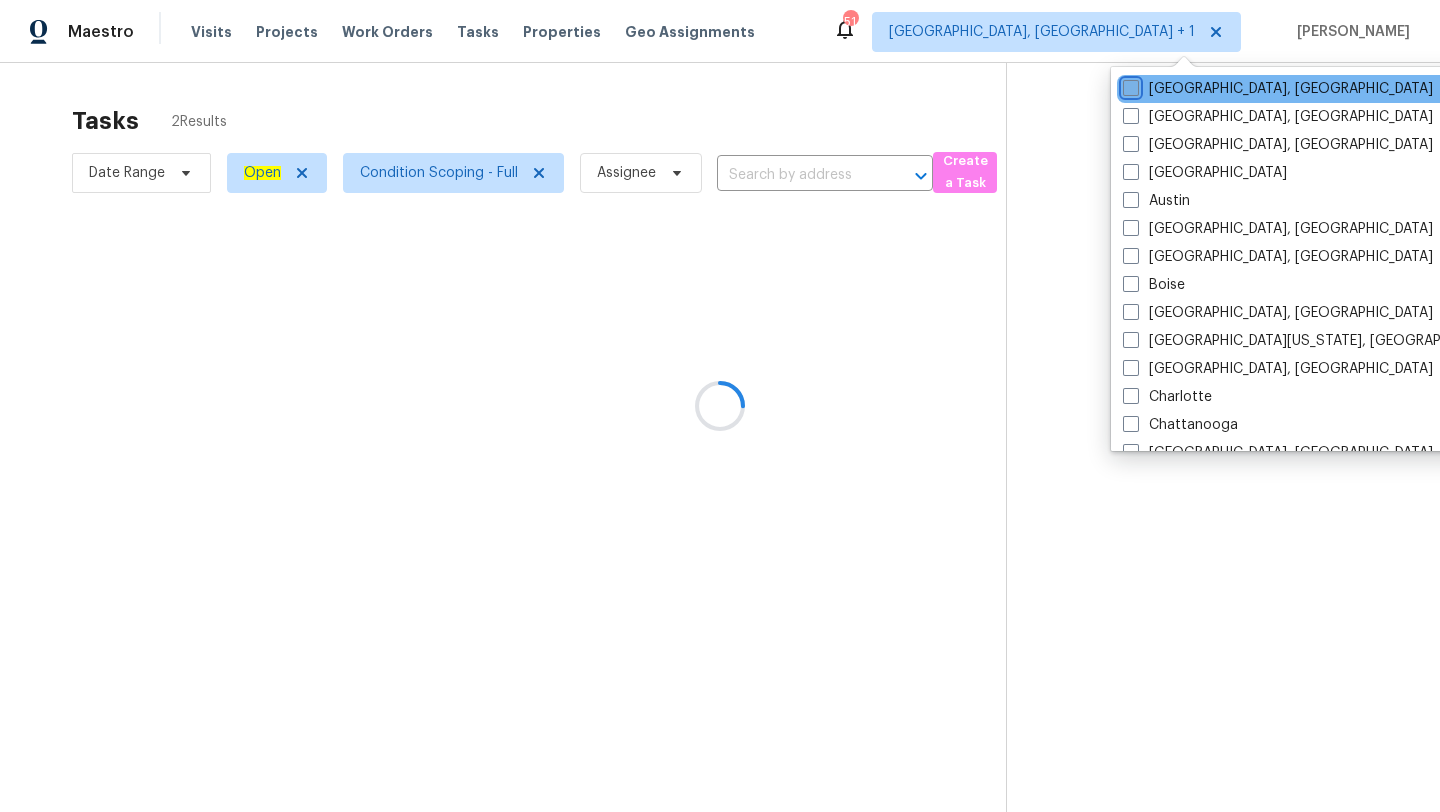 checkbox on "false" 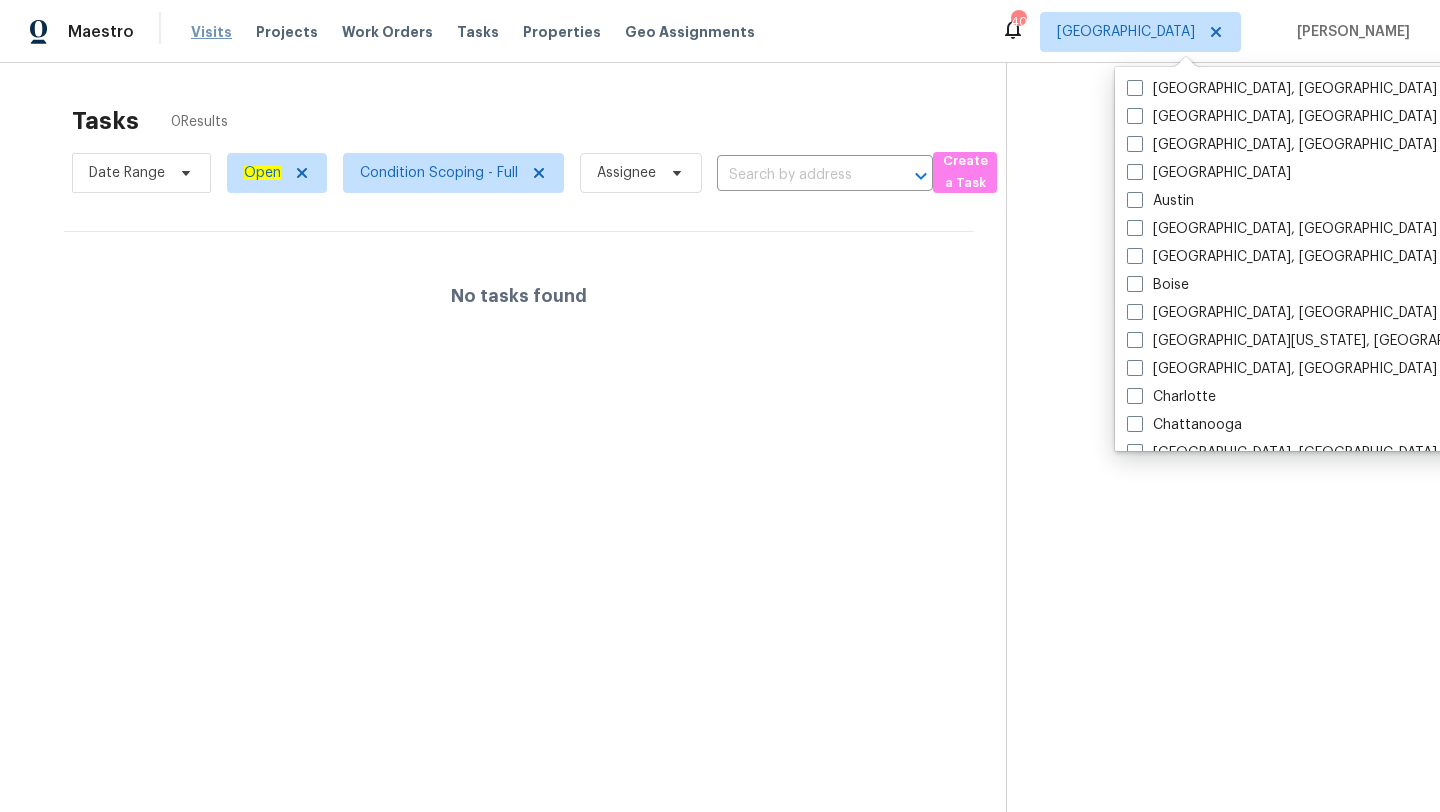 click on "Visits" at bounding box center [211, 32] 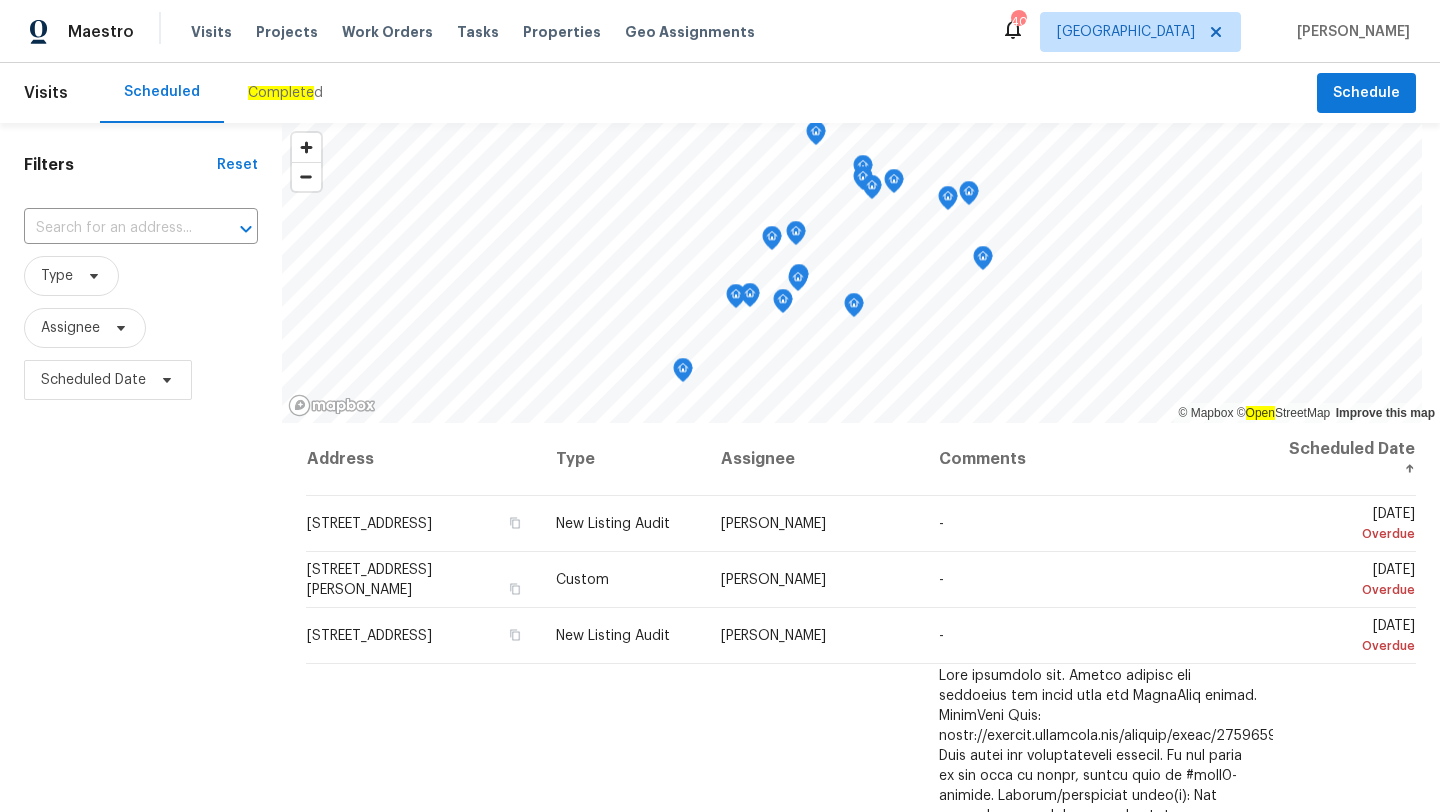 click on "Type" at bounding box center (141, 276) 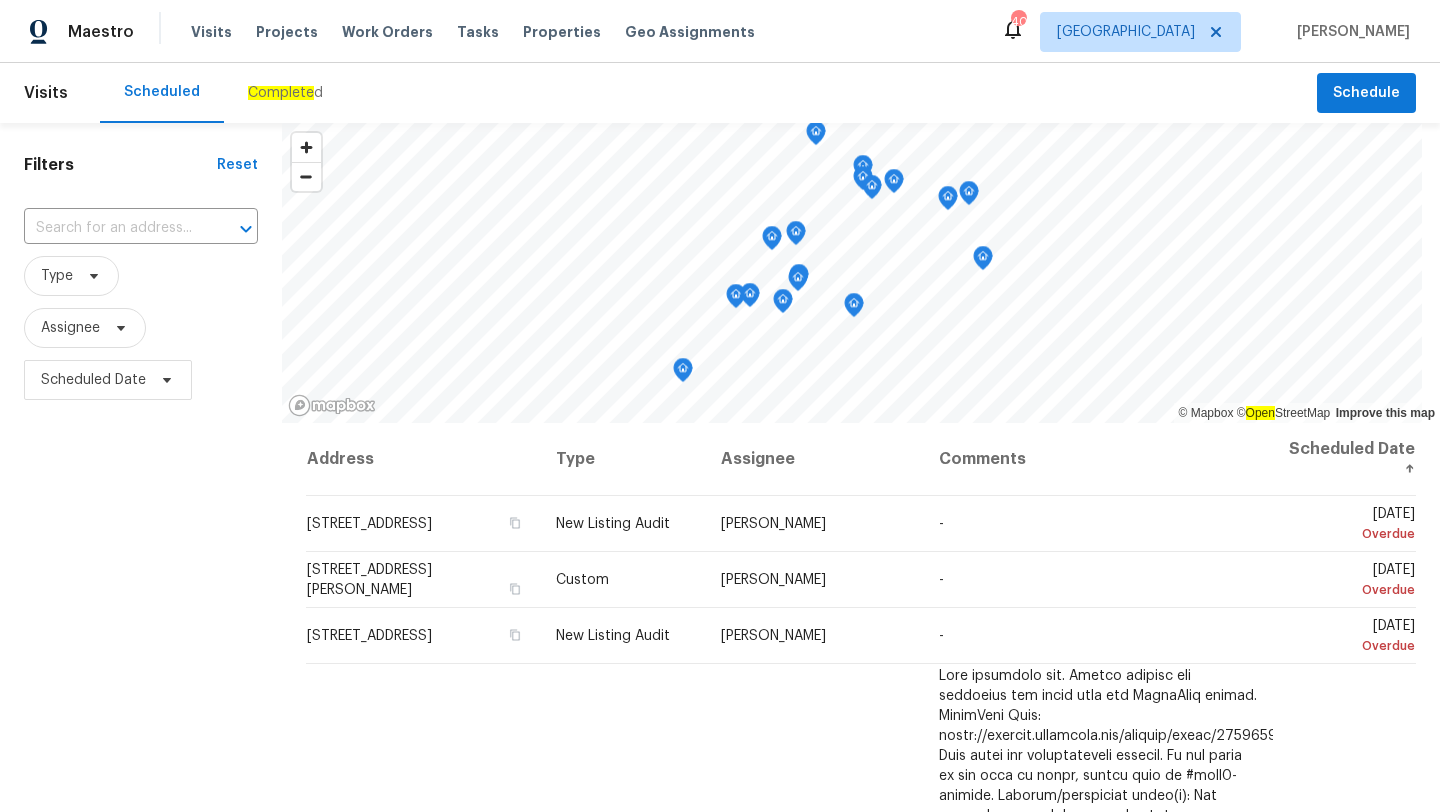 click on "Filters Reset ​ Type Assignee Scheduled Date" at bounding box center (141, 598) 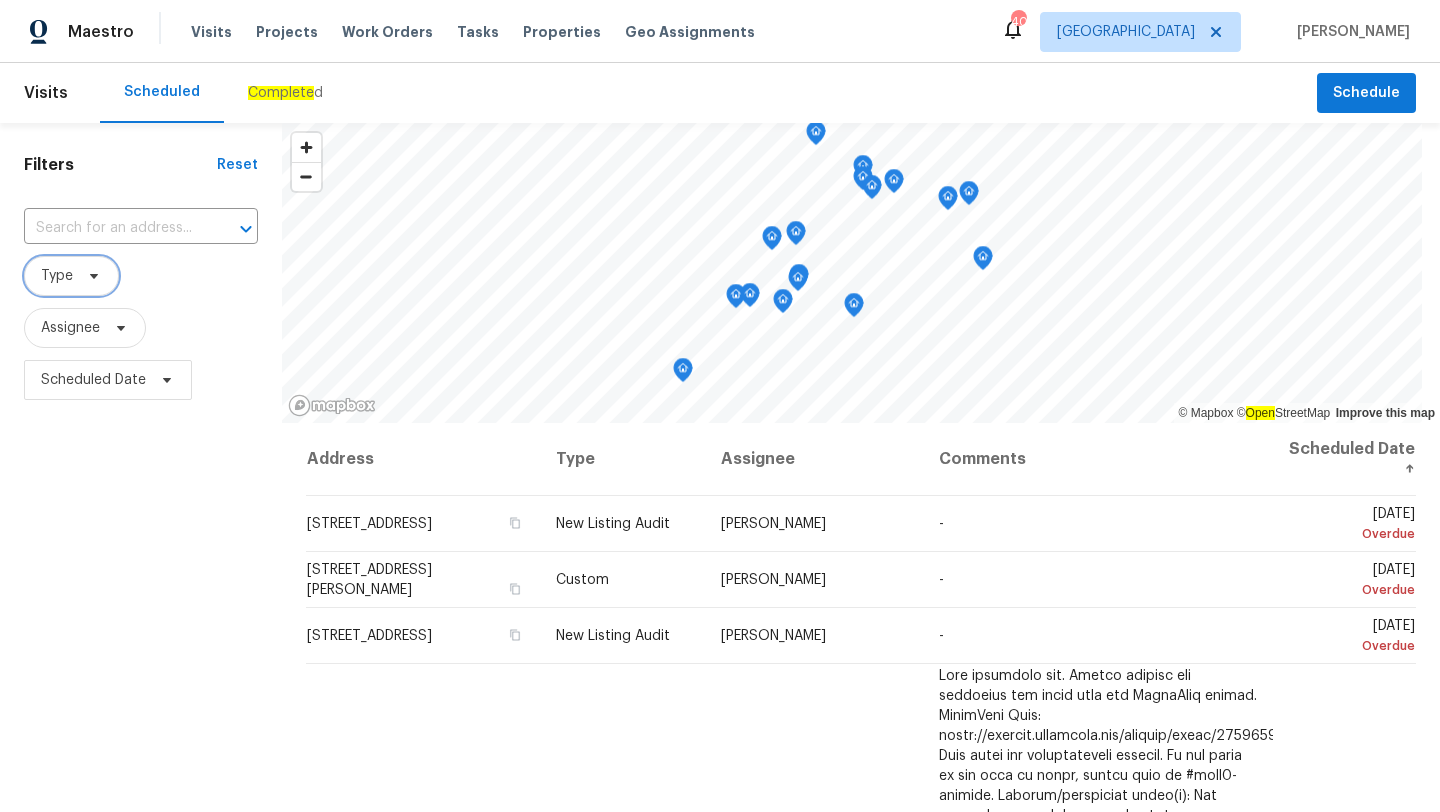 click at bounding box center [91, 276] 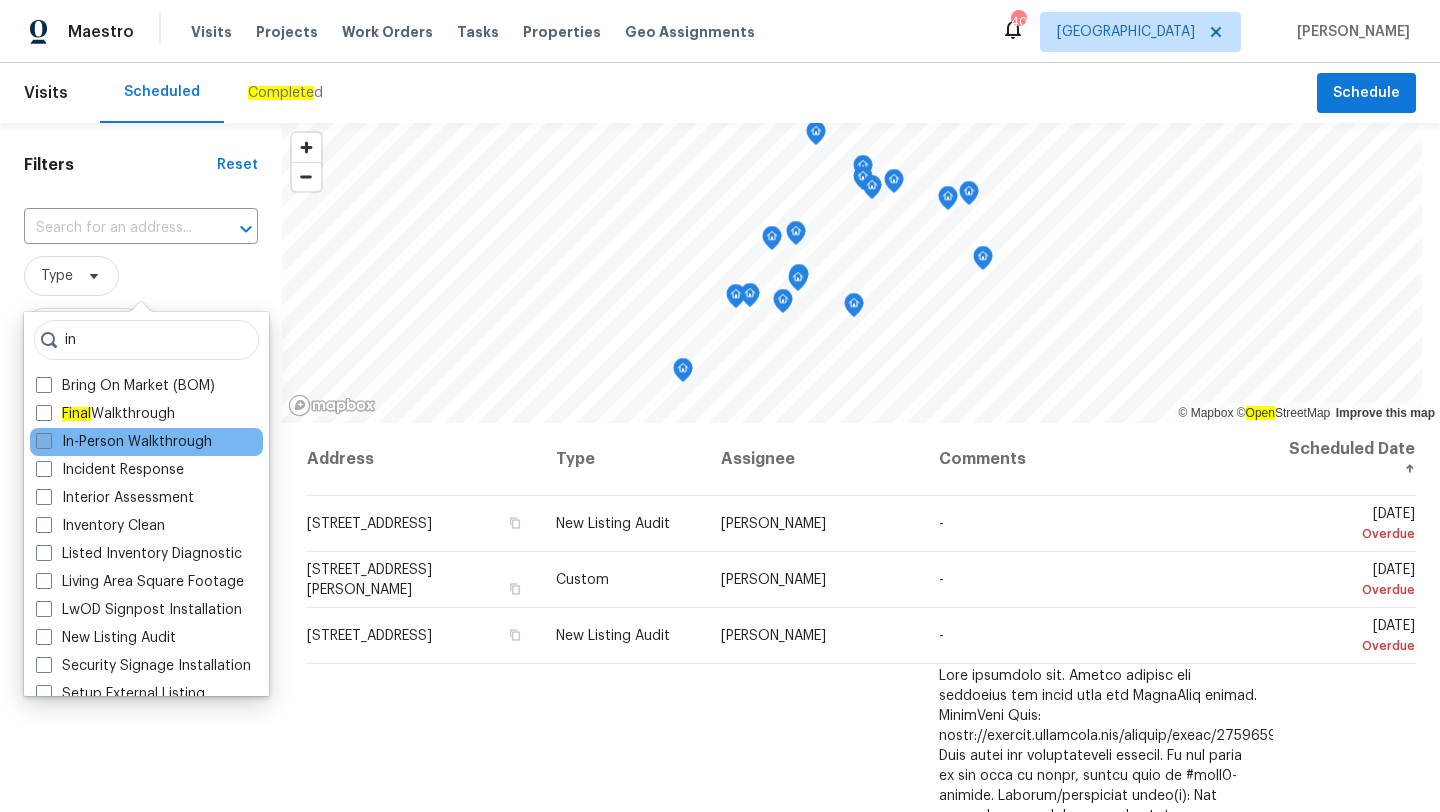 type on "in" 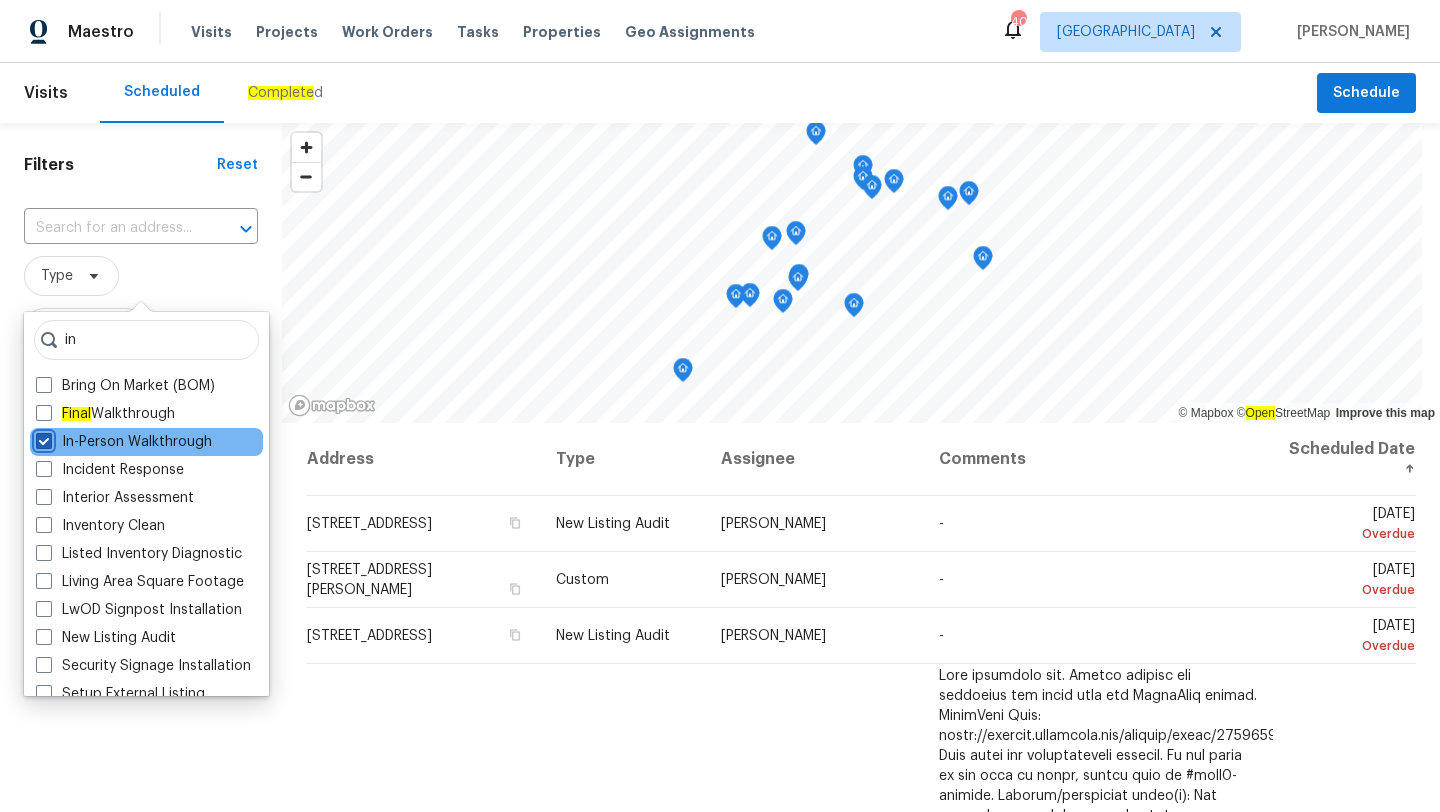 checkbox on "true" 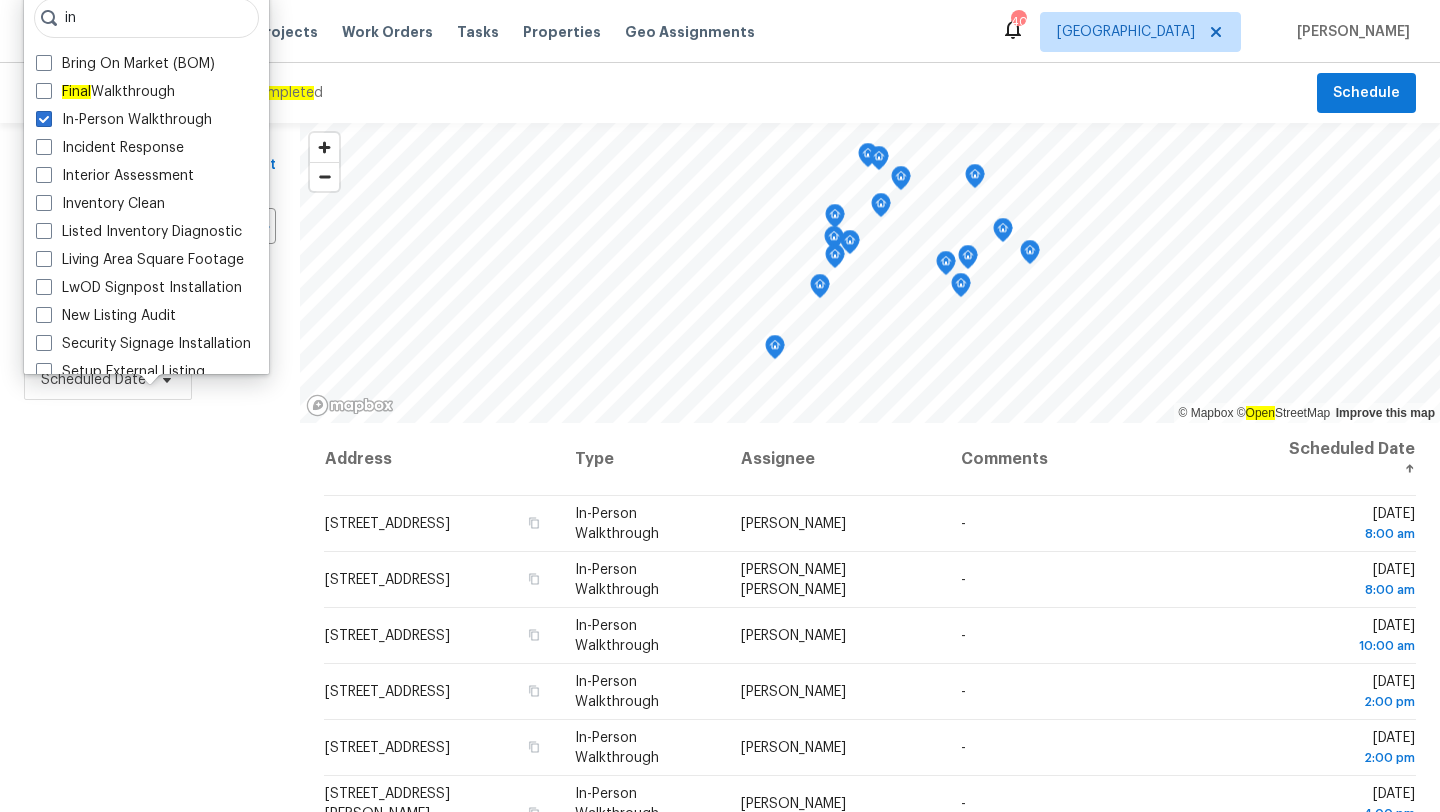 click on "Scheduled Complete d" at bounding box center [708, 93] 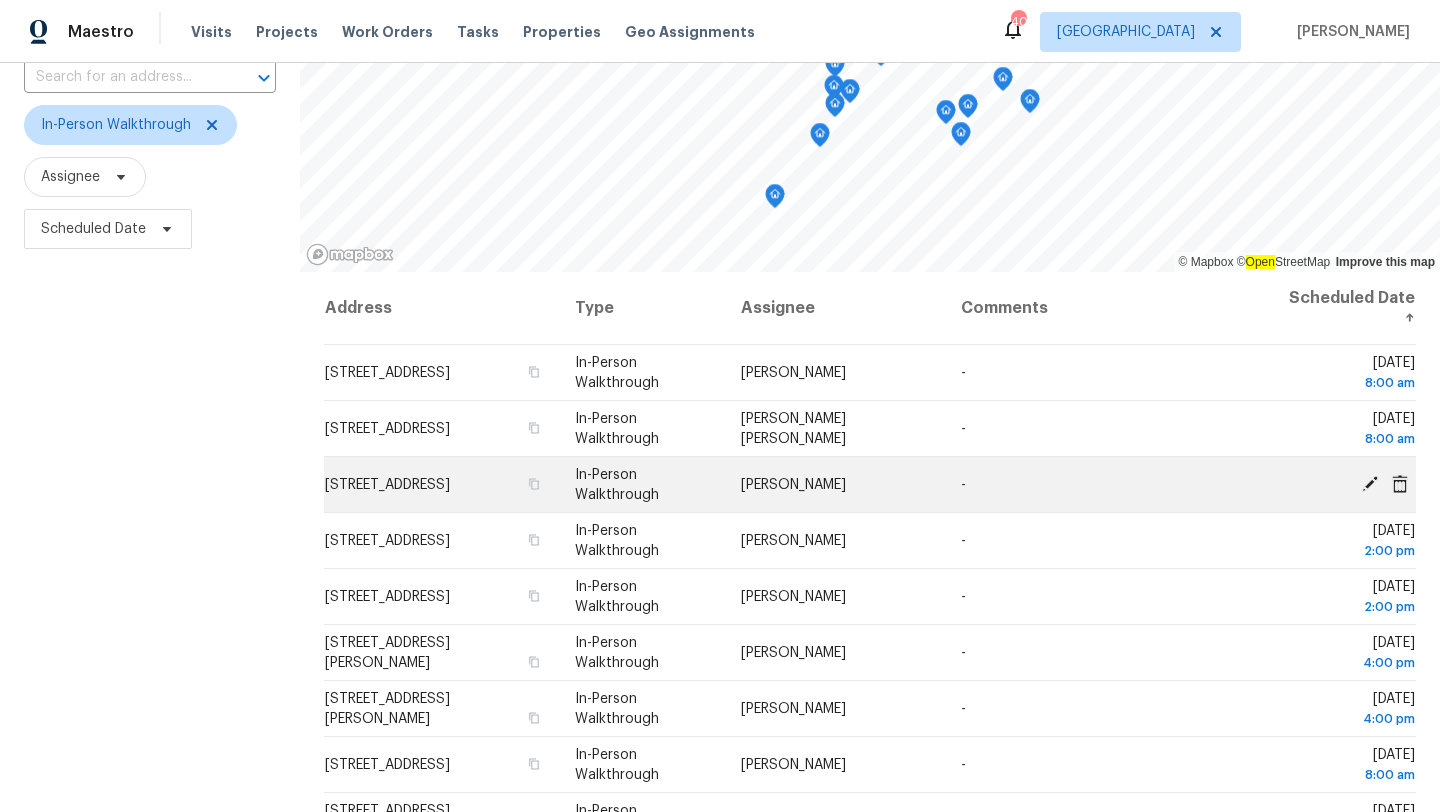 scroll, scrollTop: 157, scrollLeft: 0, axis: vertical 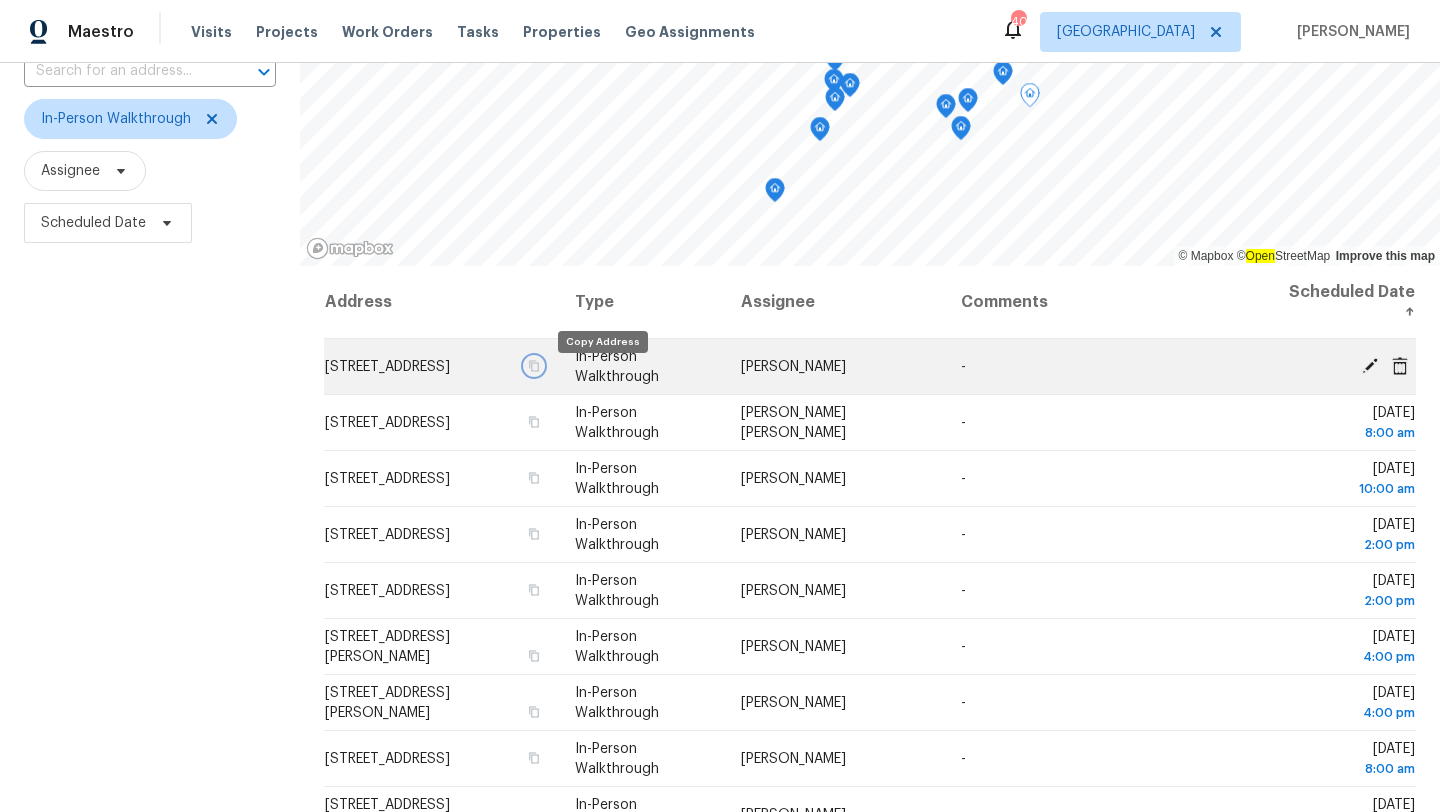 click at bounding box center [534, 366] 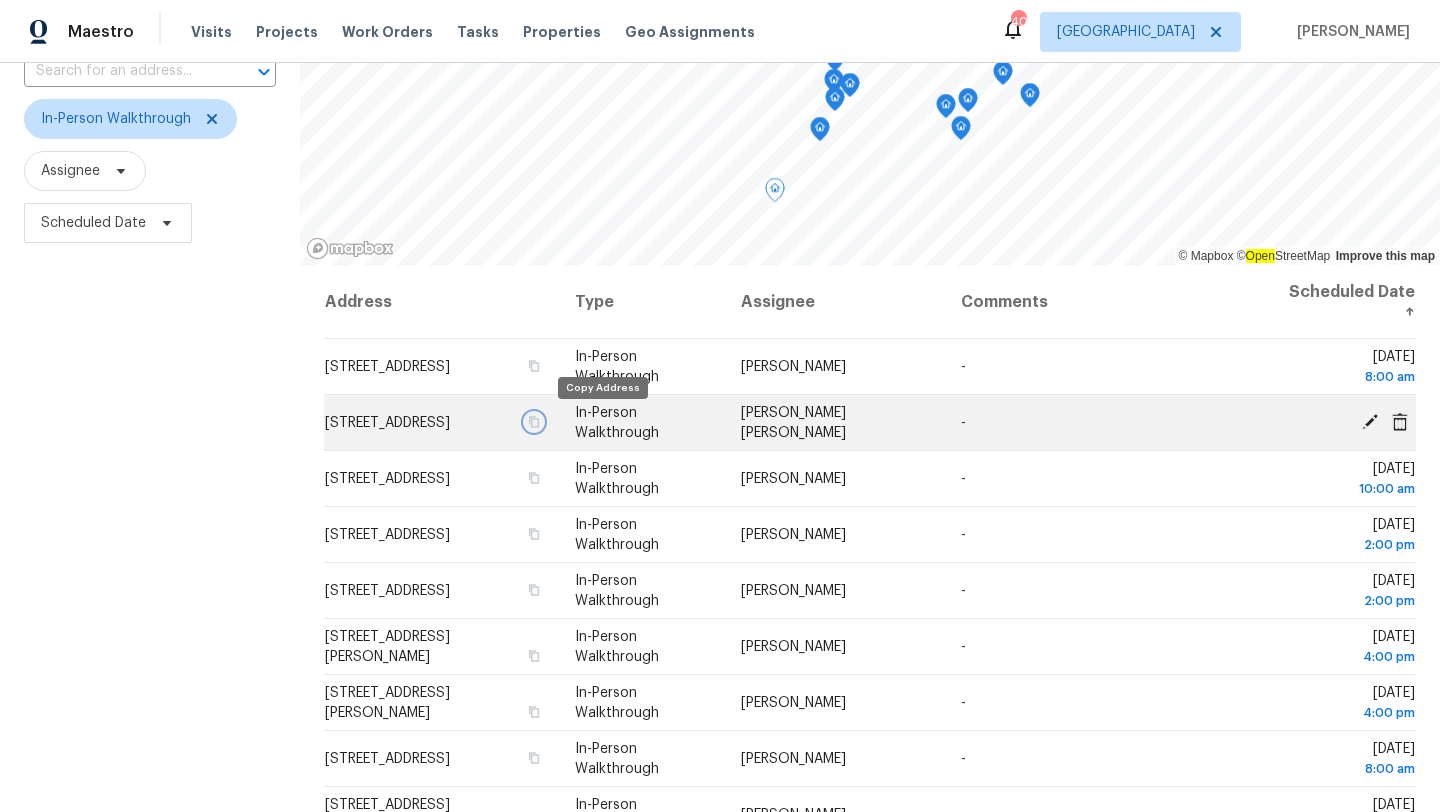 click 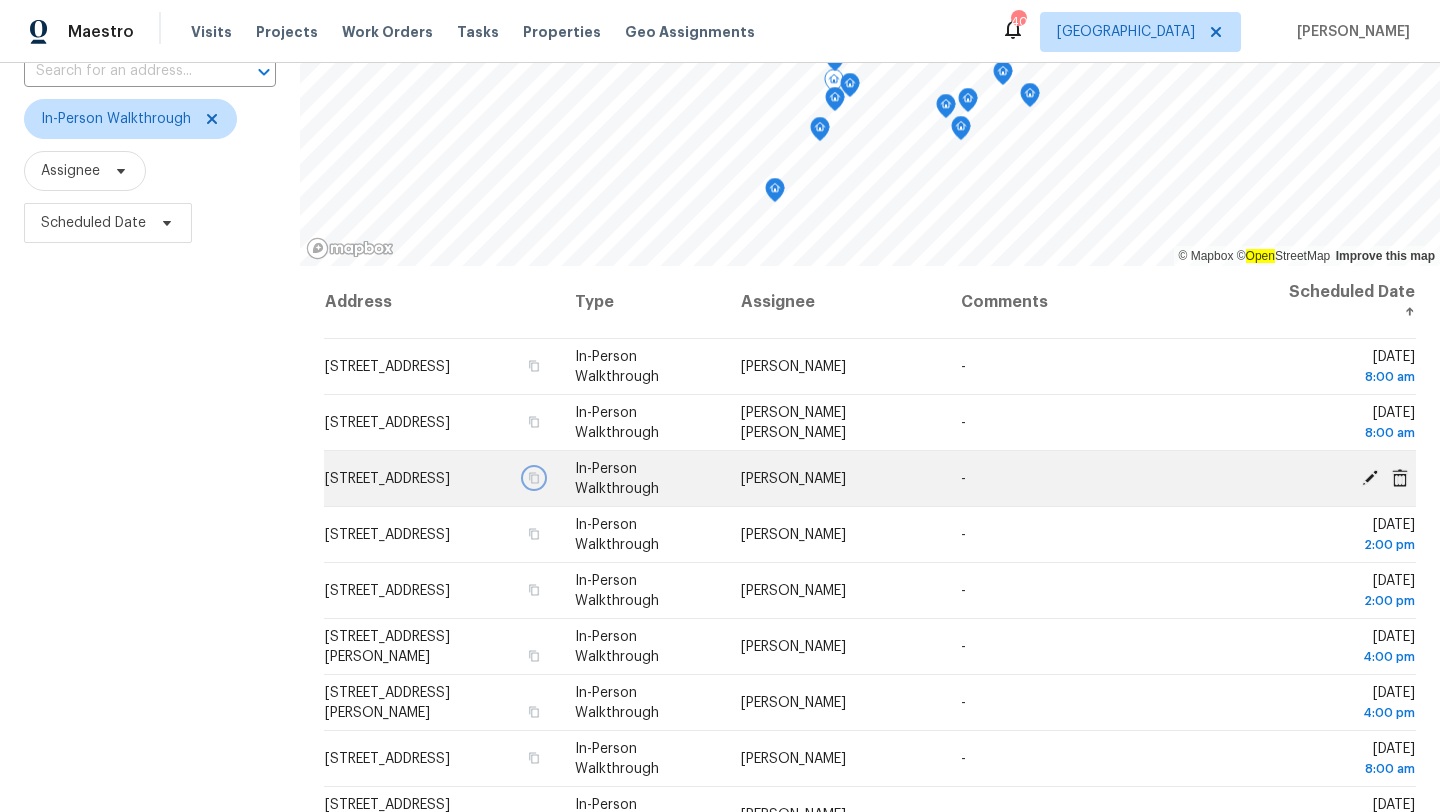 click 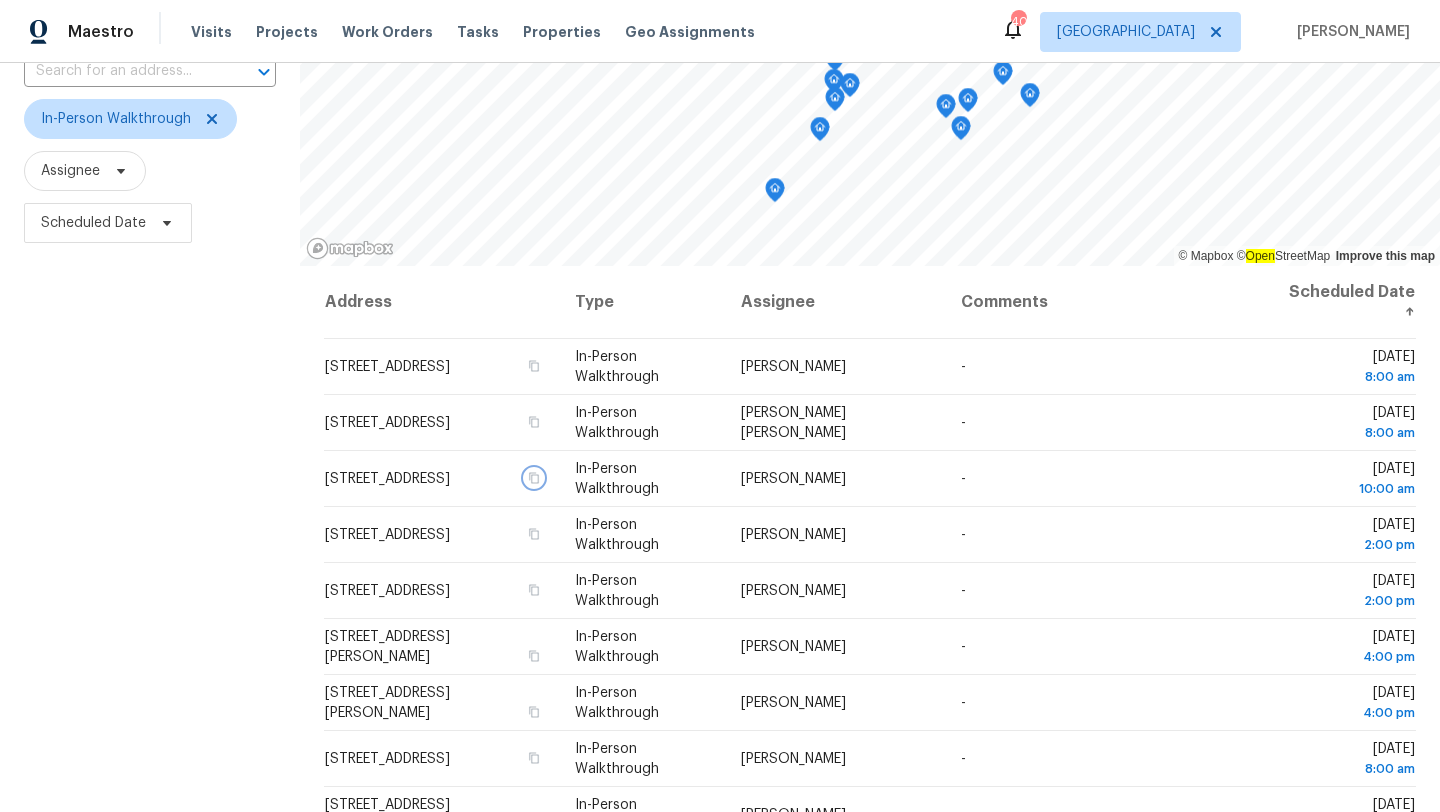 scroll, scrollTop: 260, scrollLeft: 0, axis: vertical 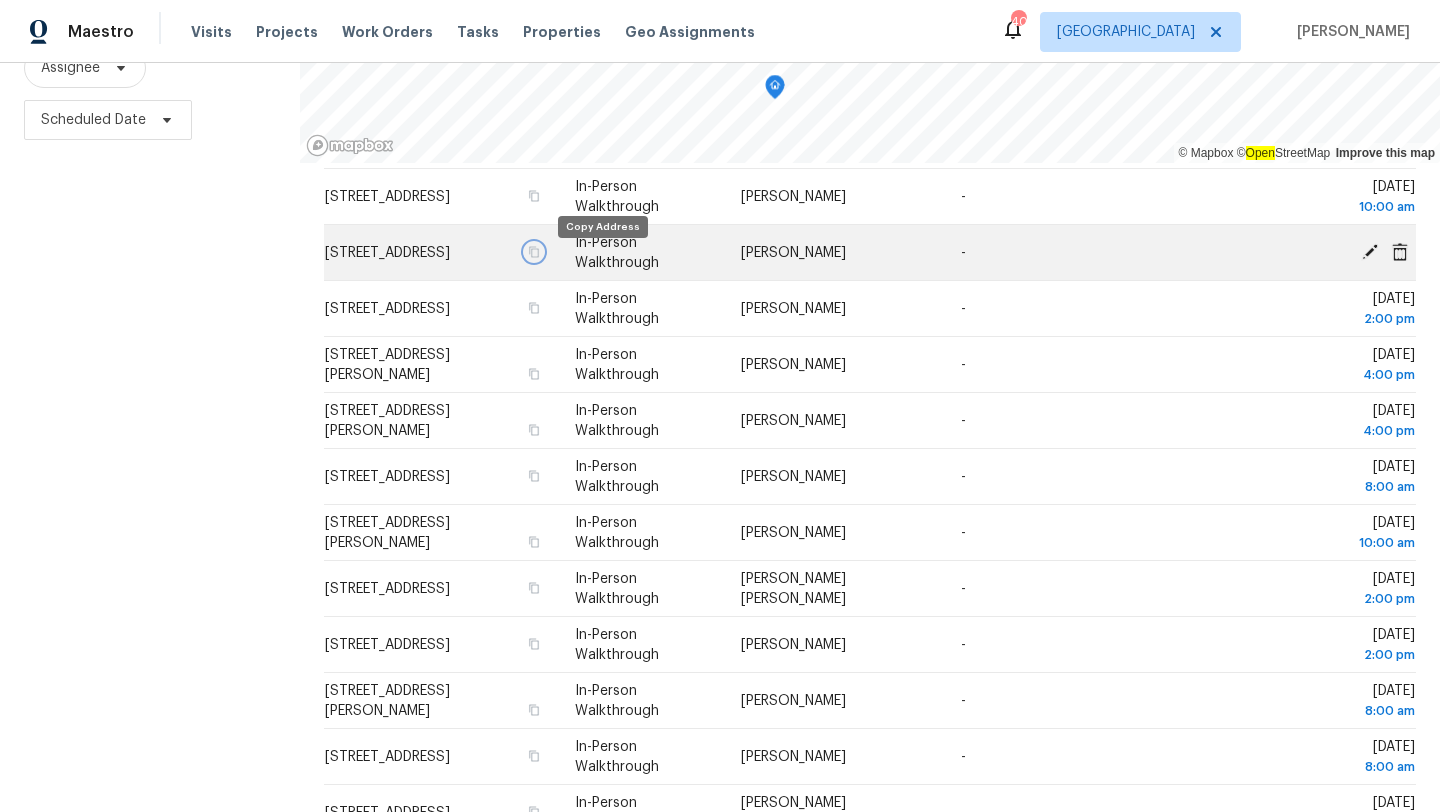 click 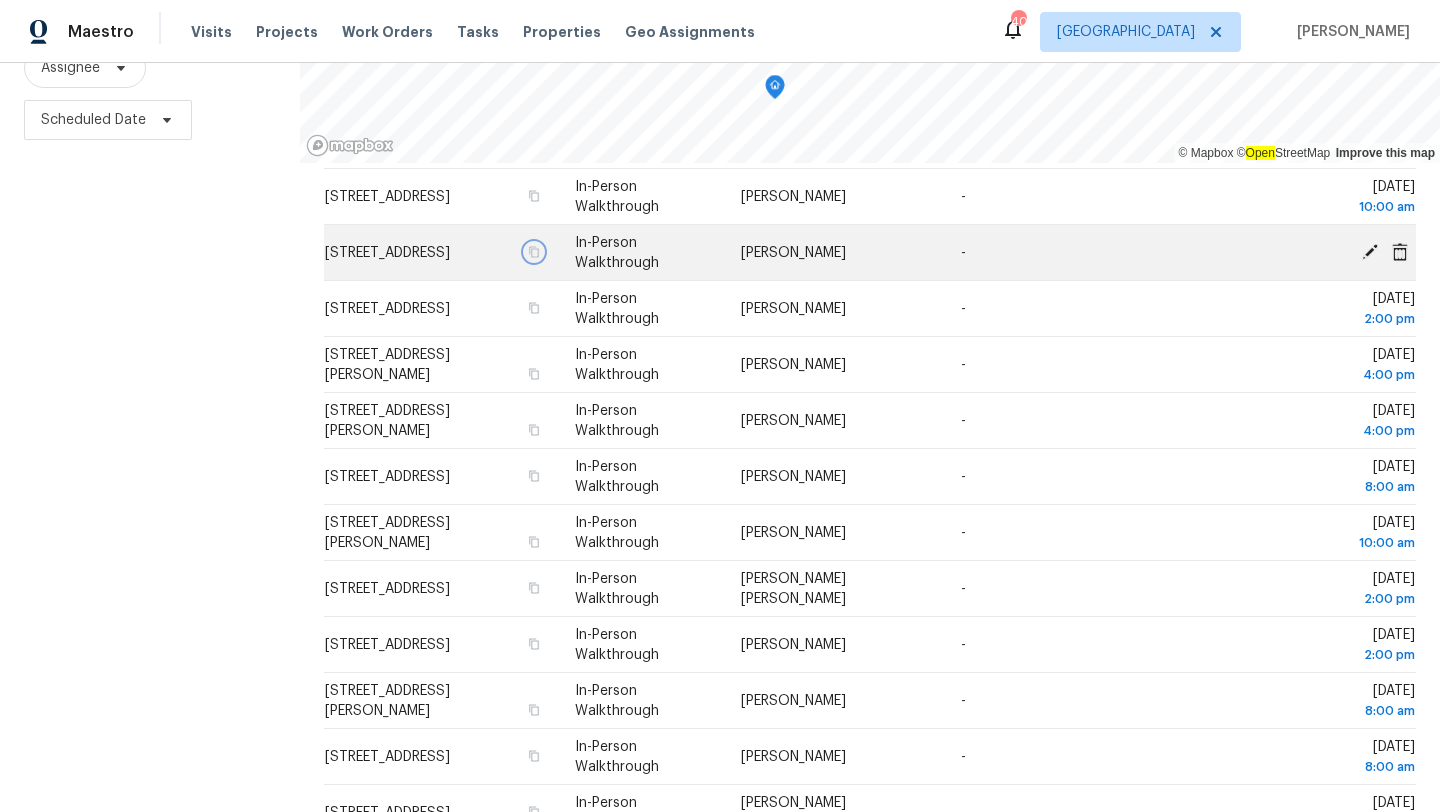 click 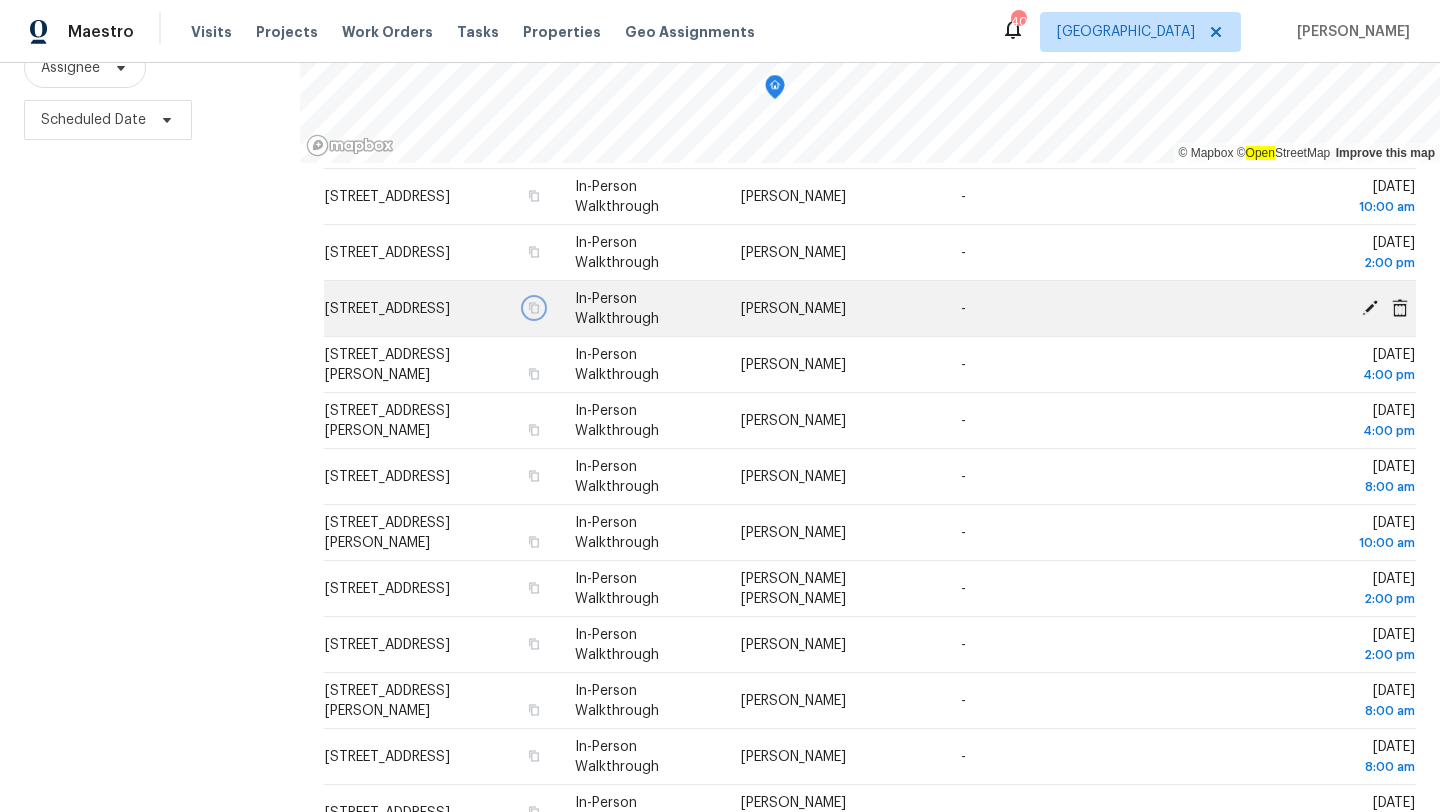 click 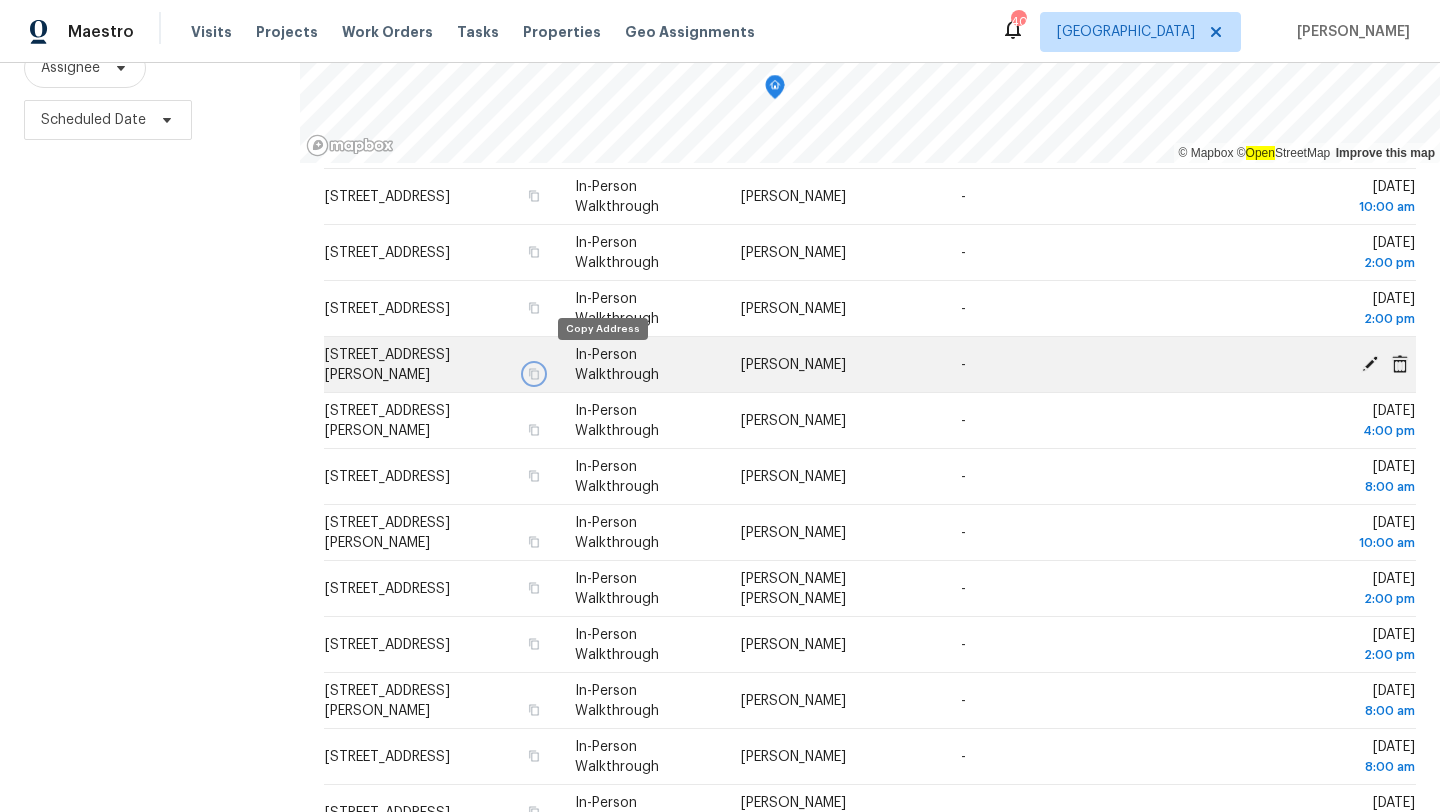 click 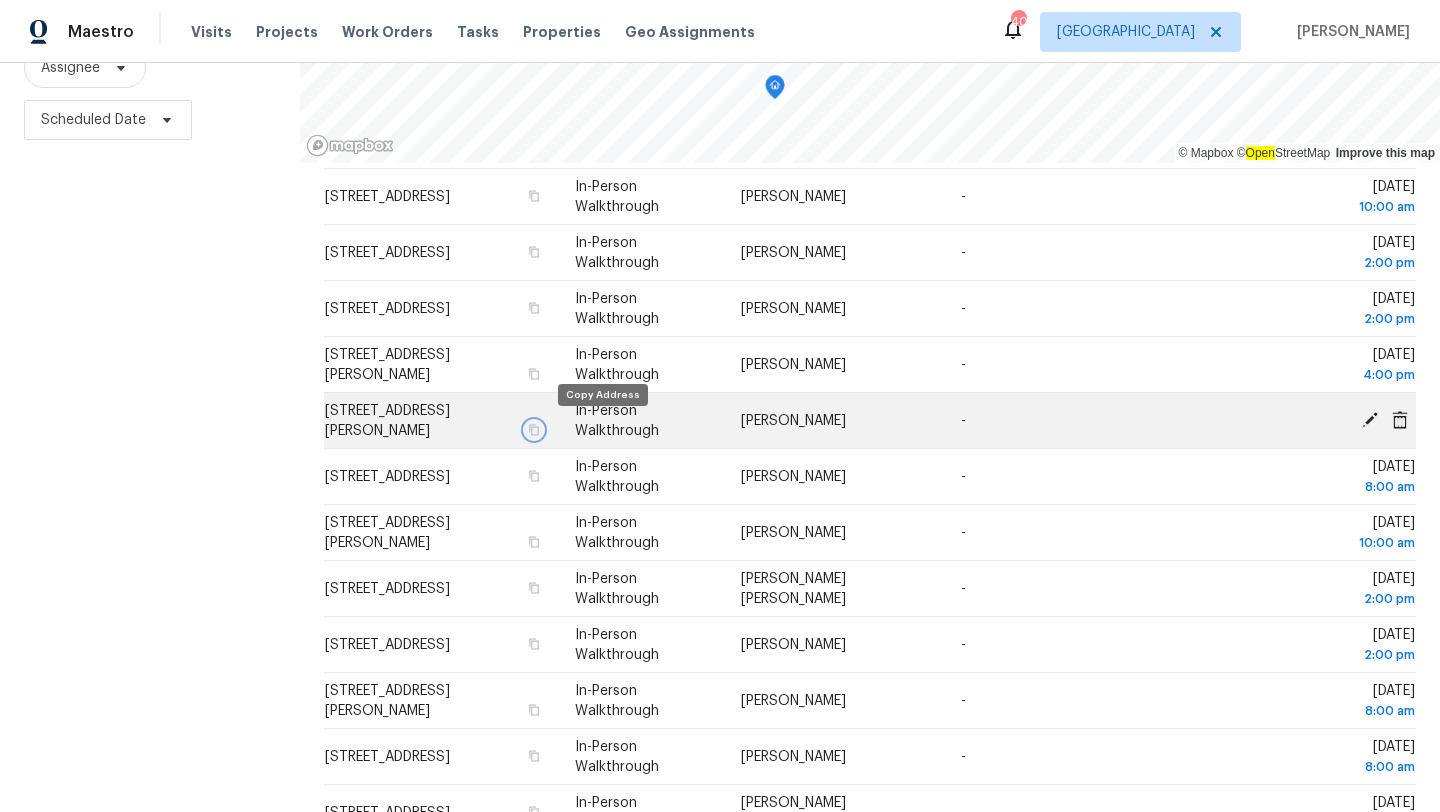 click 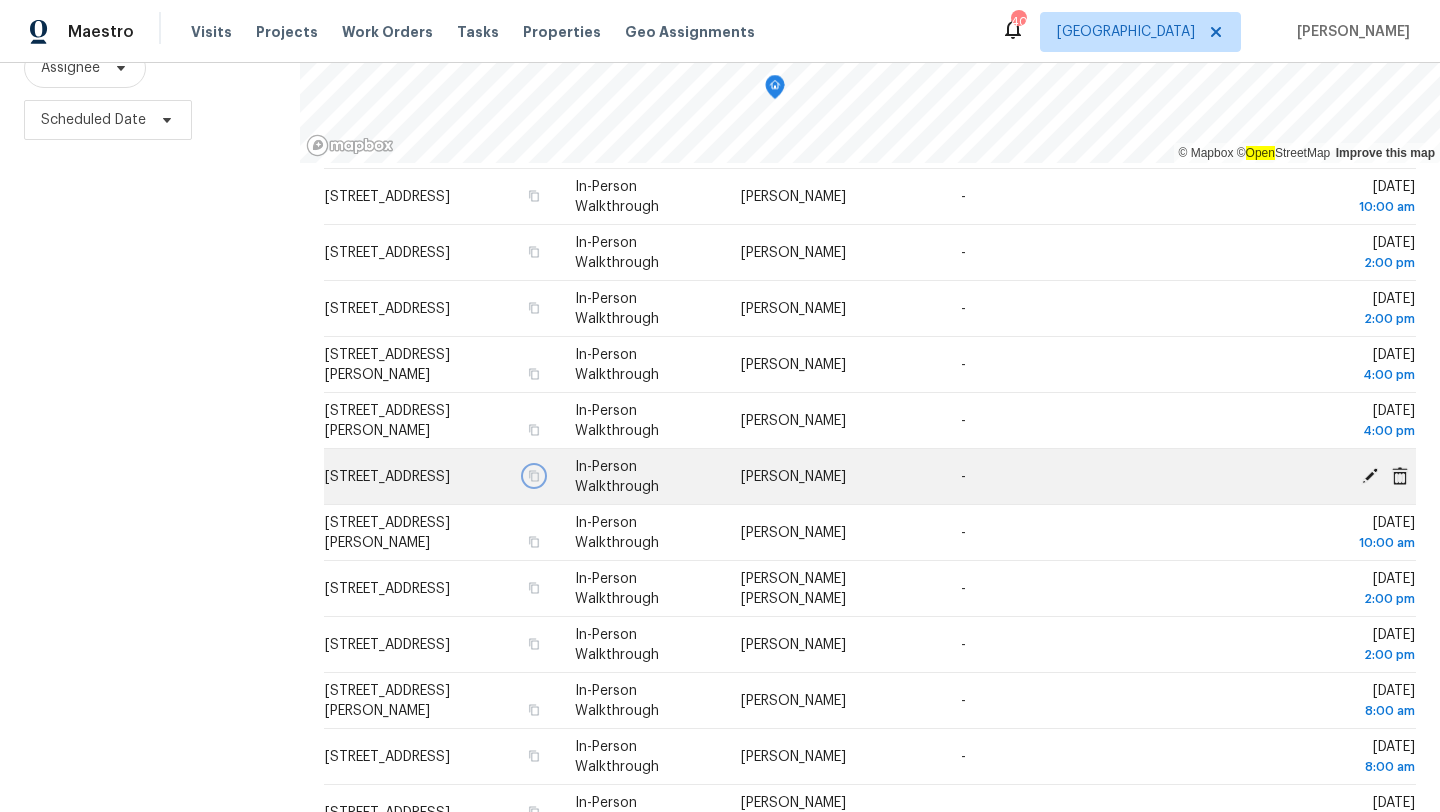 click 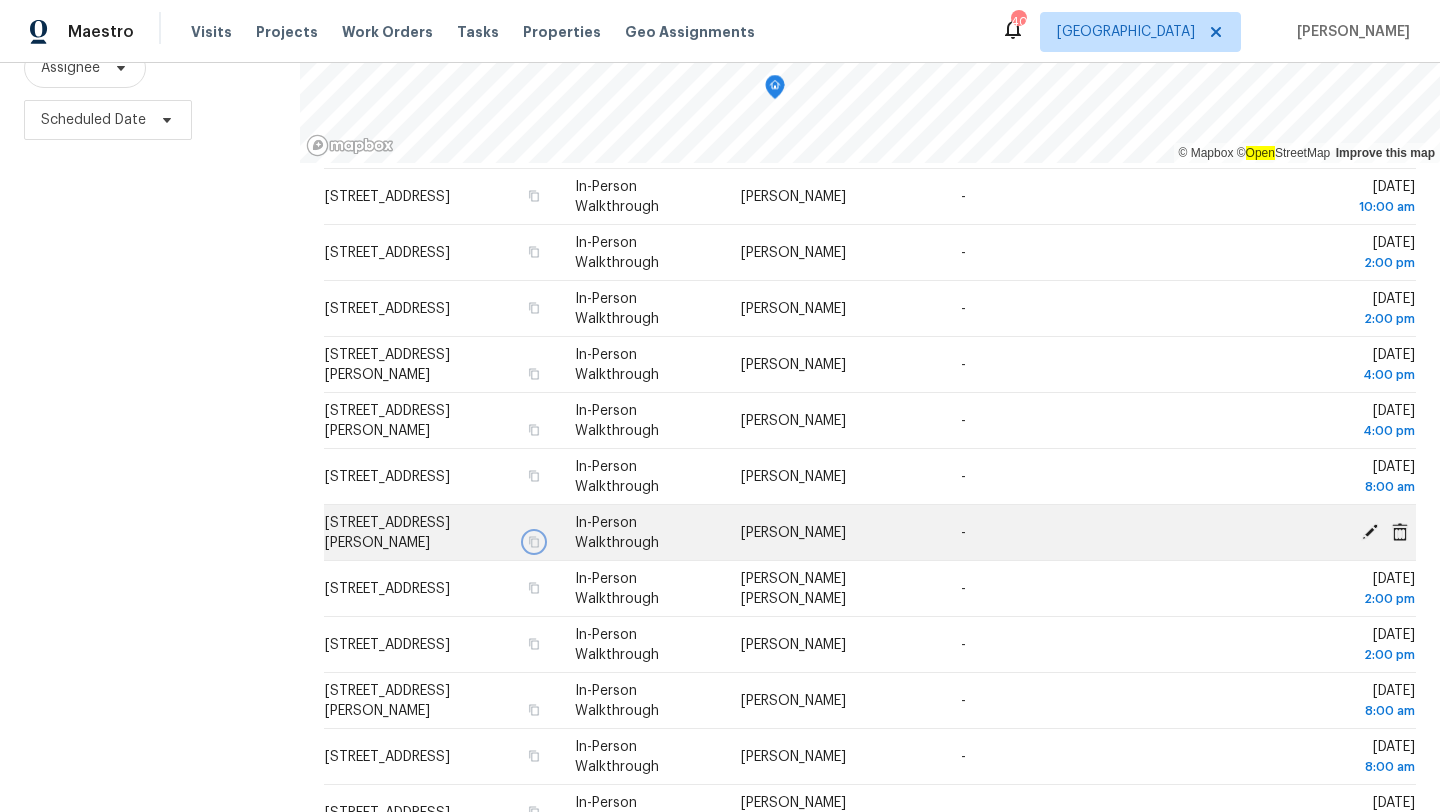 click 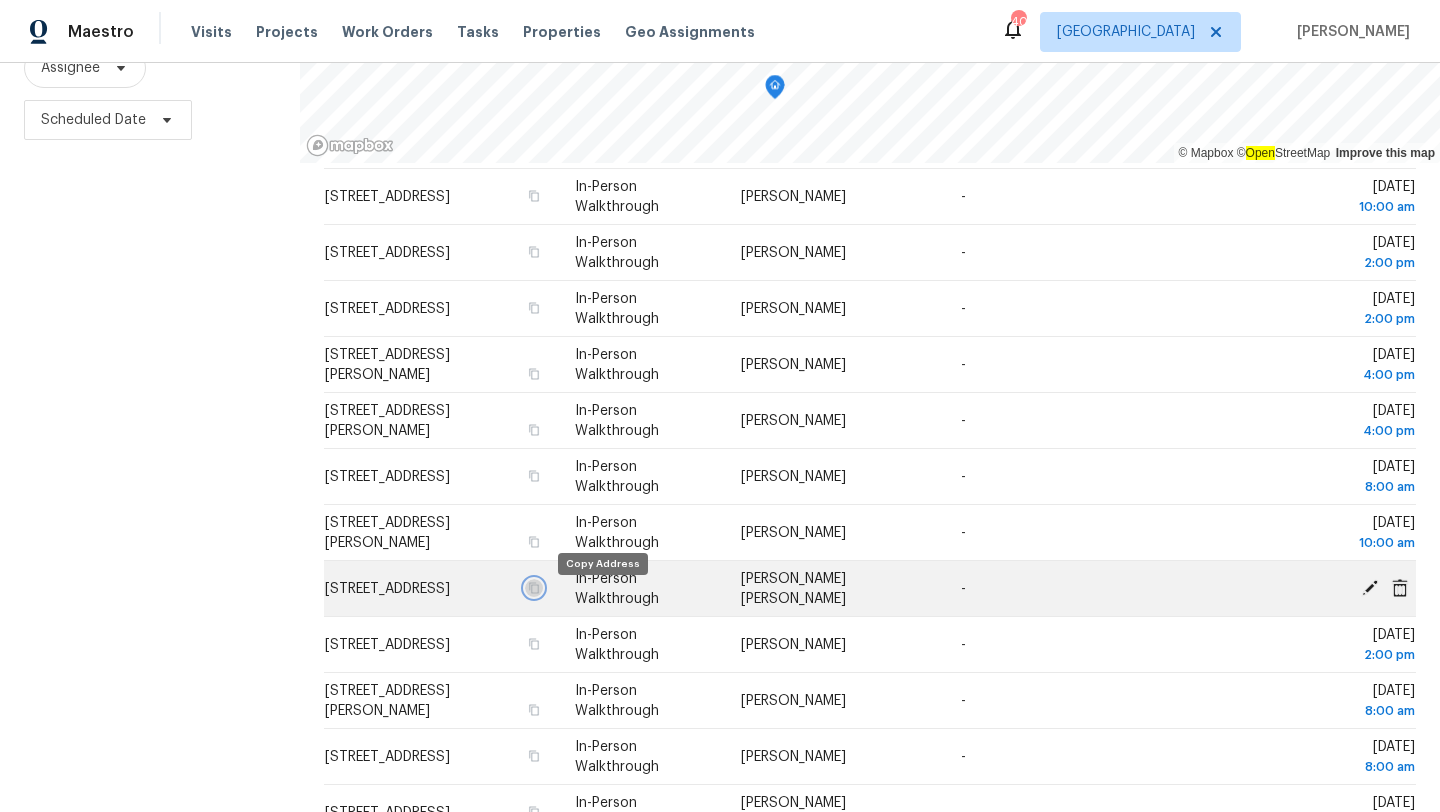 click 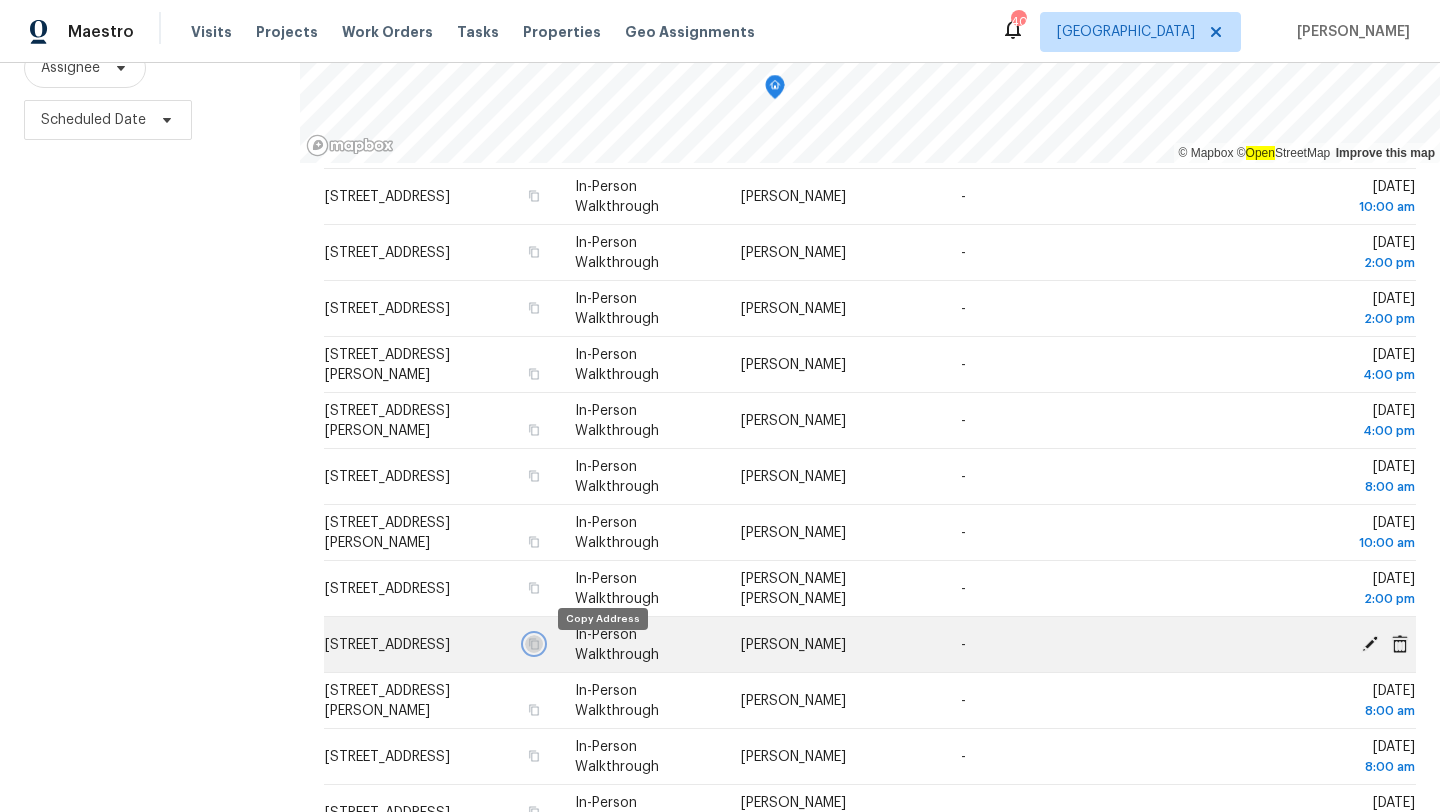 click 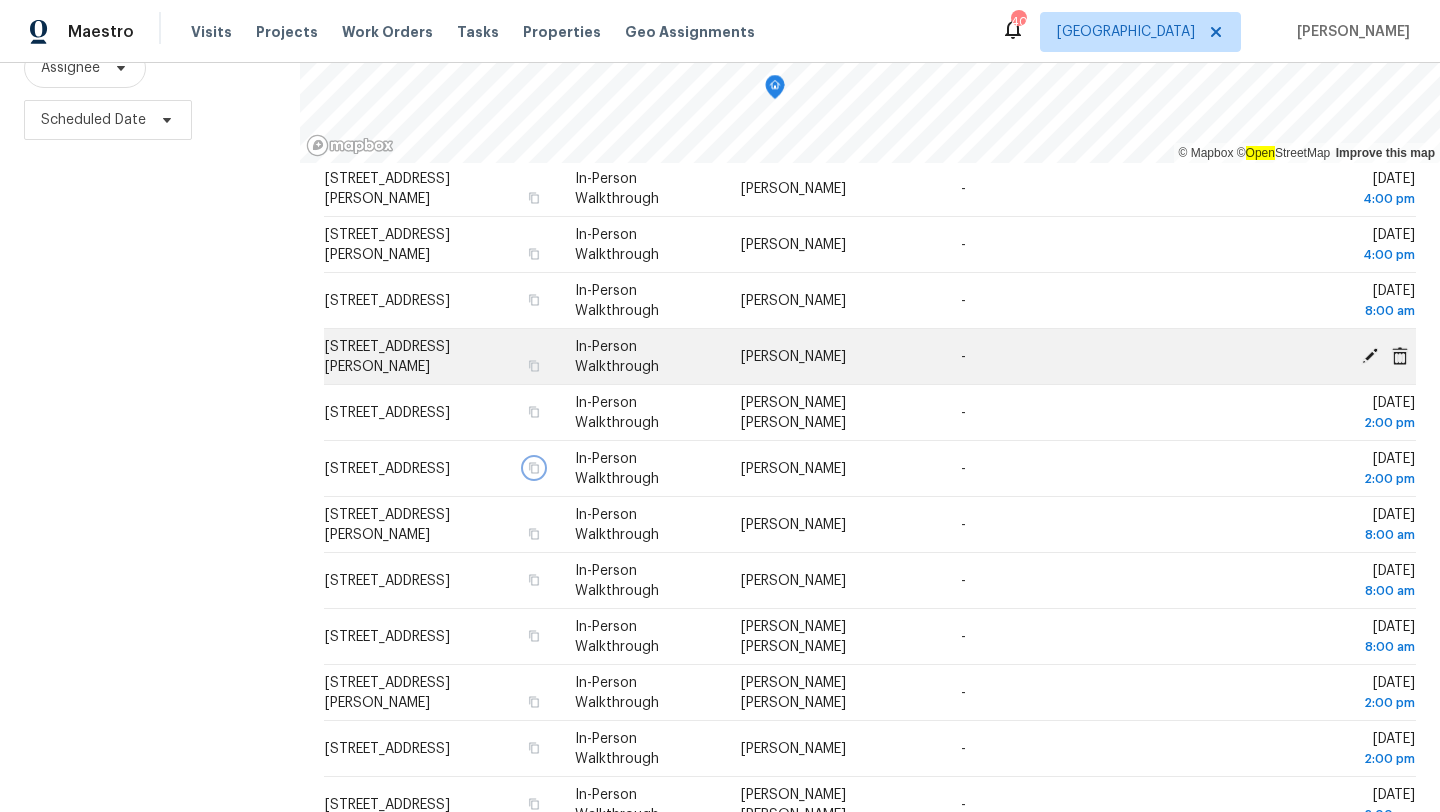 scroll, scrollTop: 447, scrollLeft: 0, axis: vertical 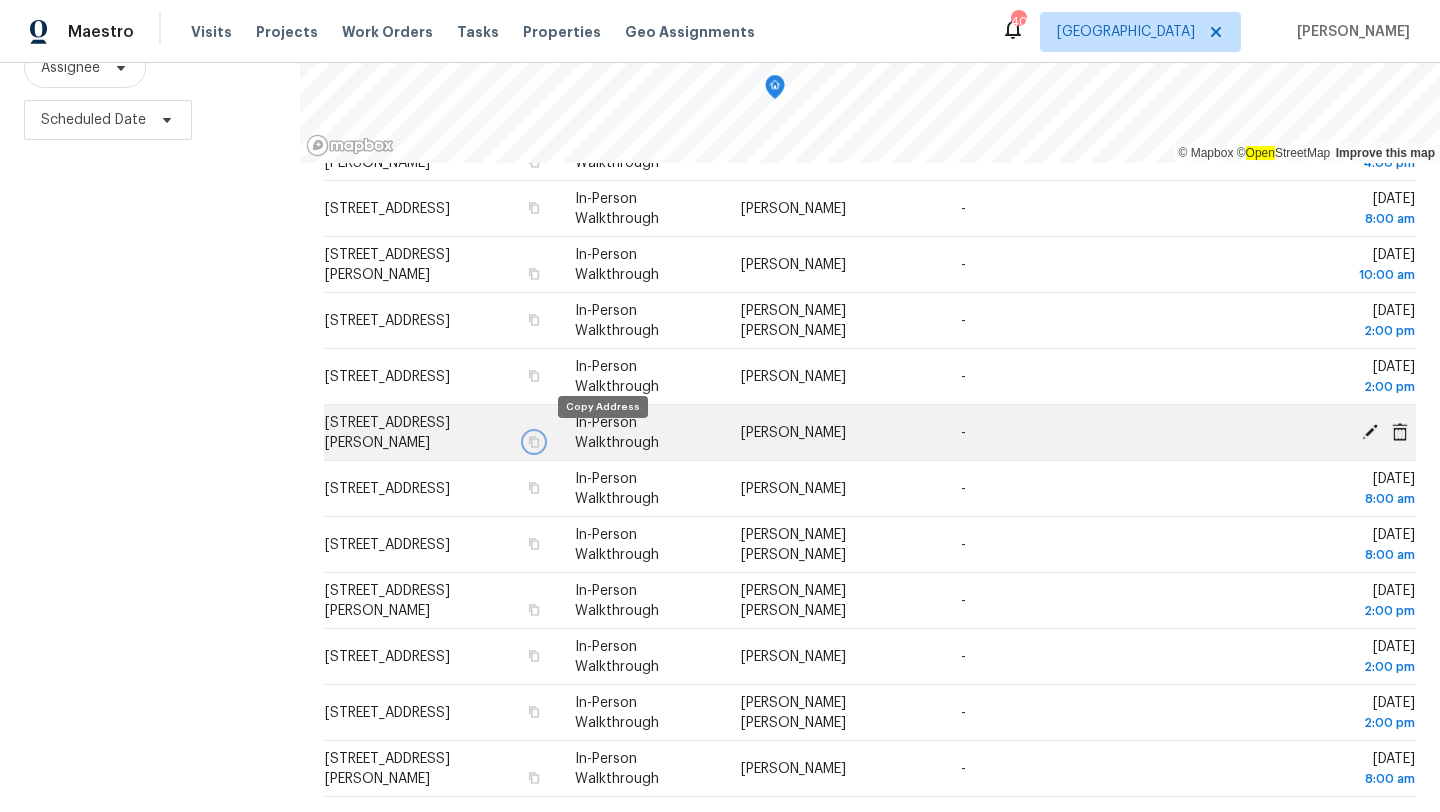 click 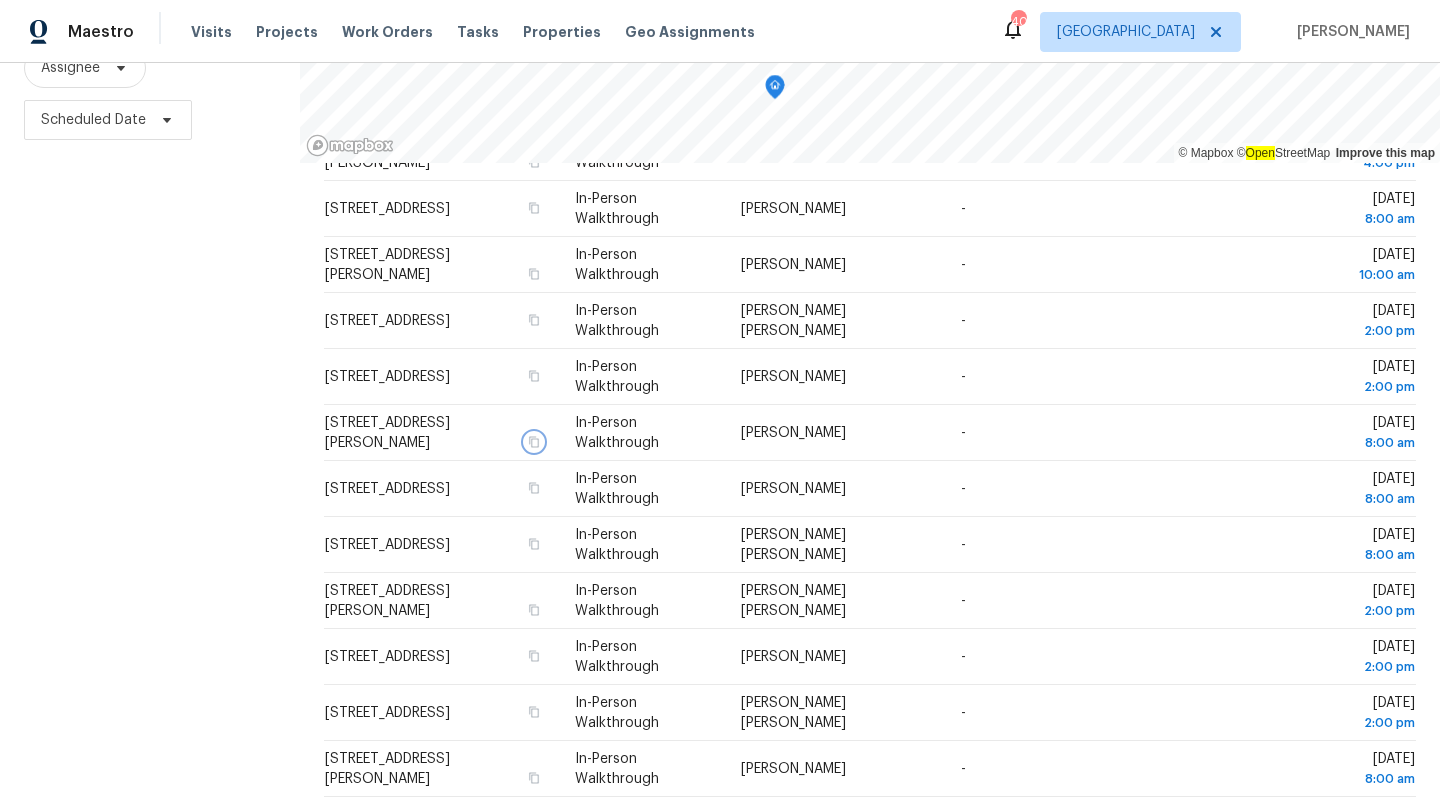 scroll, scrollTop: 0, scrollLeft: 0, axis: both 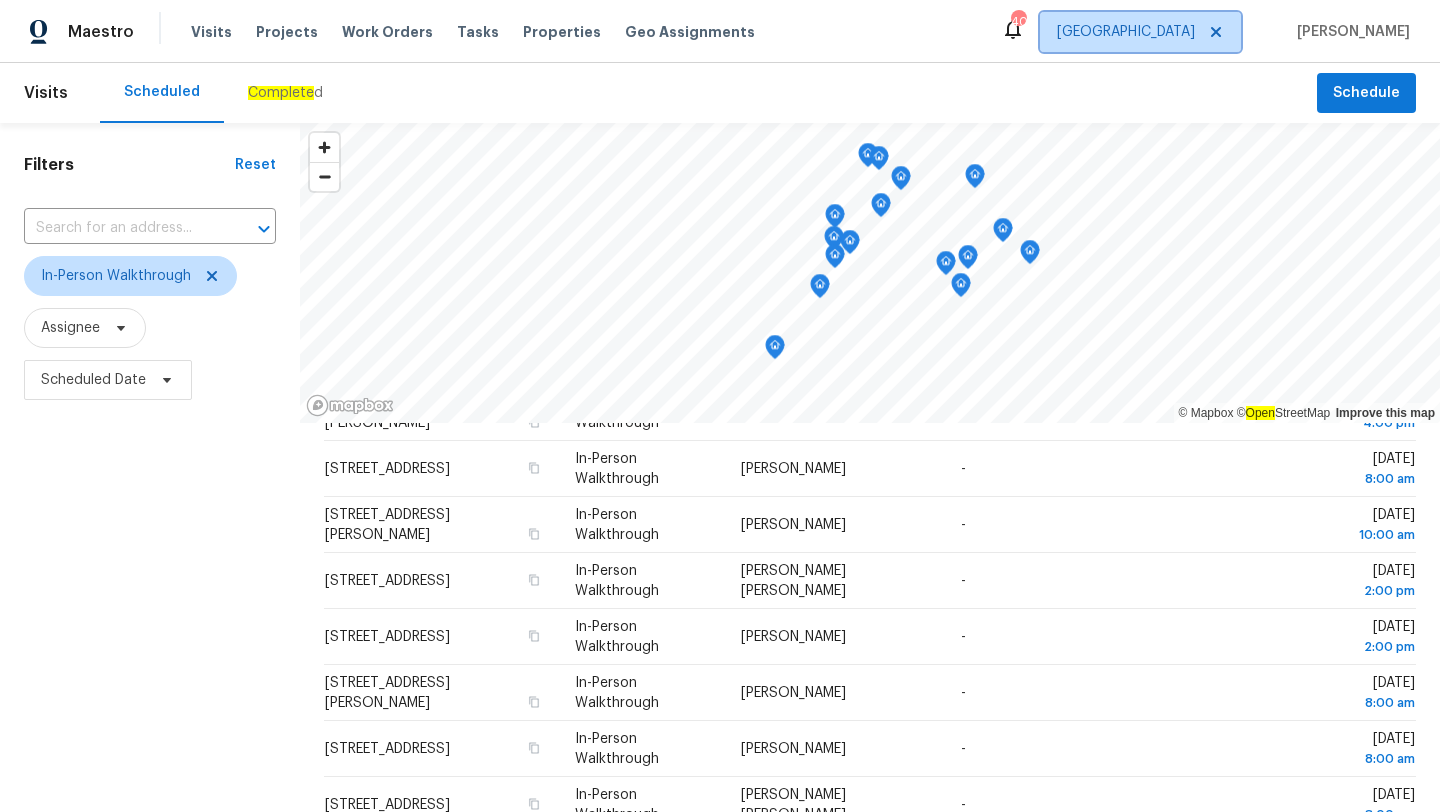 click on "Jacksonville" at bounding box center (1126, 32) 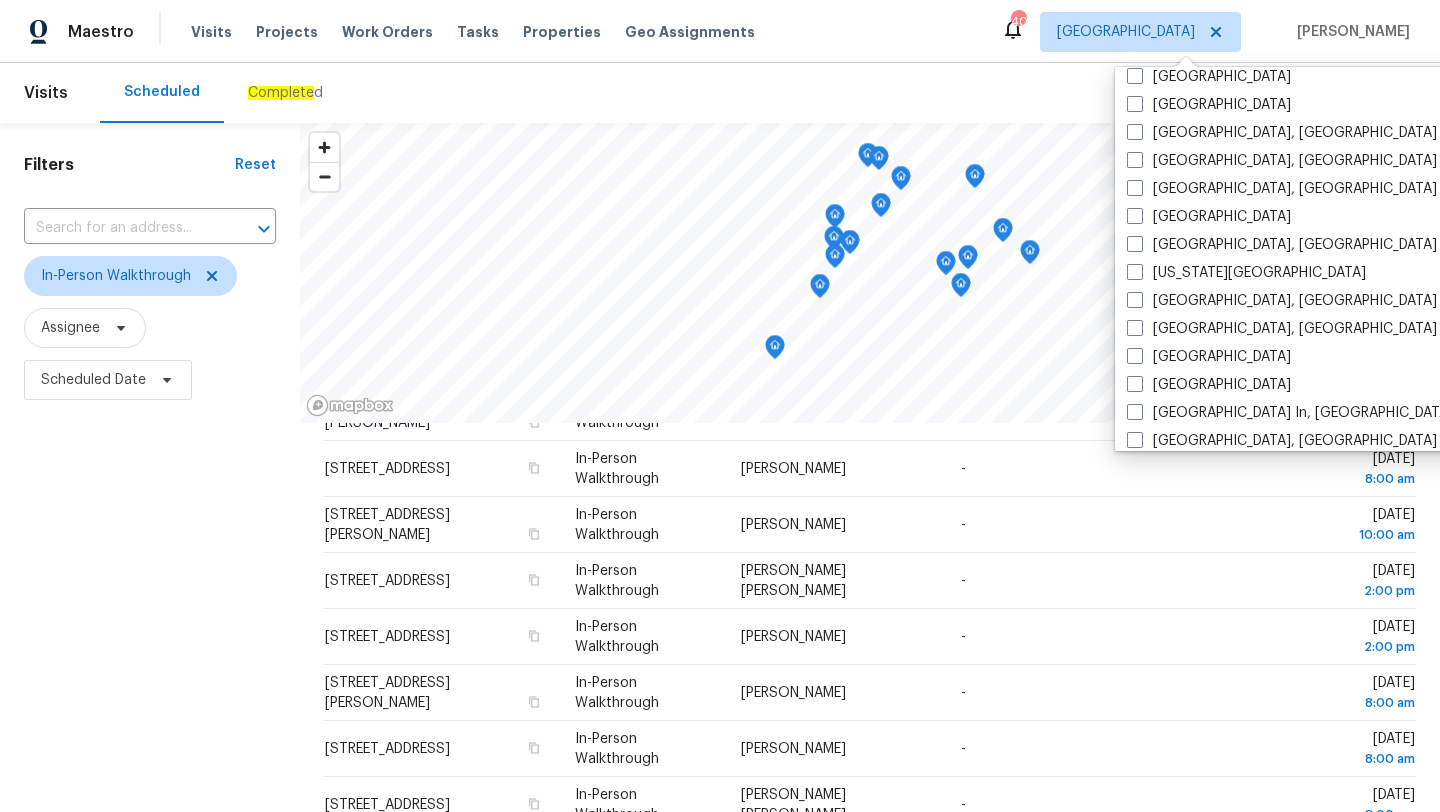 scroll, scrollTop: 765, scrollLeft: 0, axis: vertical 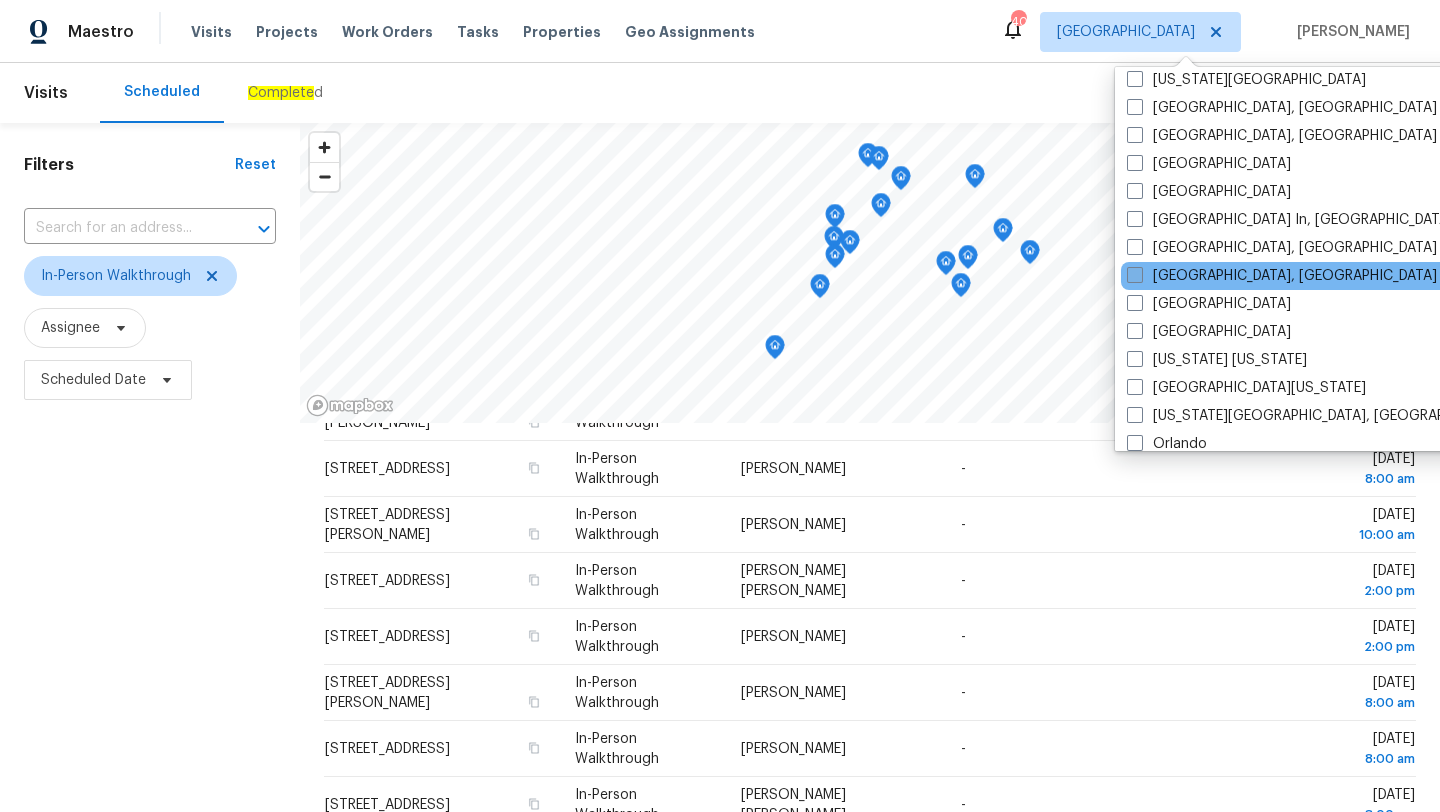 click on "Miami, FL" at bounding box center [1282, 276] 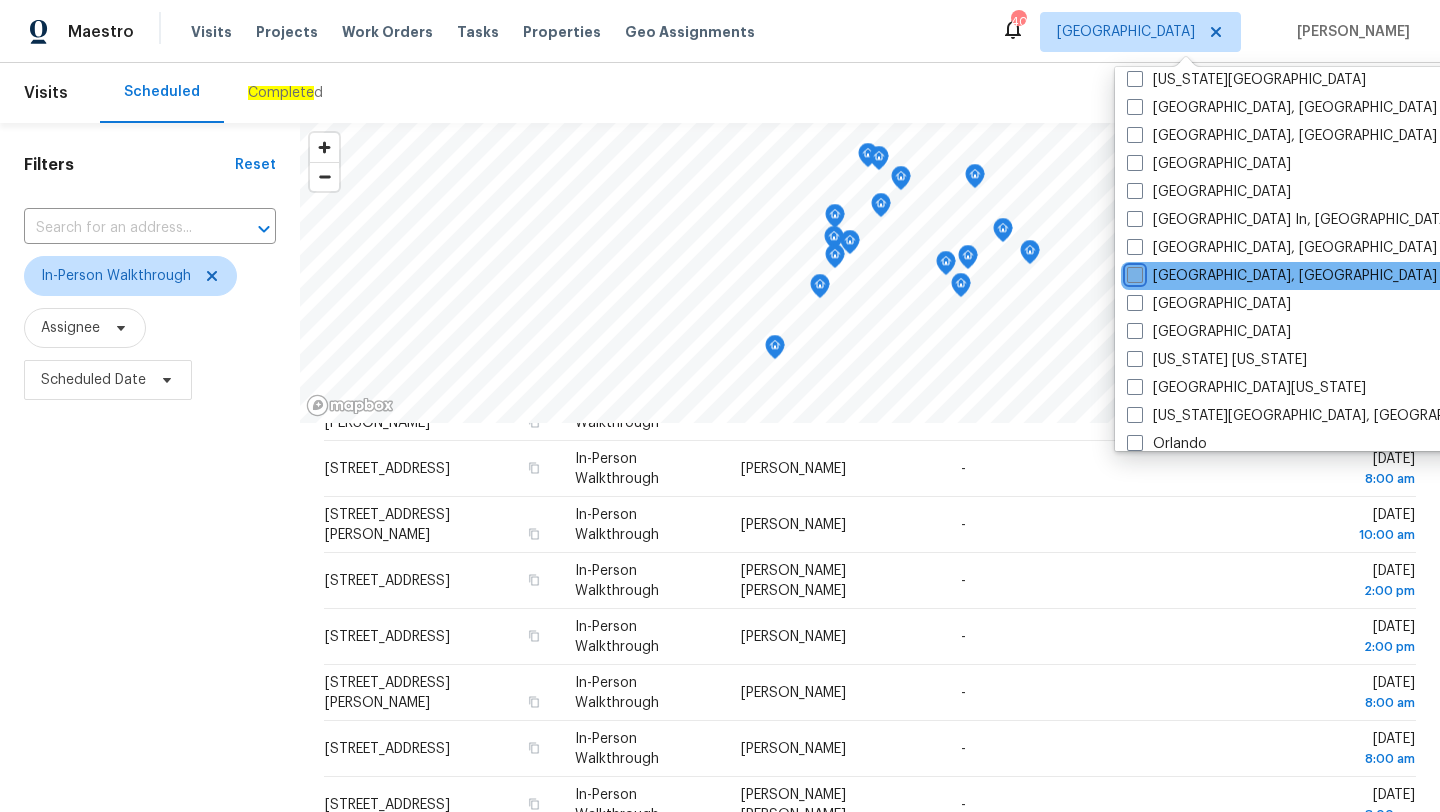 click on "Miami, FL" at bounding box center [1133, 272] 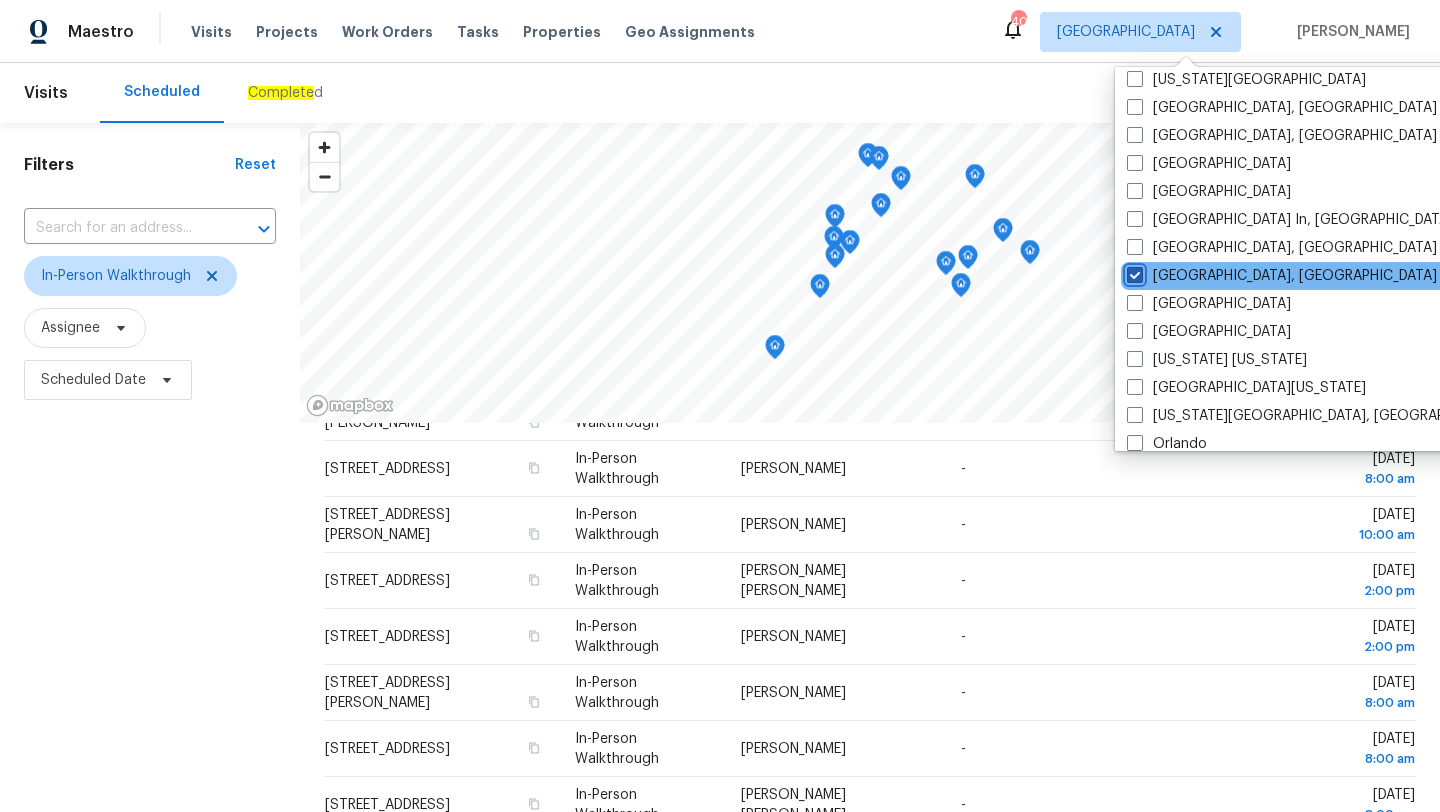 checkbox on "true" 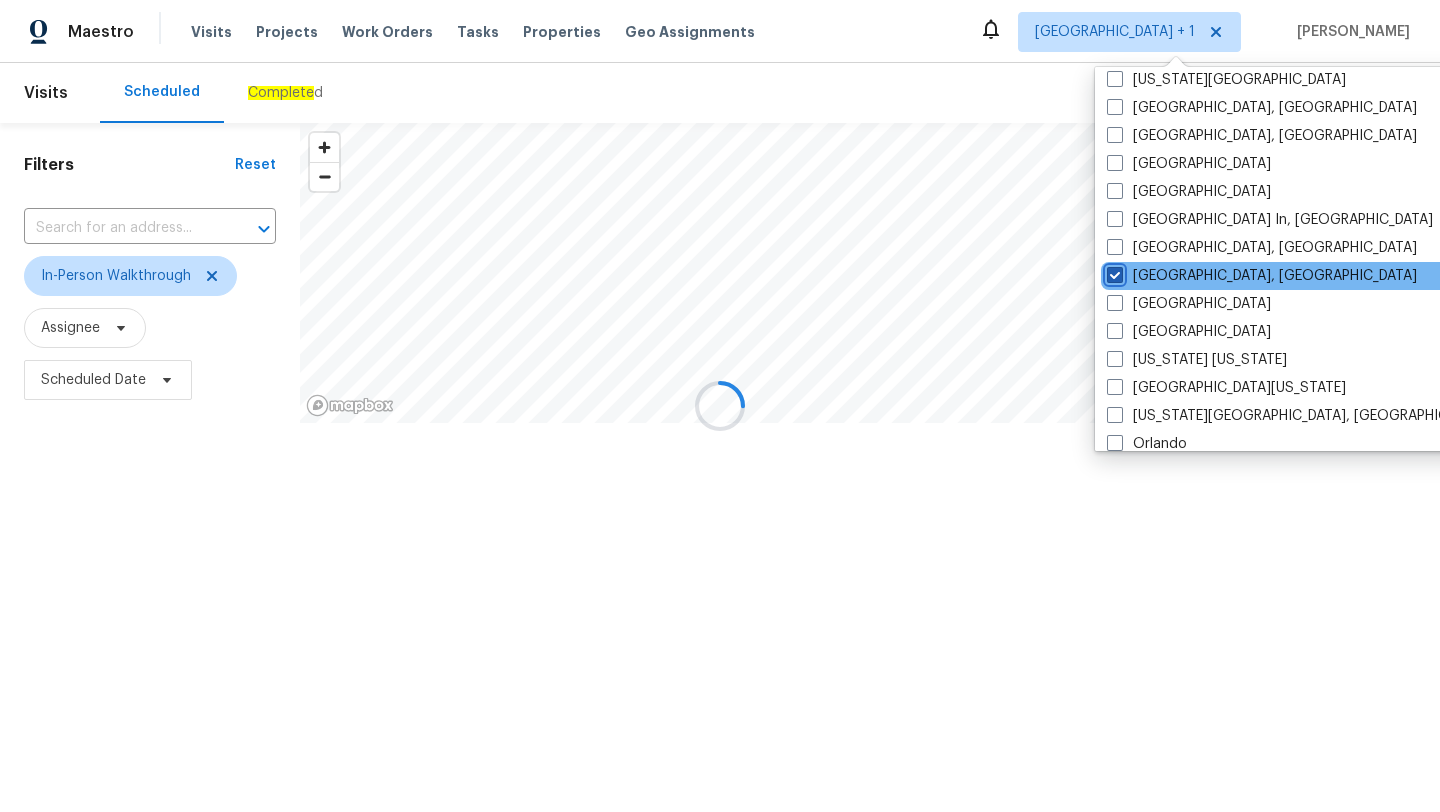 scroll, scrollTop: 0, scrollLeft: 0, axis: both 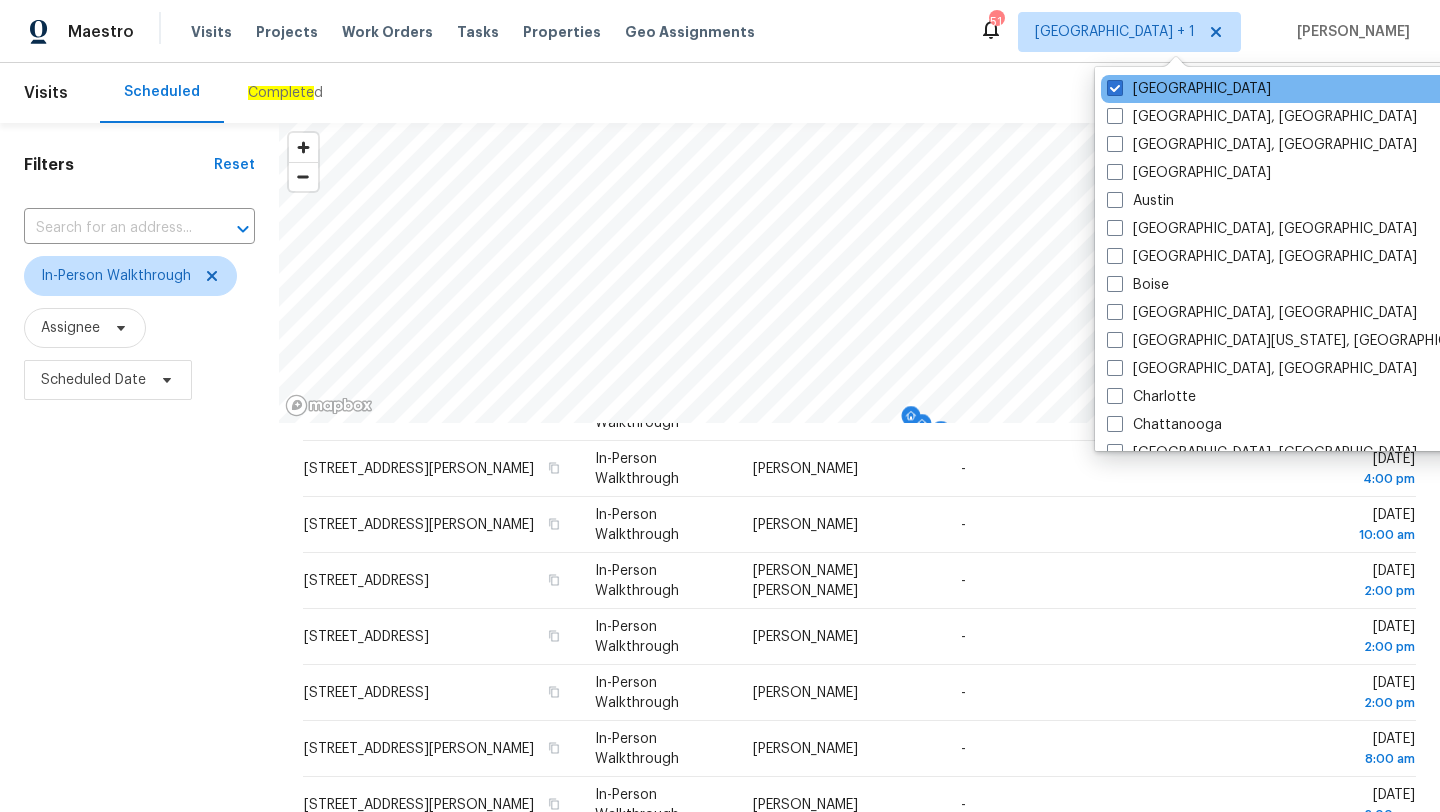 click on "Jacksonville" at bounding box center [1302, 89] 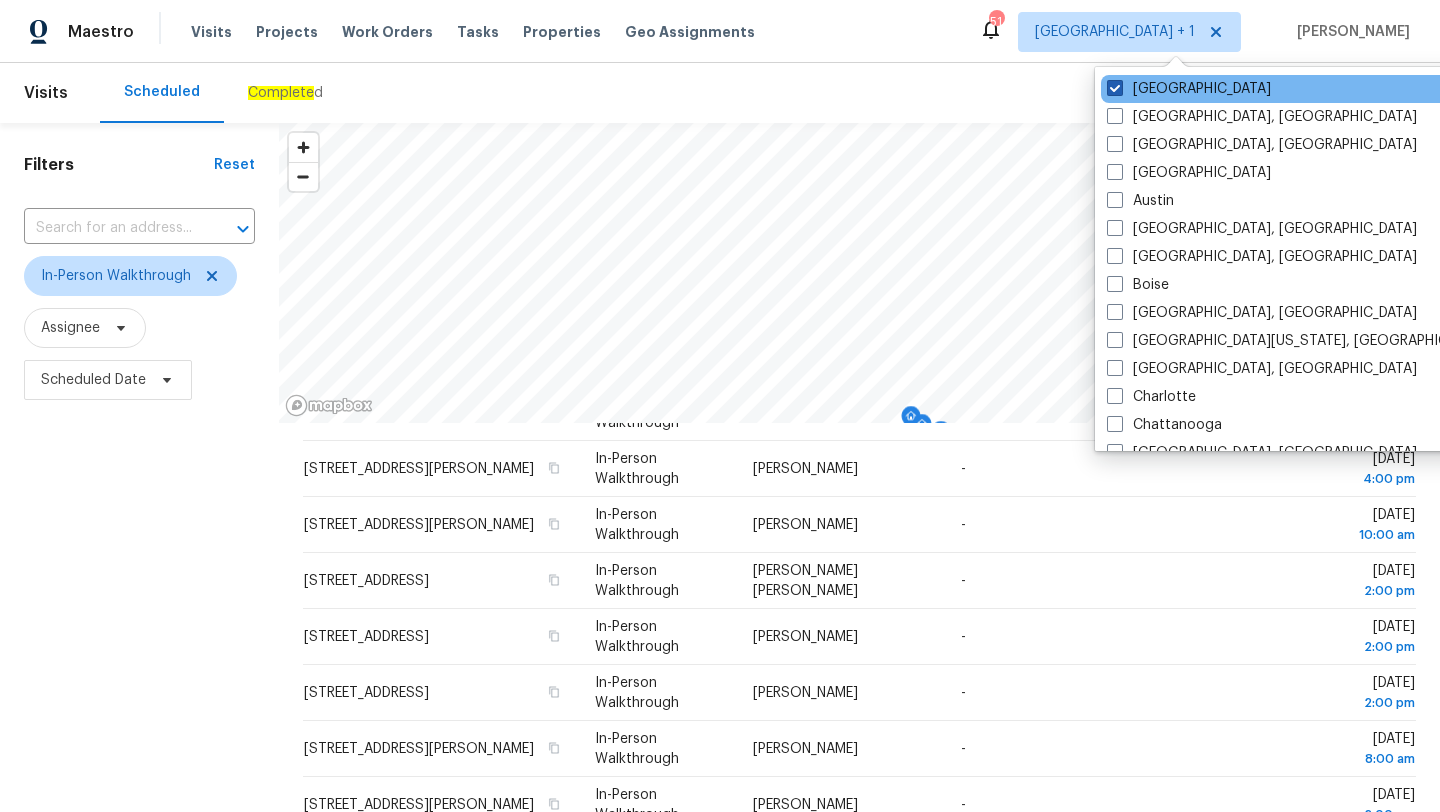 click on "Jacksonville" at bounding box center [1189, 89] 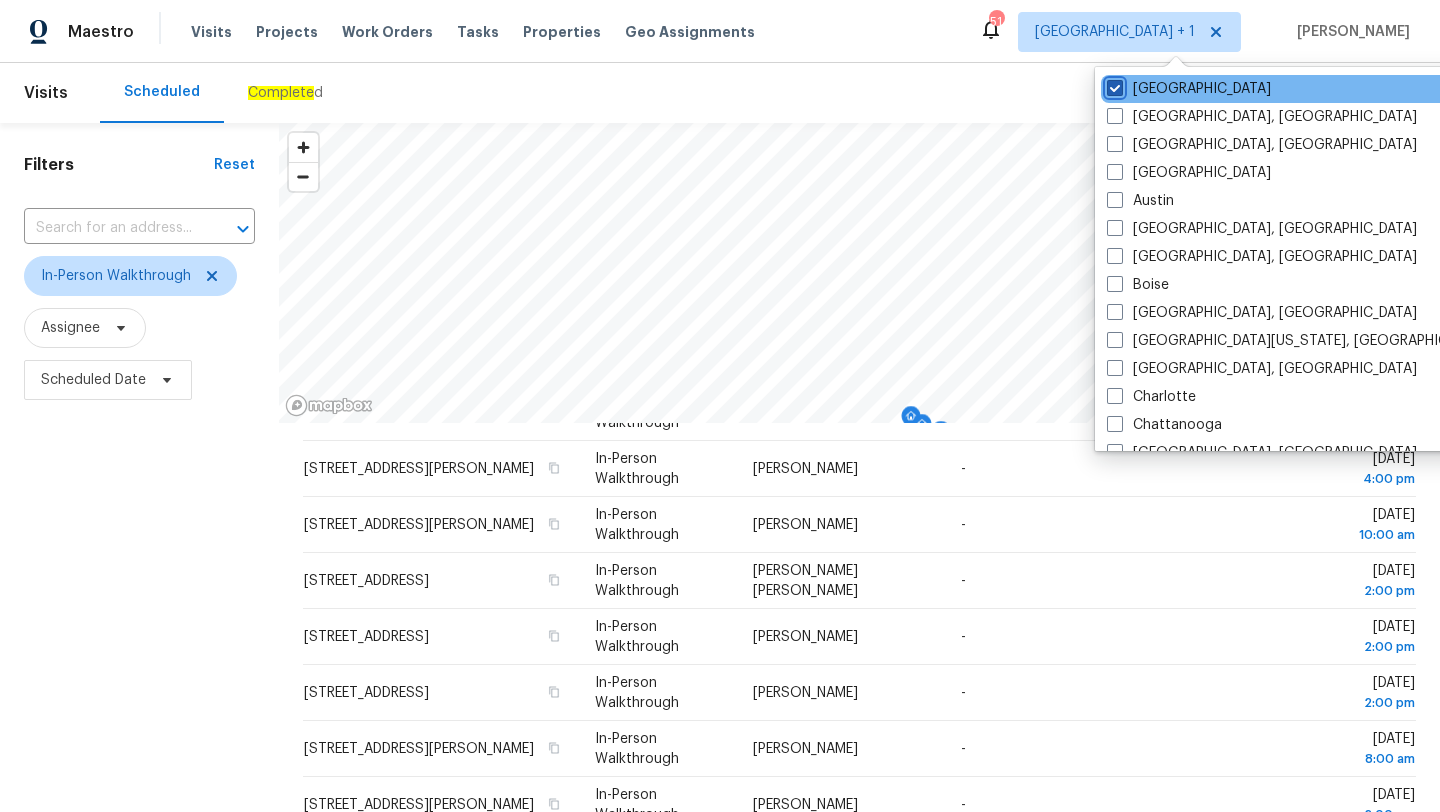 click on "Jacksonville" at bounding box center (1113, 85) 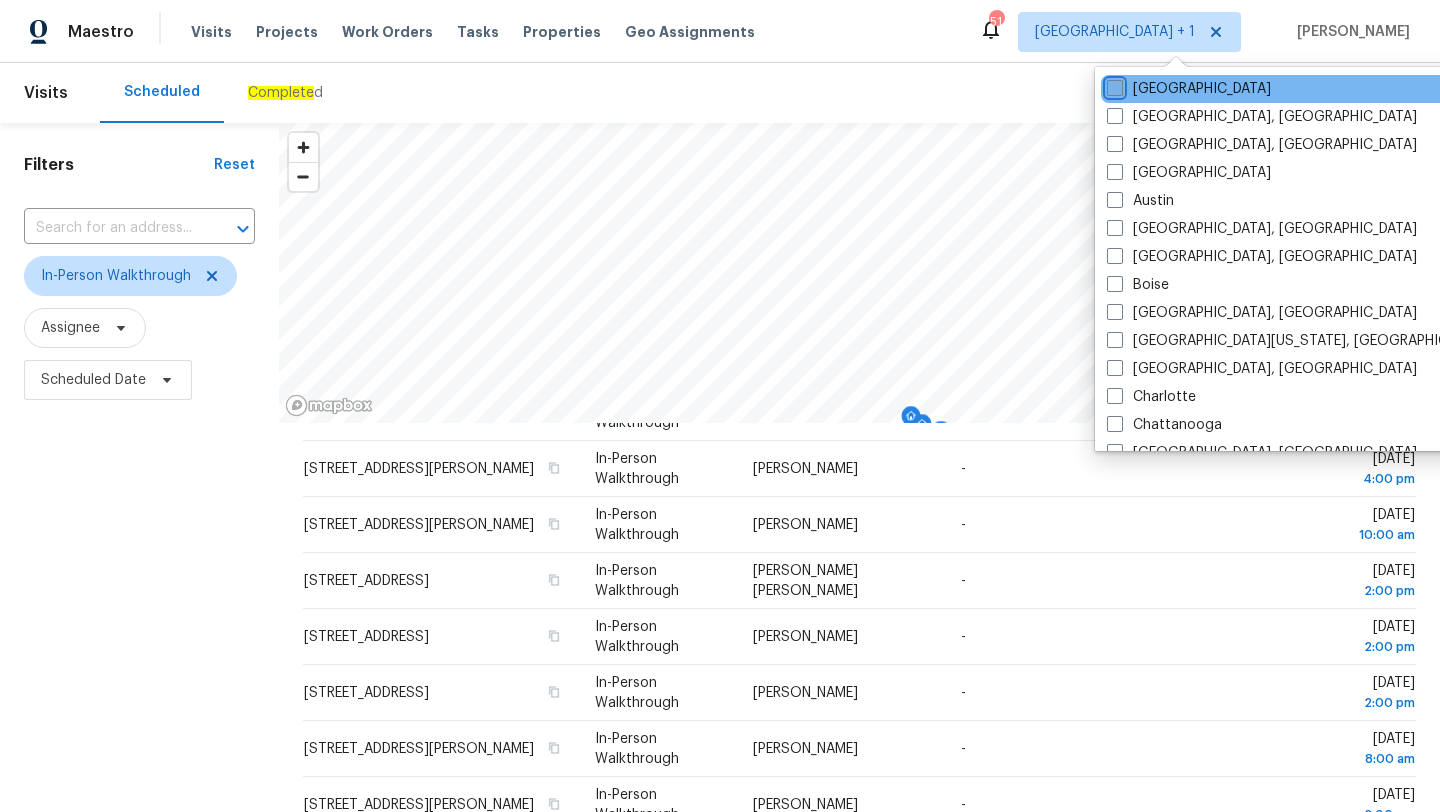 checkbox on "false" 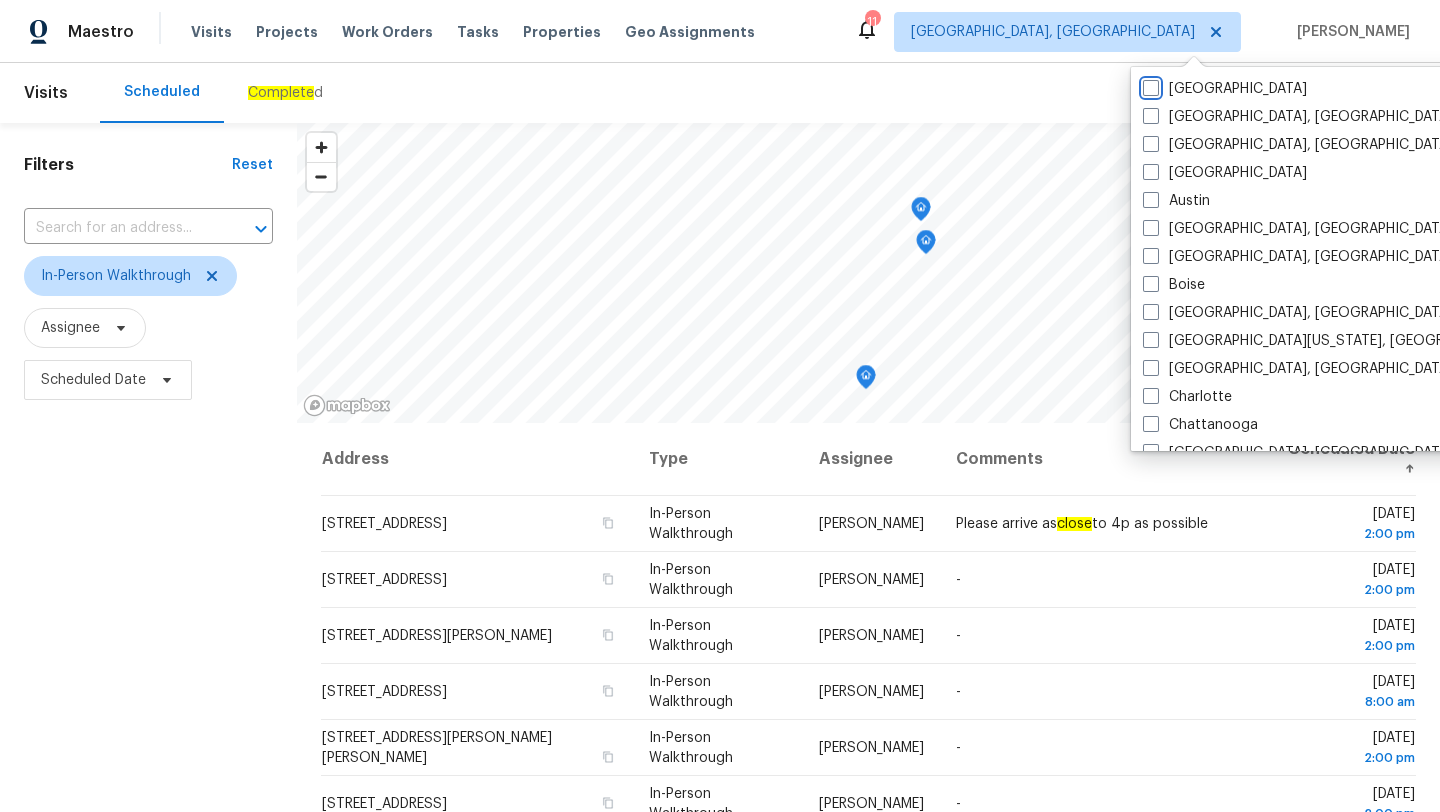 scroll, scrollTop: 0, scrollLeft: 0, axis: both 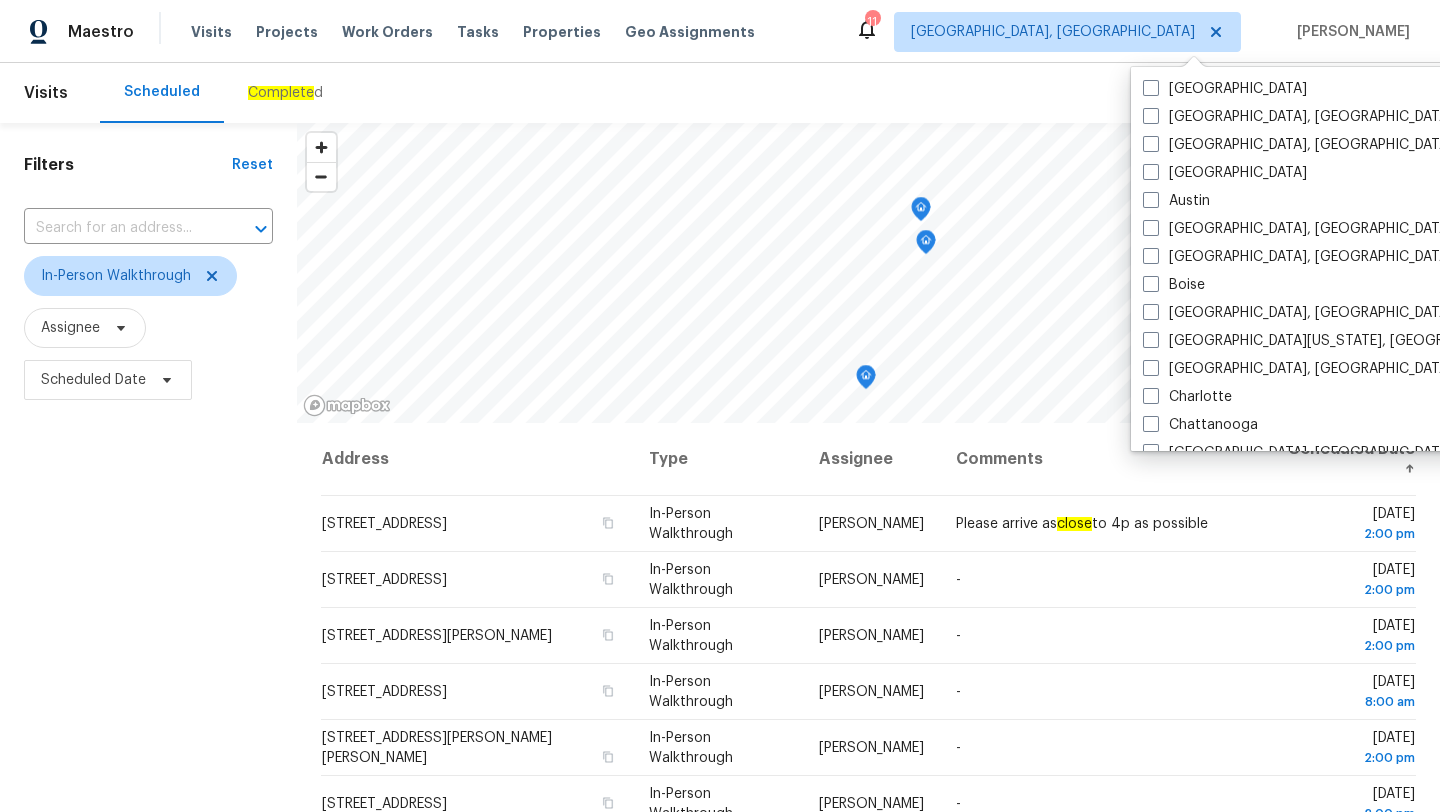 click on "Scheduled Complete d" at bounding box center [708, 93] 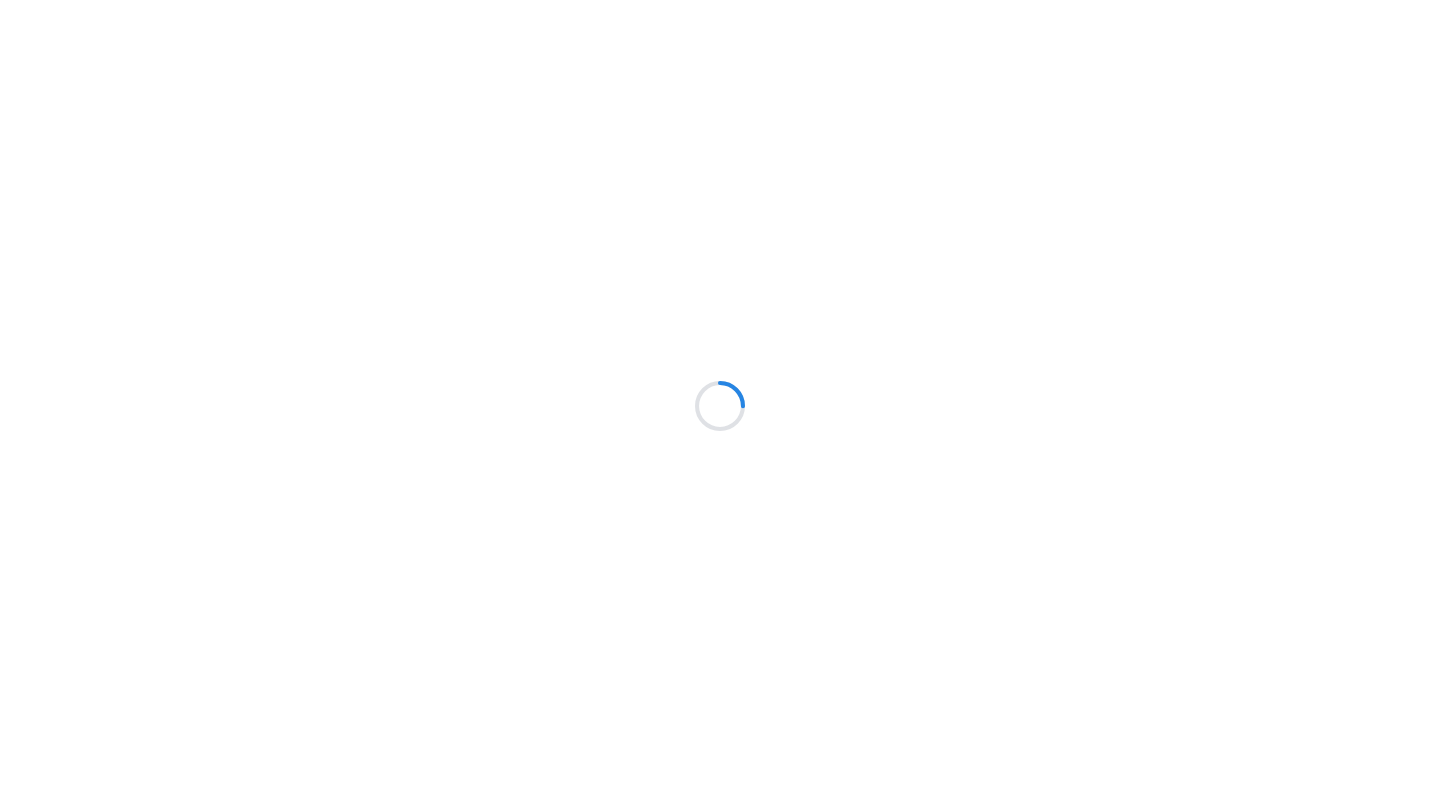 scroll, scrollTop: 0, scrollLeft: 0, axis: both 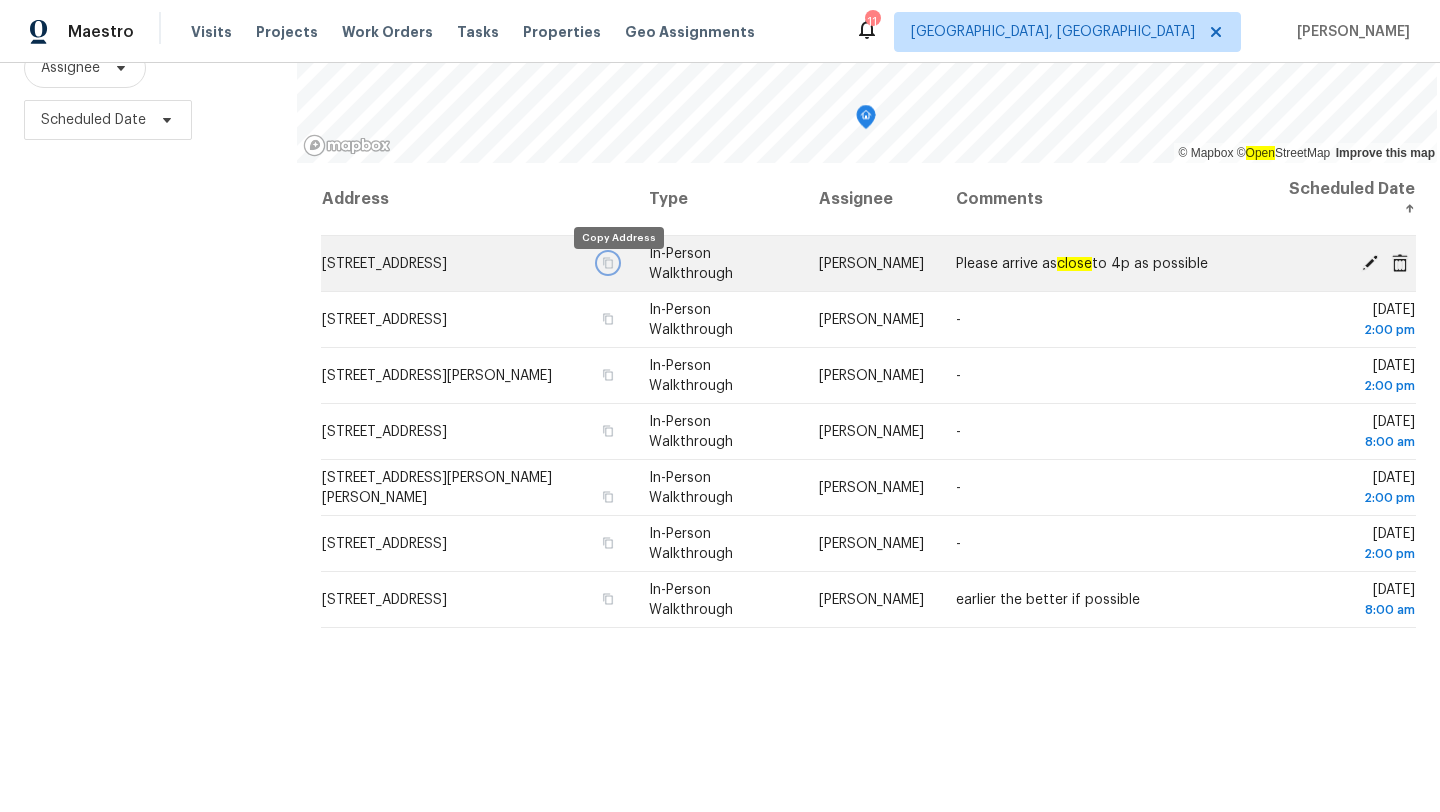 click 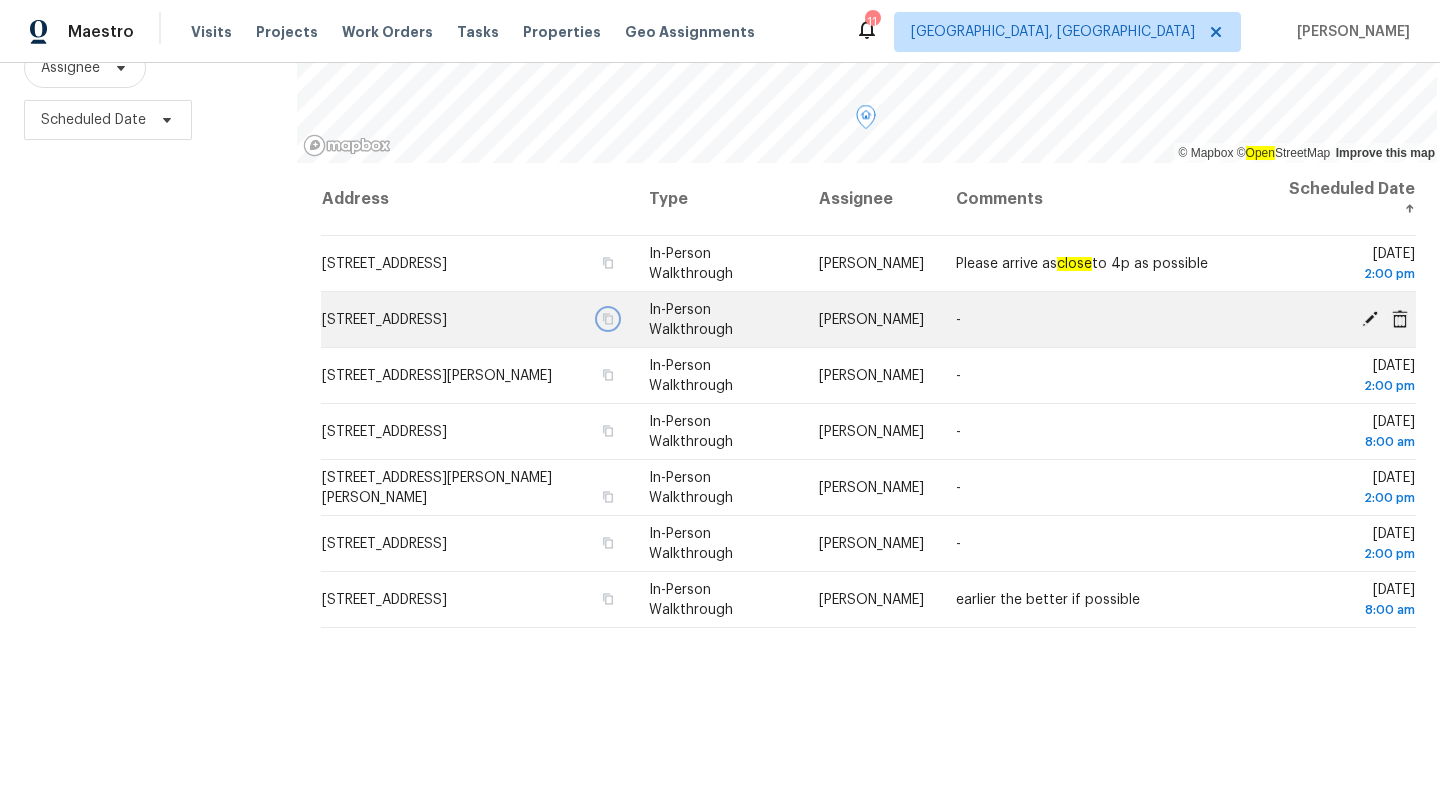 click 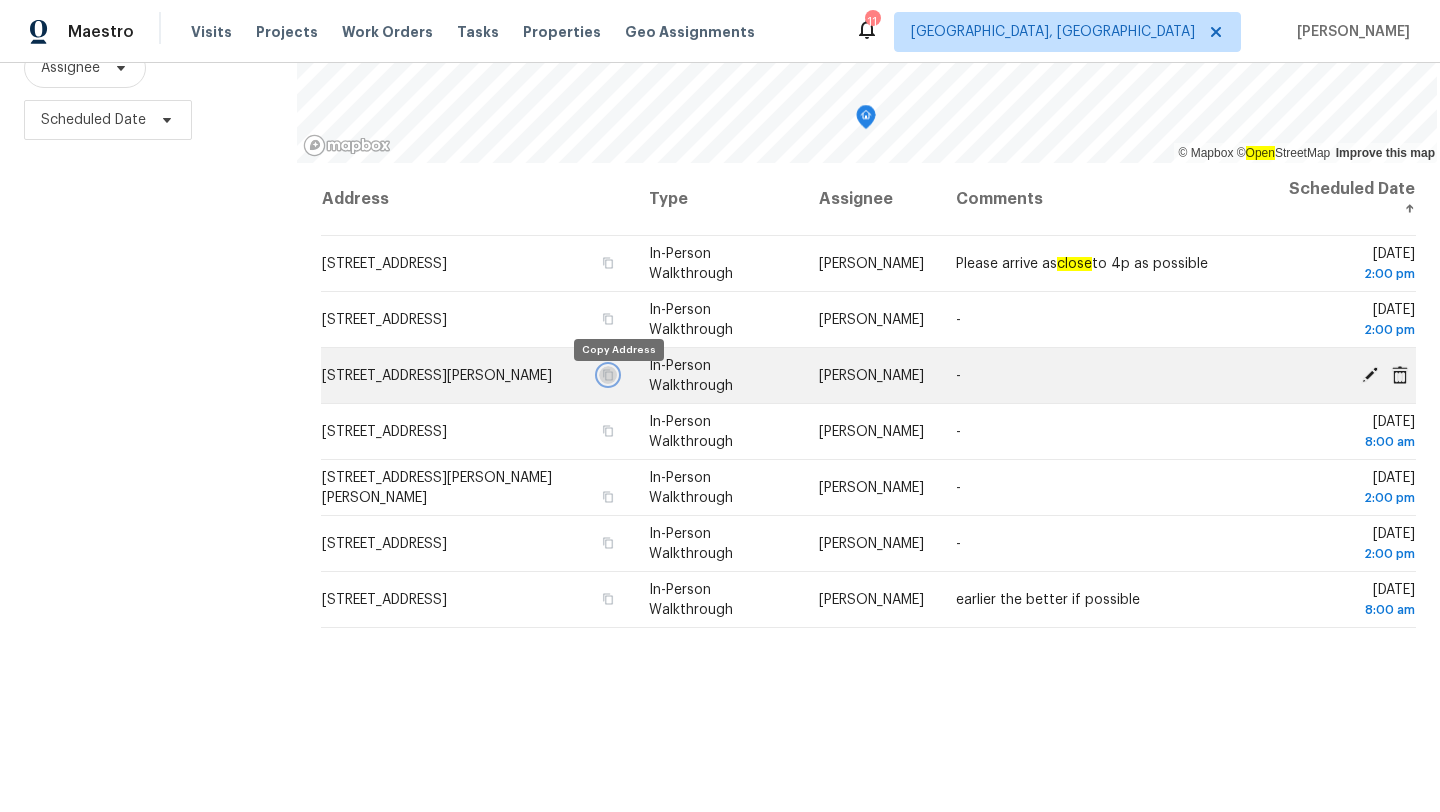 click 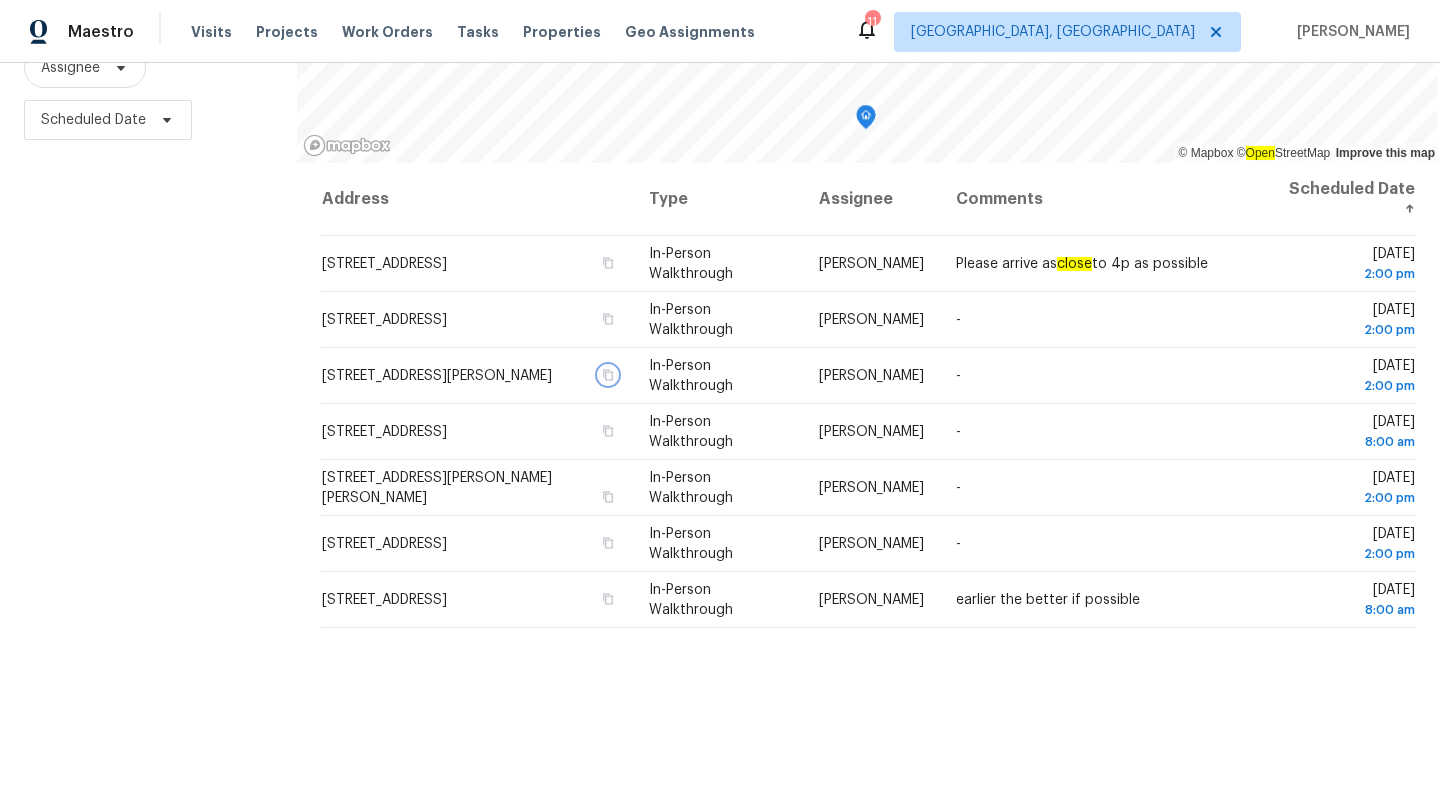 scroll, scrollTop: 0, scrollLeft: 0, axis: both 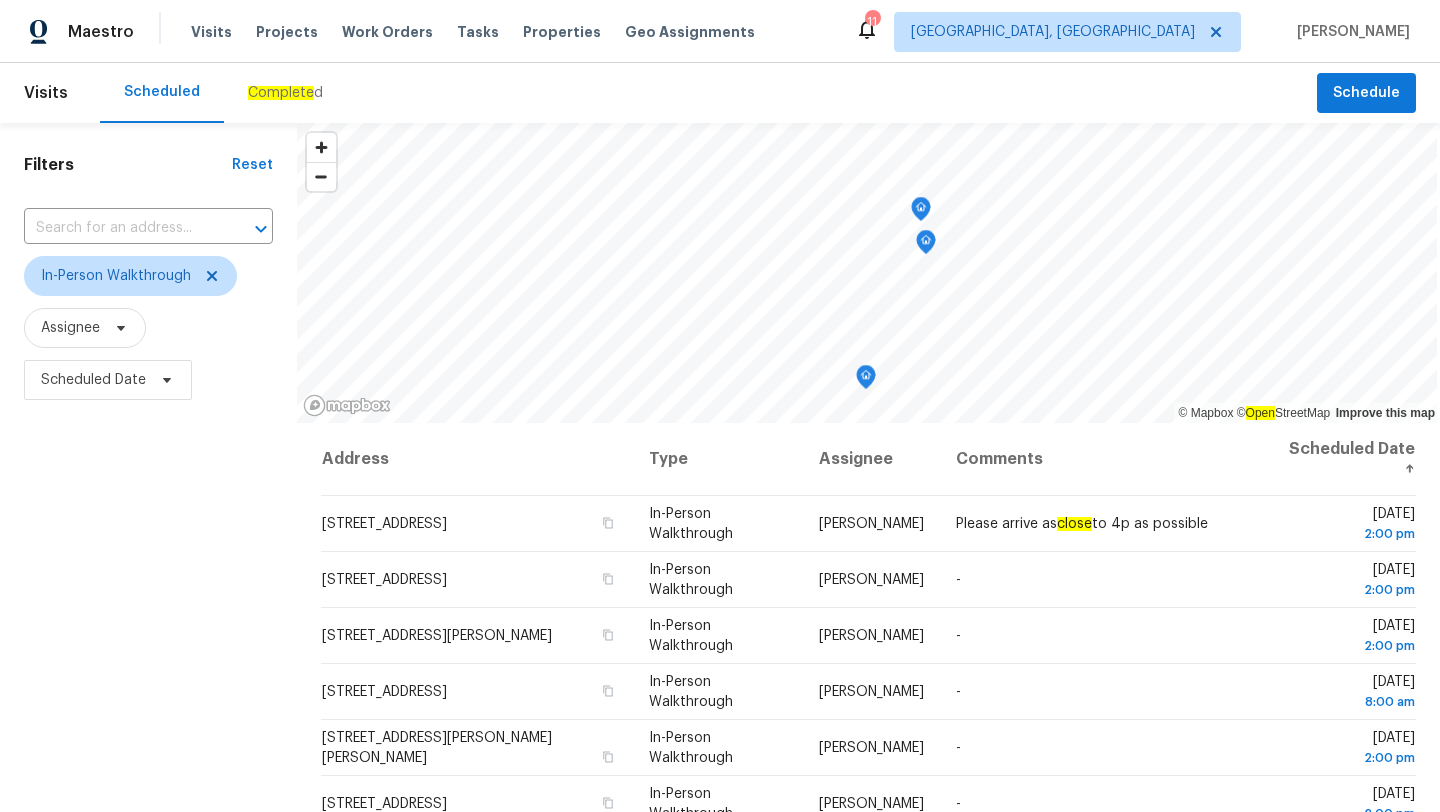 click on "Maestro Visits Projects Work Orders Tasks Properties Geo Assignments 11 Miami, FL Mahendren SR" at bounding box center (720, 31) 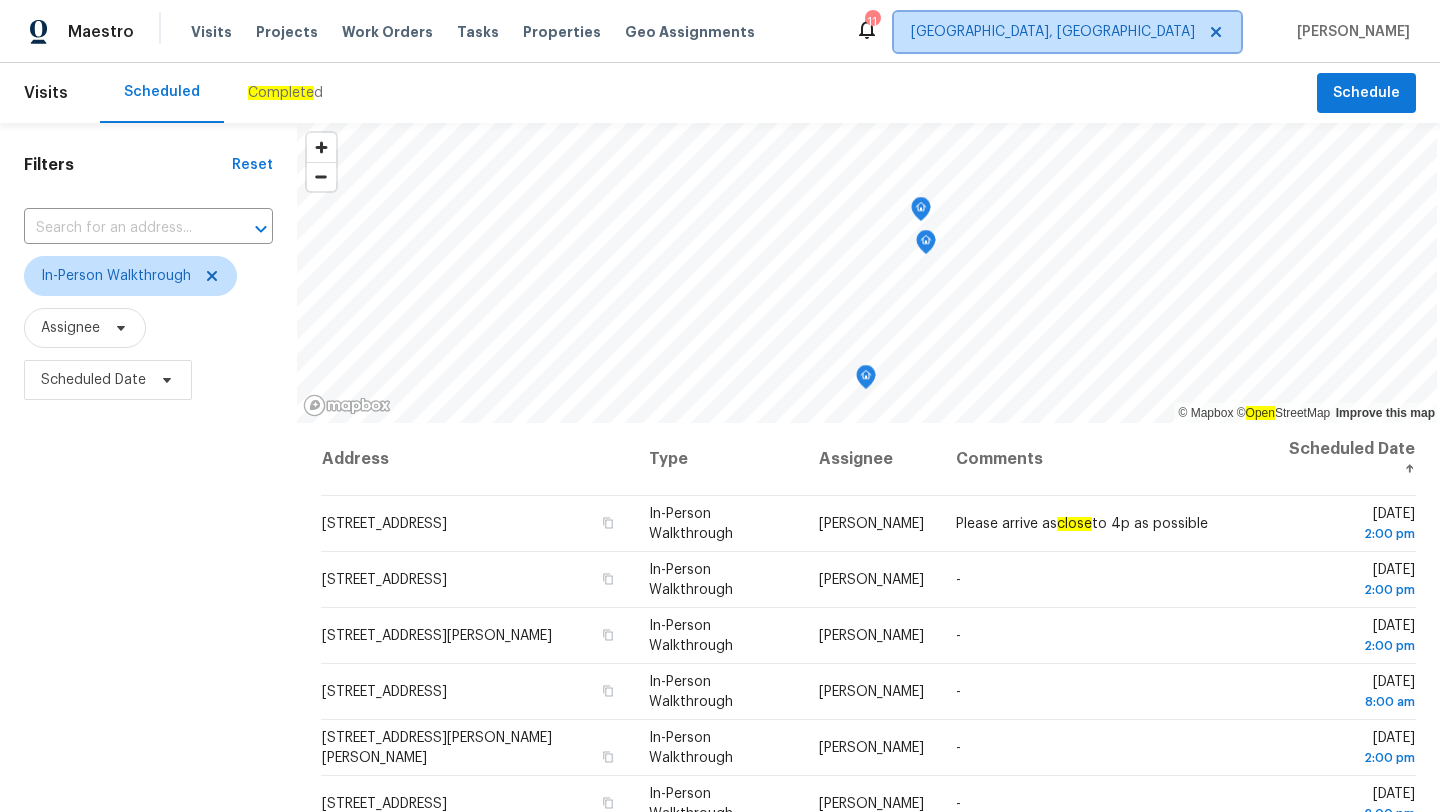 click on "[GEOGRAPHIC_DATA], [GEOGRAPHIC_DATA]" at bounding box center [1067, 32] 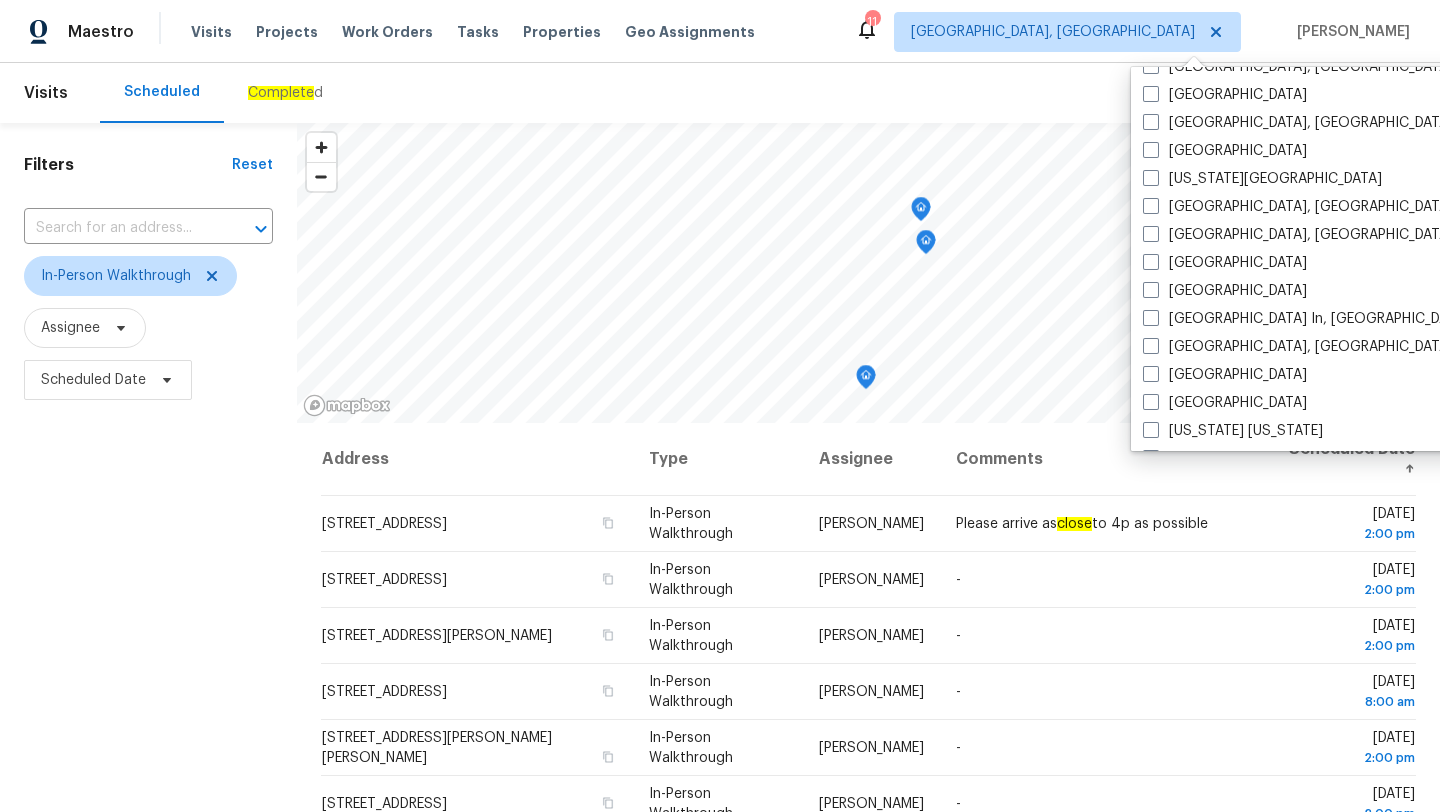 scroll, scrollTop: 805, scrollLeft: 0, axis: vertical 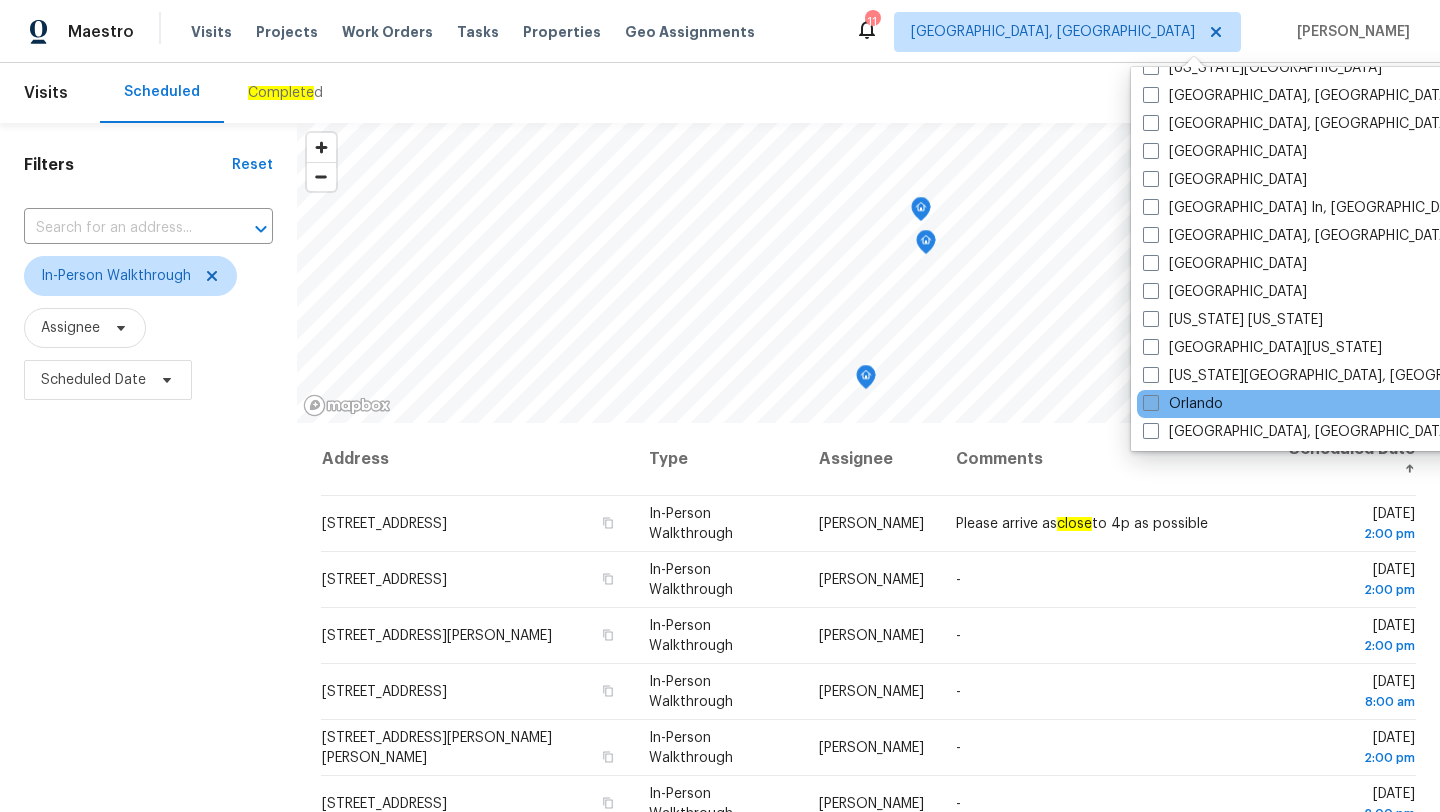 click on "Orlando" at bounding box center (1183, 404) 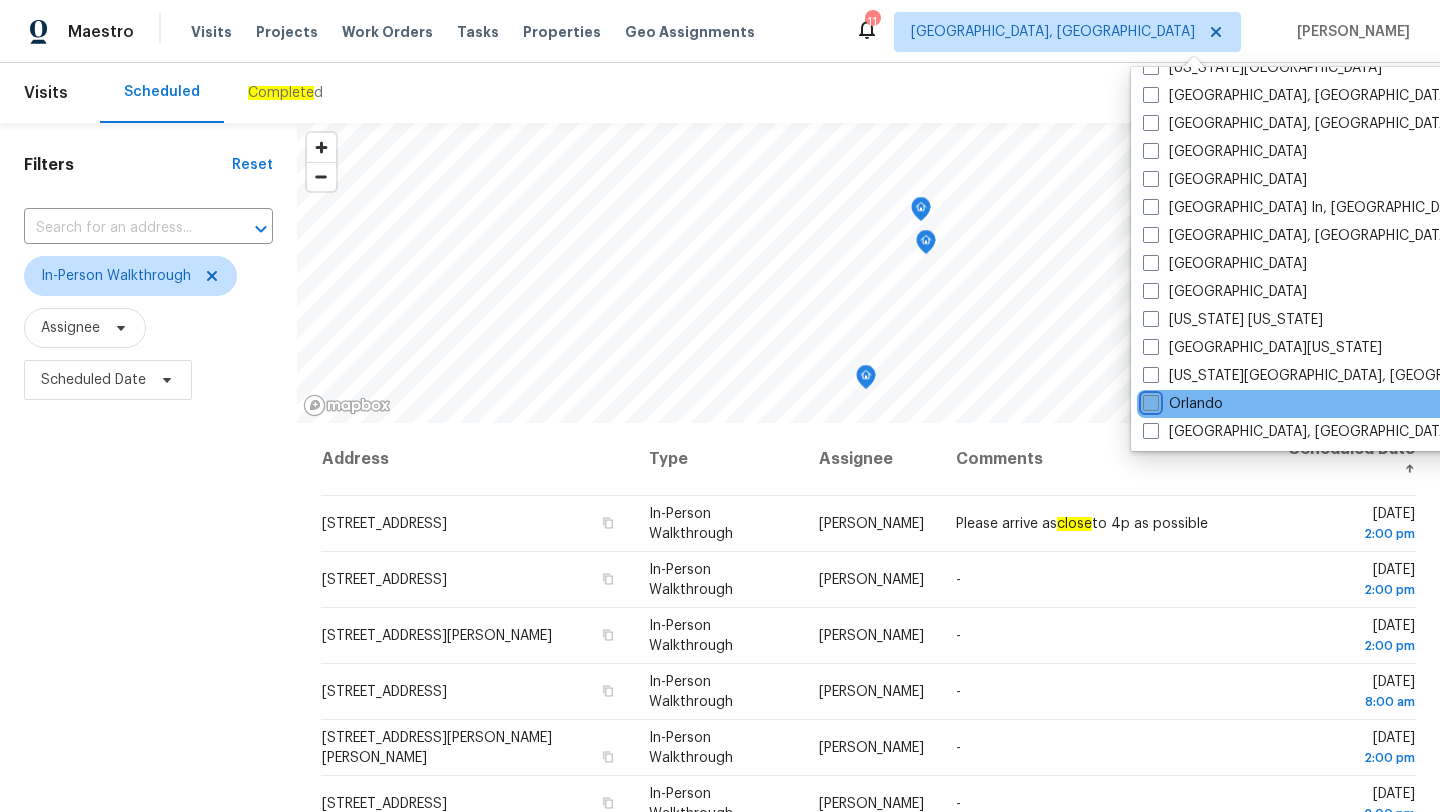 click on "Orlando" at bounding box center (1149, 400) 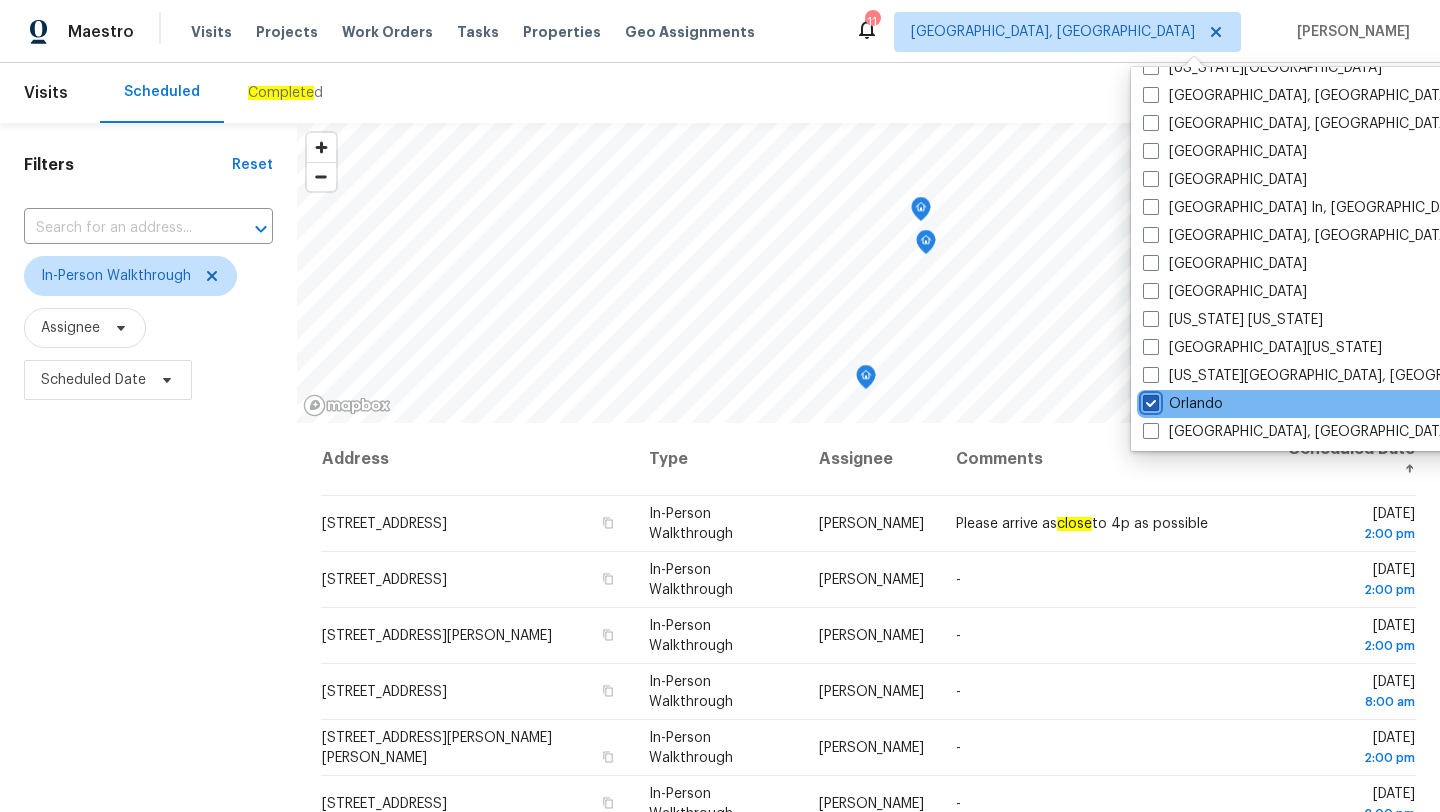 checkbox on "true" 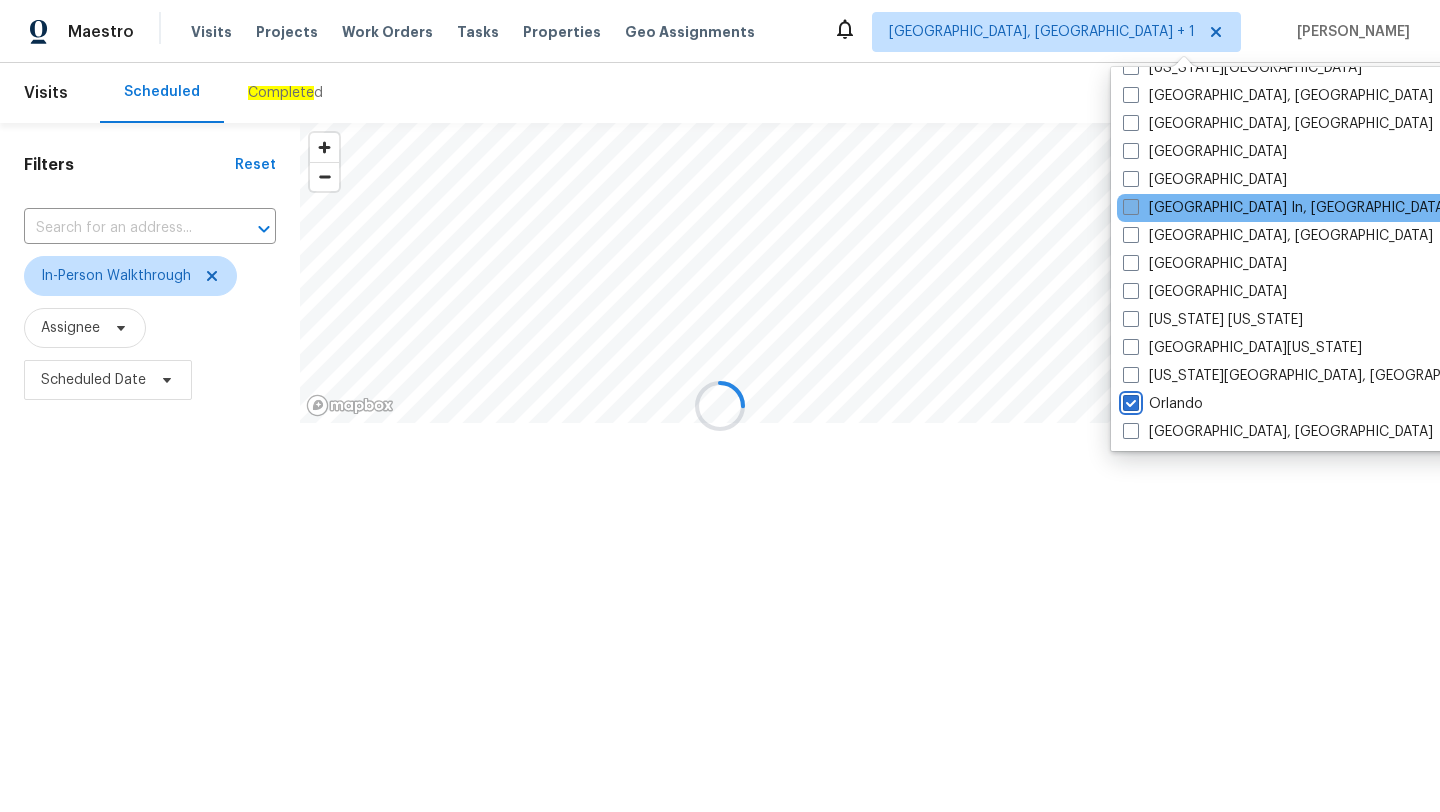 scroll, scrollTop: 0, scrollLeft: 0, axis: both 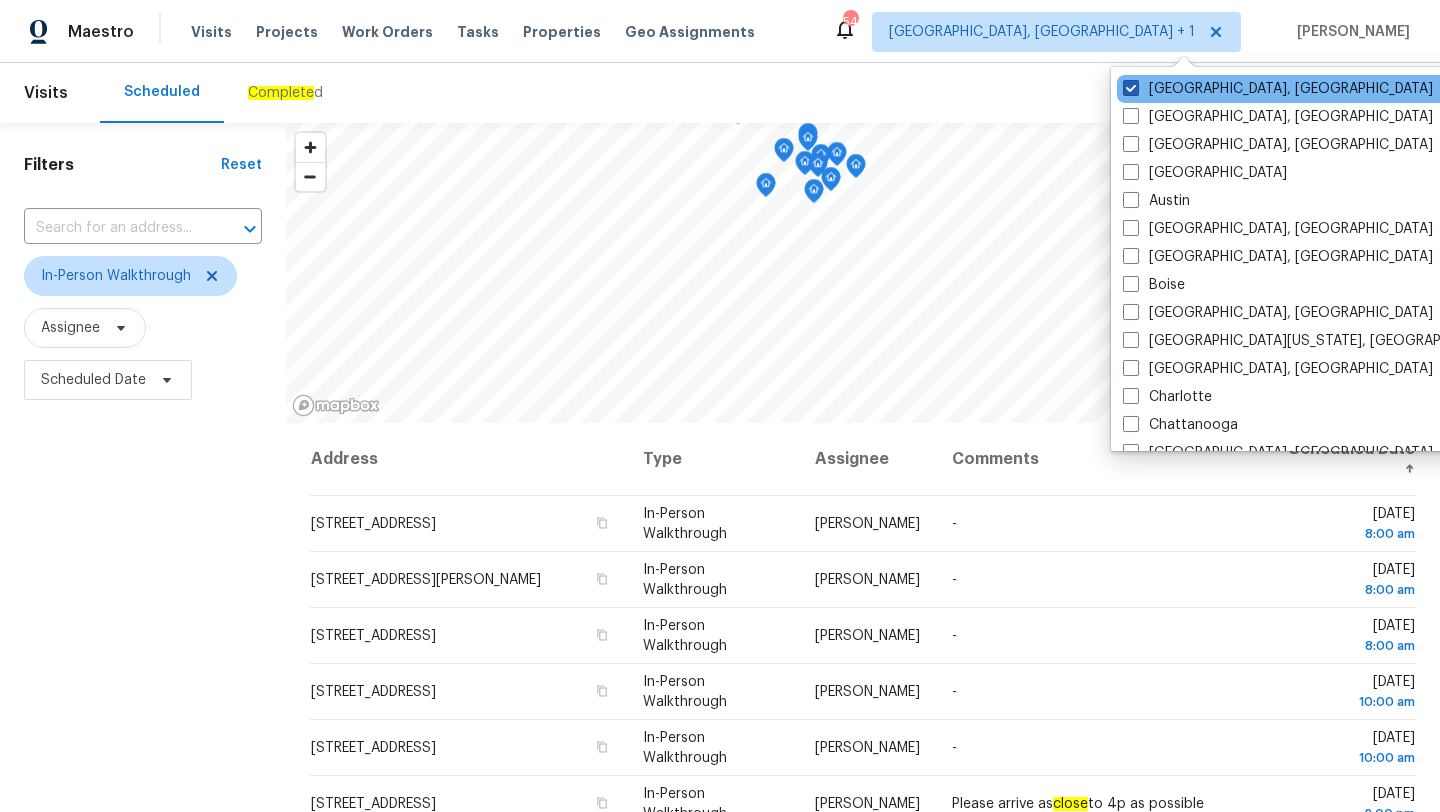 click on "[GEOGRAPHIC_DATA], [GEOGRAPHIC_DATA]" at bounding box center (1278, 89) 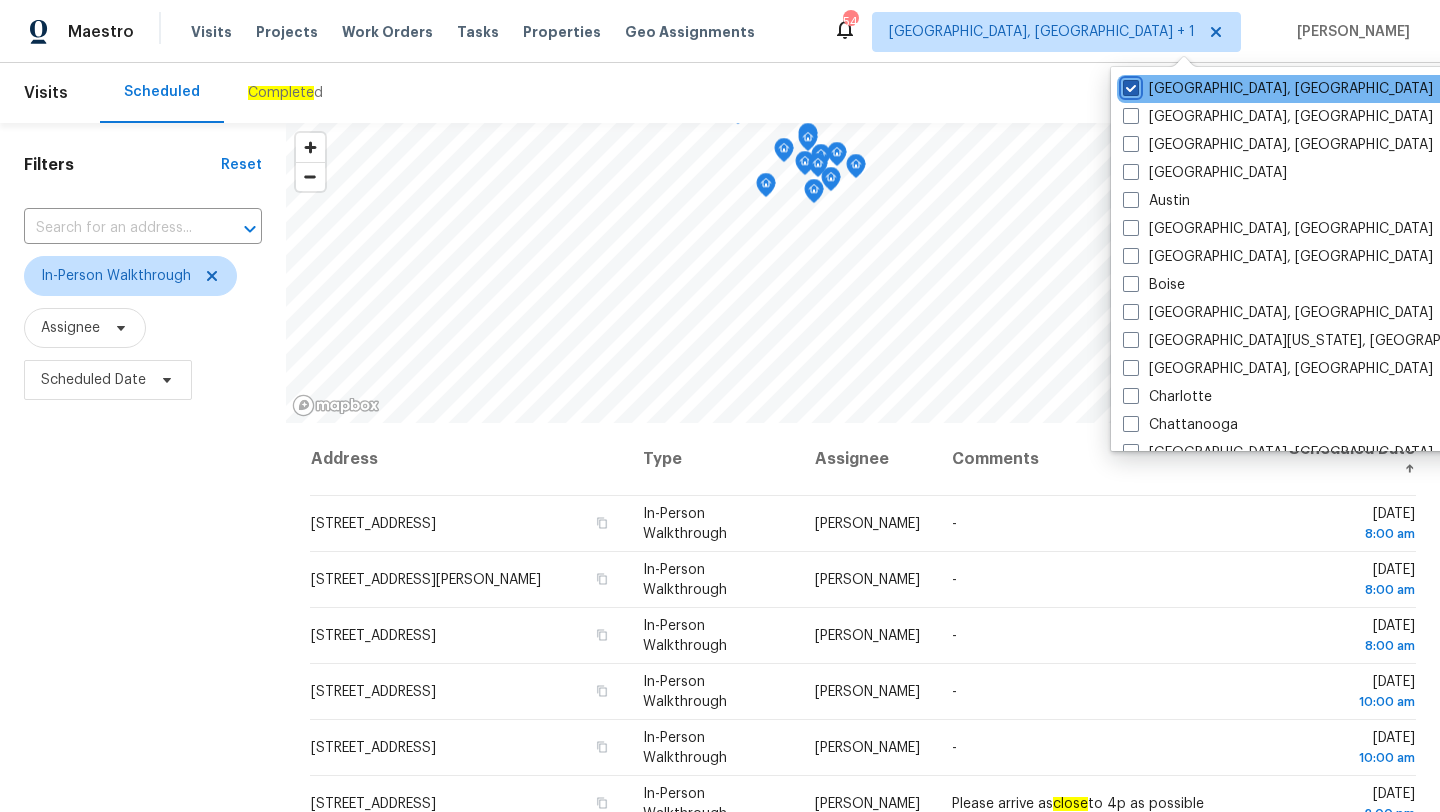 click on "[GEOGRAPHIC_DATA], [GEOGRAPHIC_DATA]" at bounding box center (1129, 85) 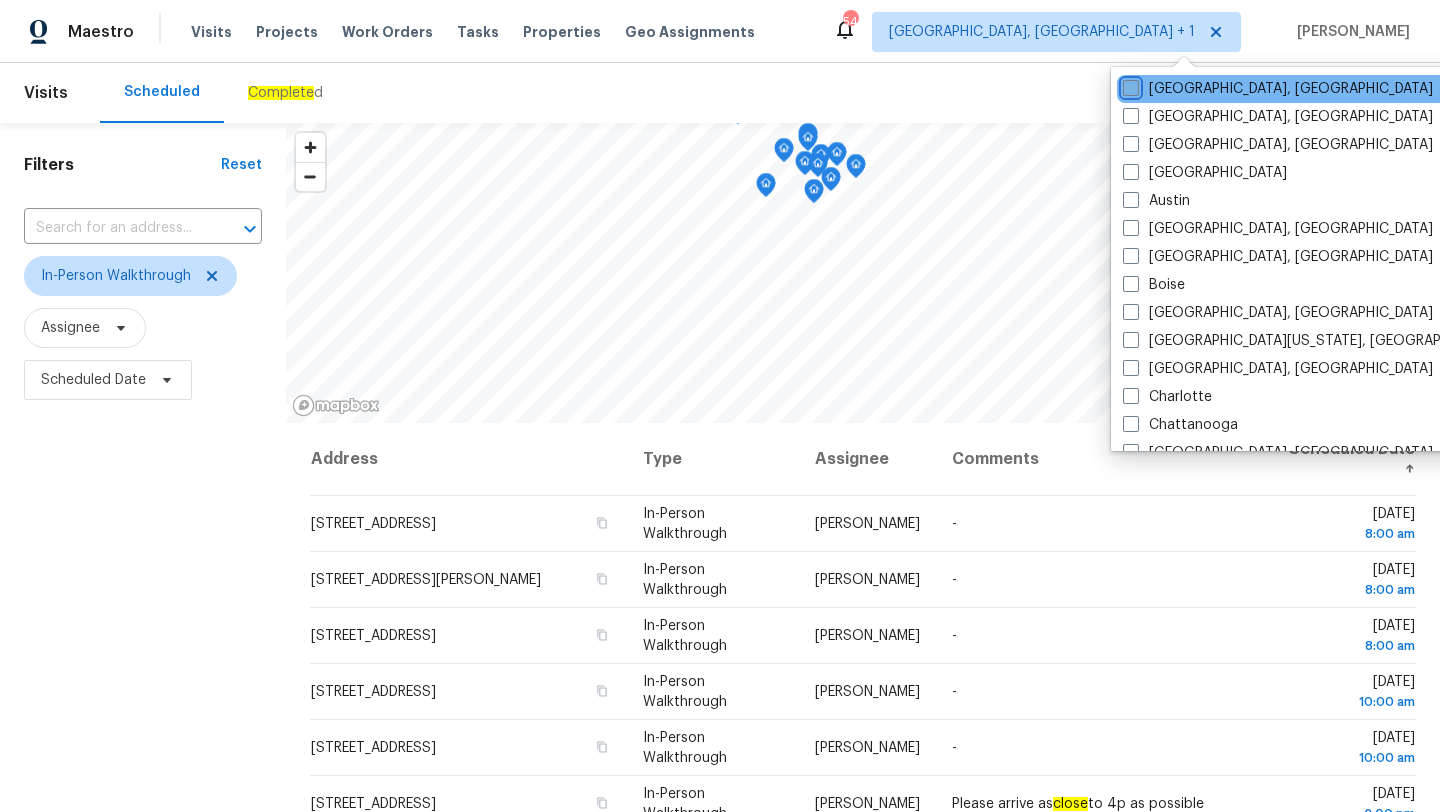 checkbox on "false" 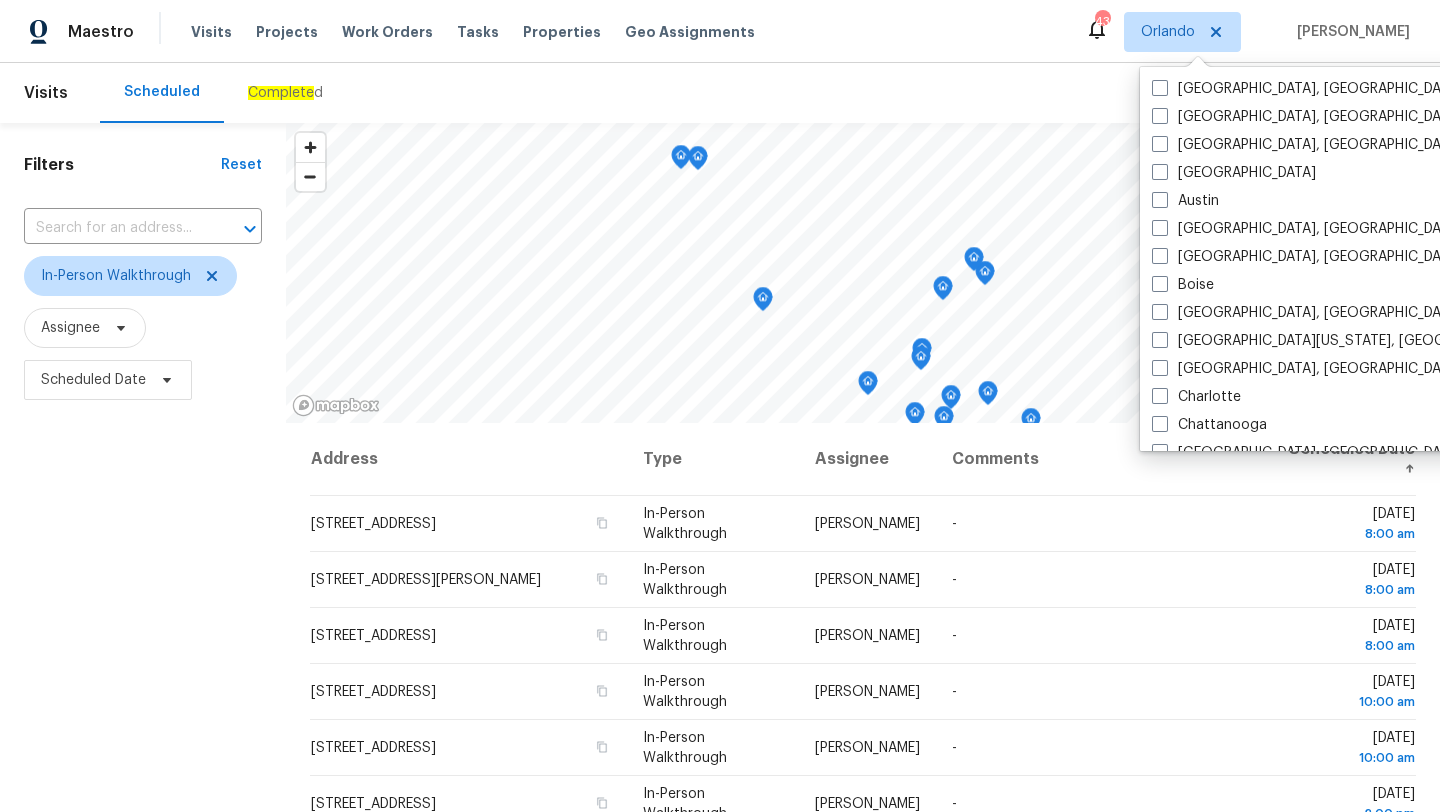 click on "Filters Reset ​ In-Person Walkthrough Assignee Scheduled Date" at bounding box center [143, 598] 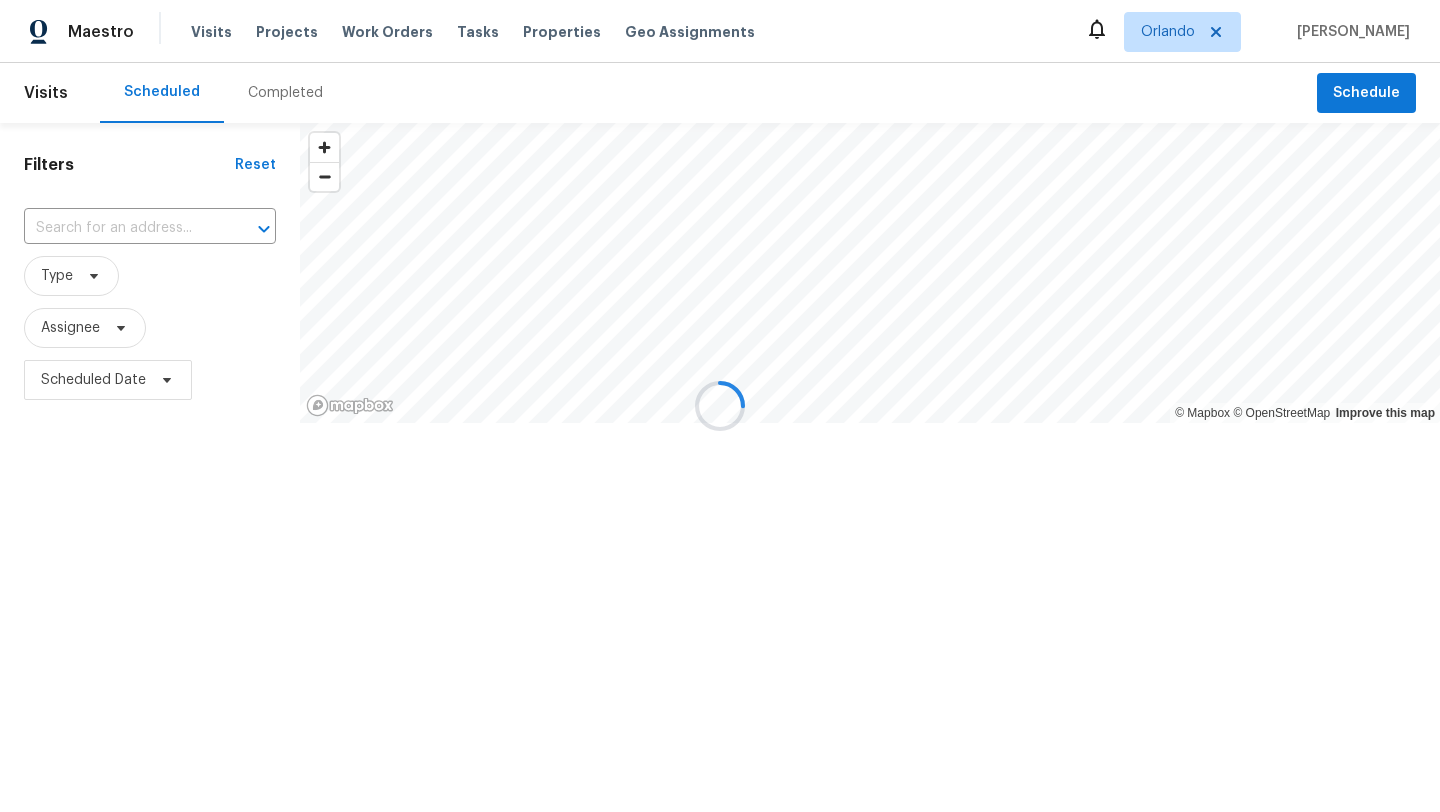 scroll, scrollTop: 0, scrollLeft: 0, axis: both 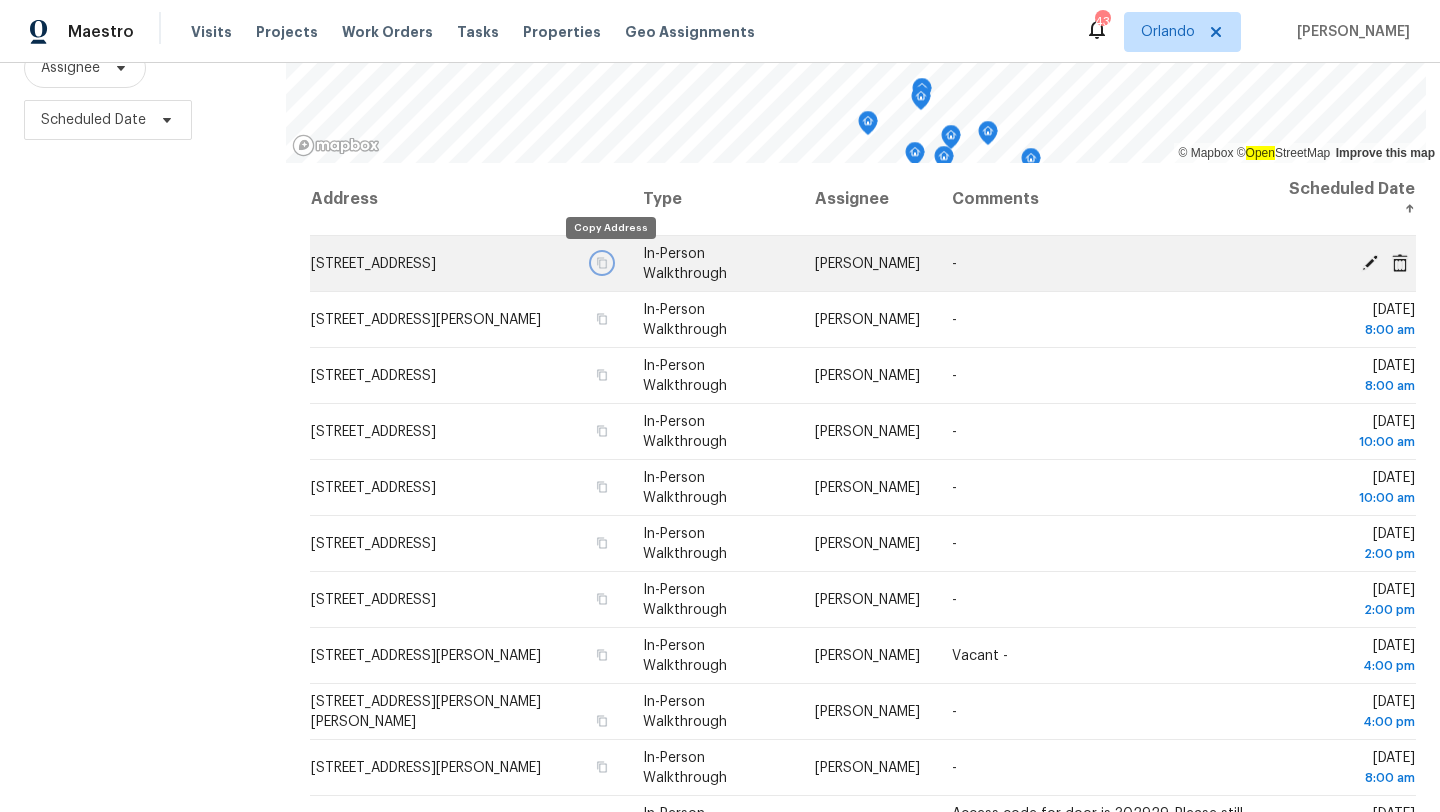 click 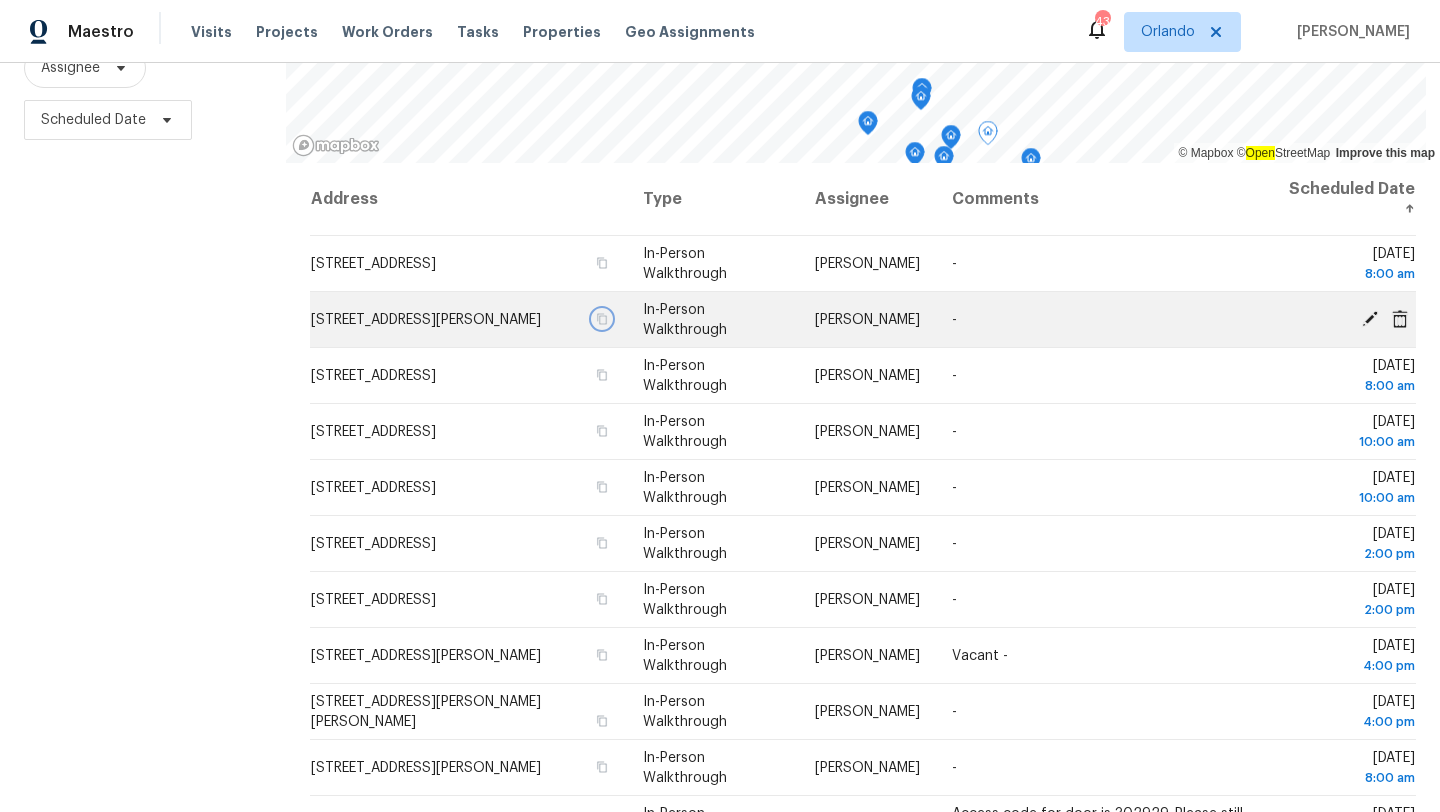 click 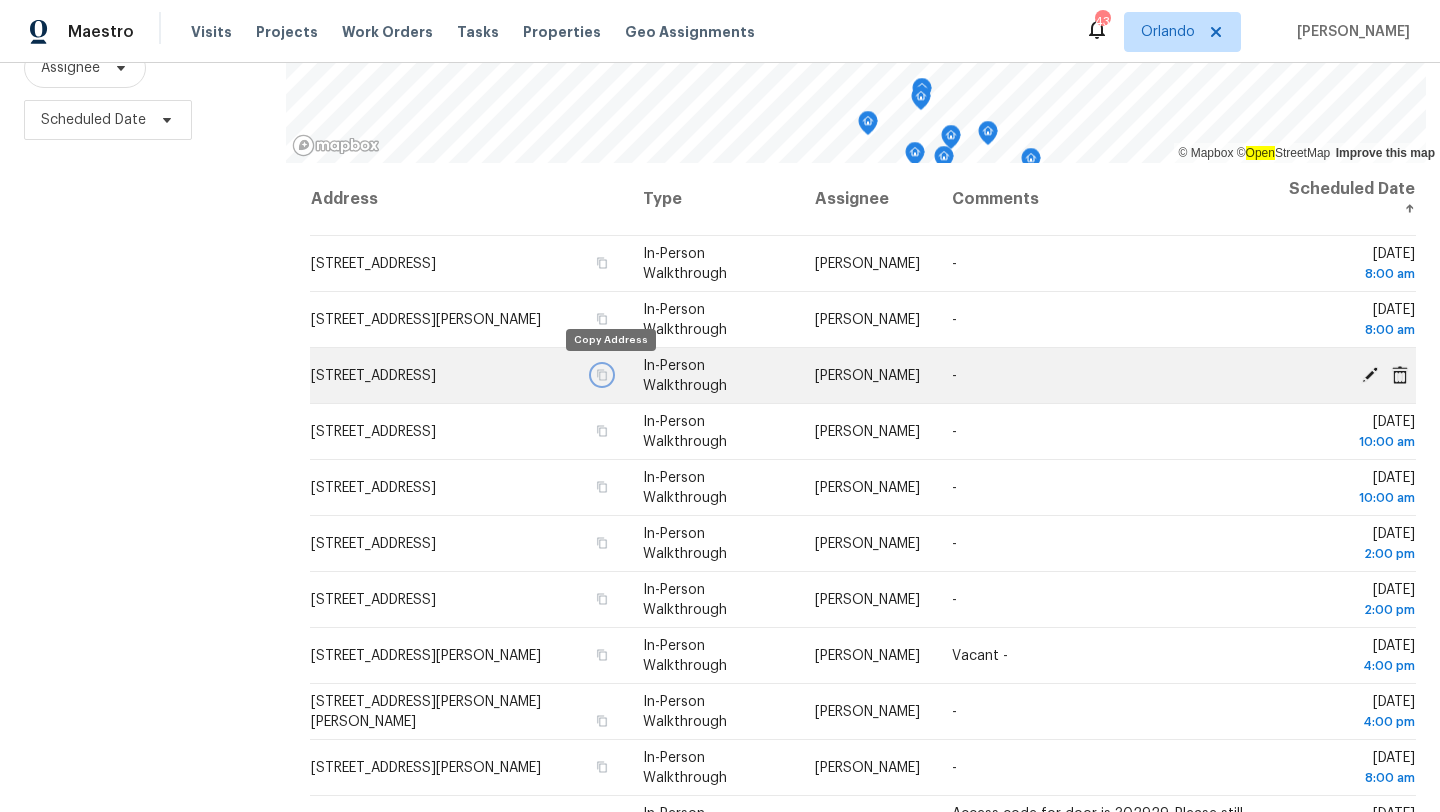 click 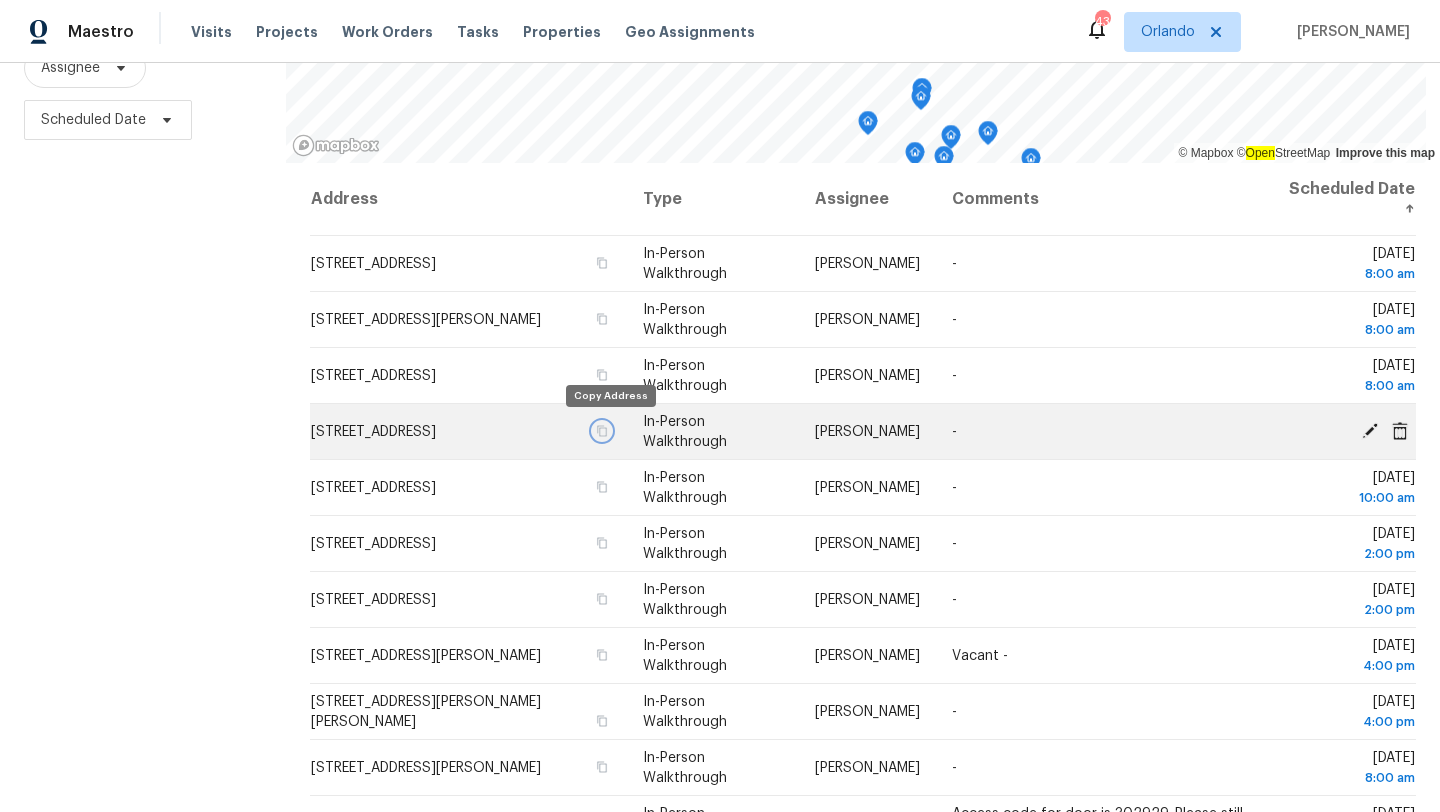 click 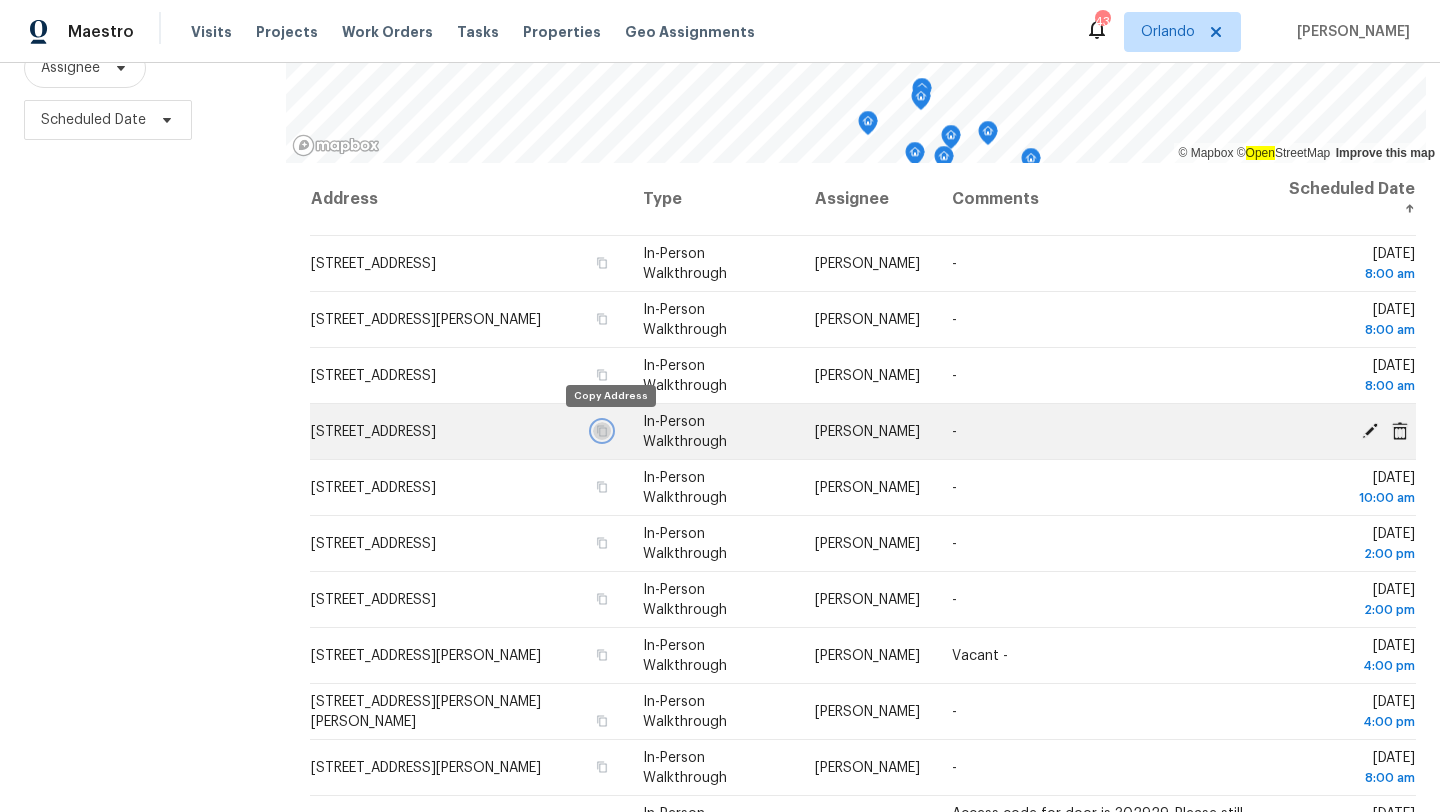 click 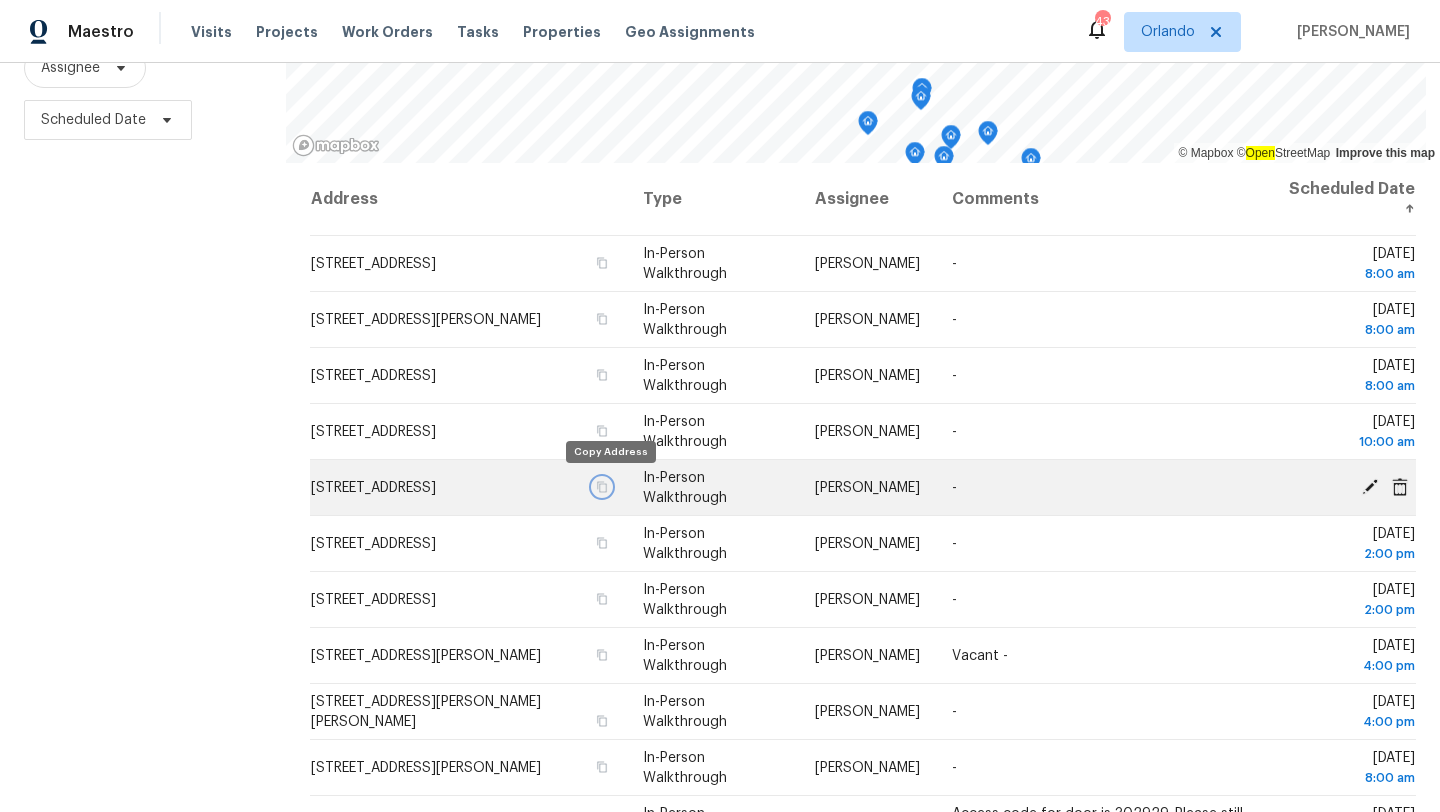 click 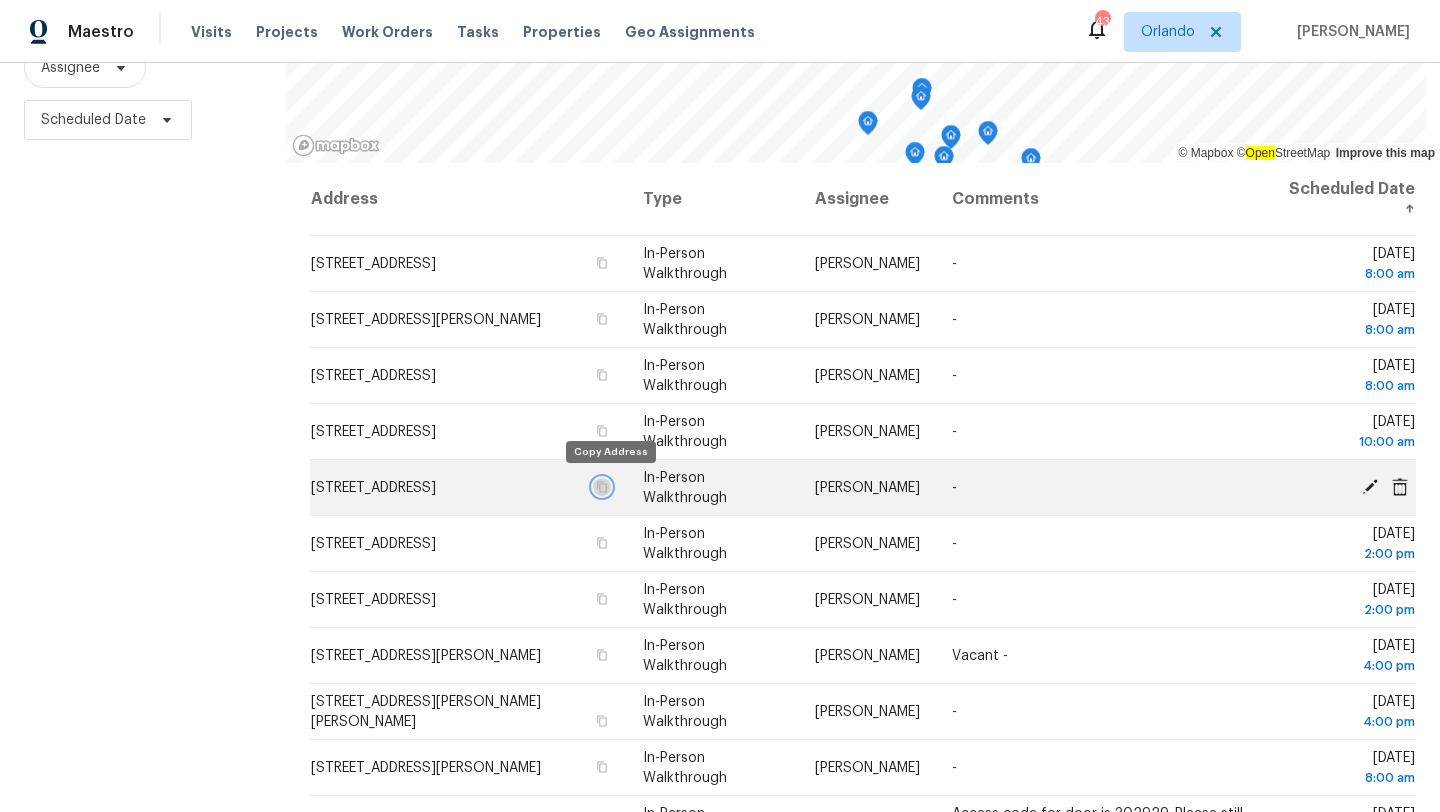 click 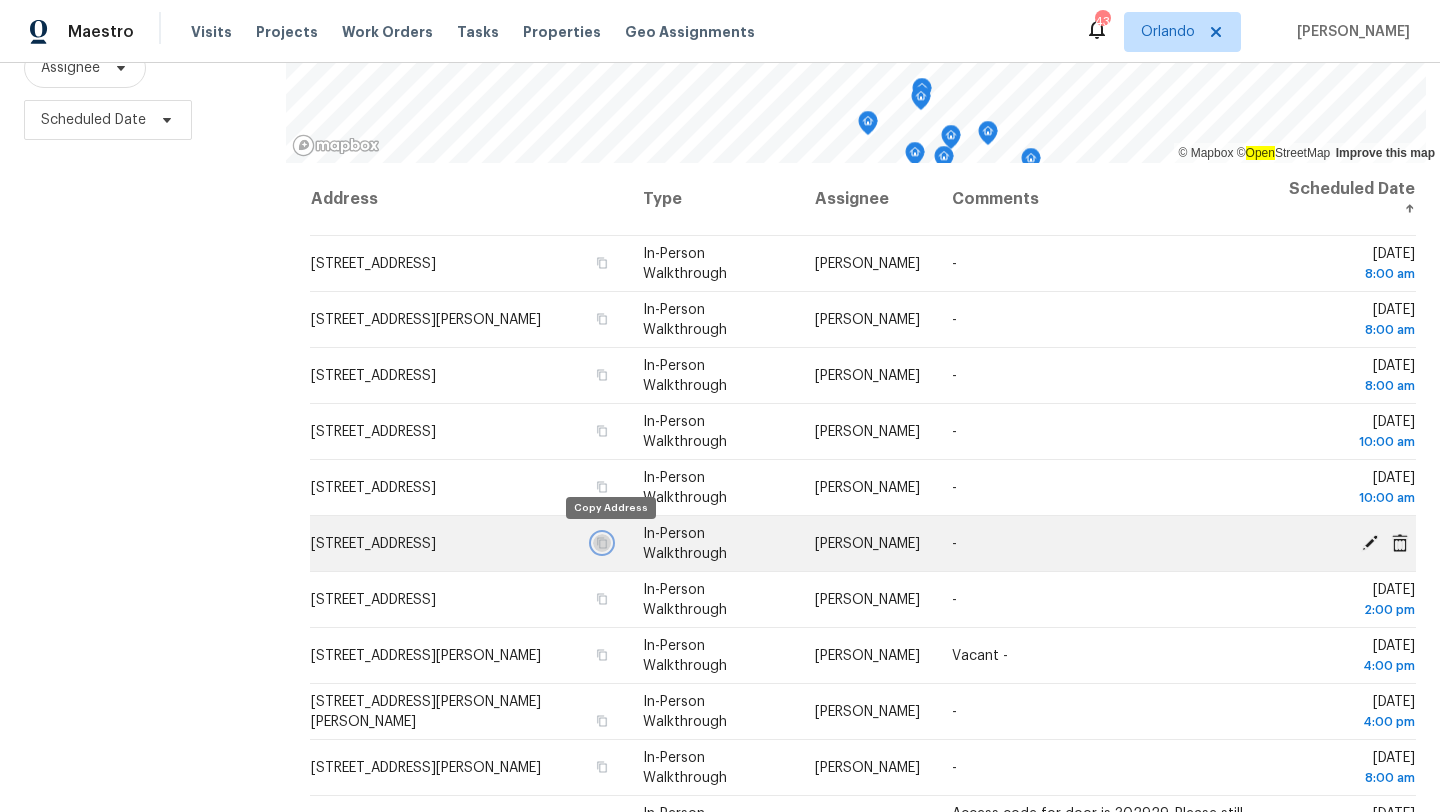click 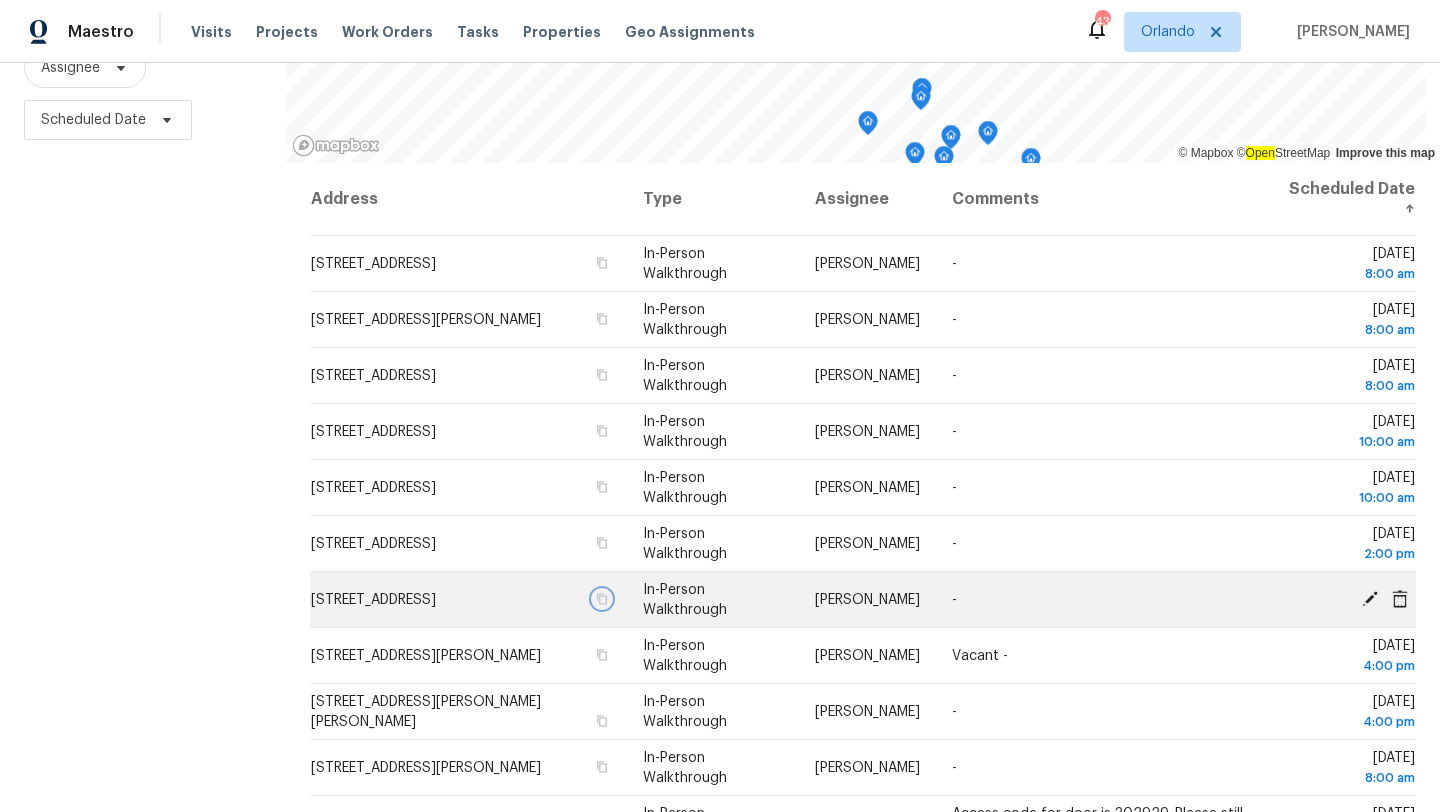 click at bounding box center (602, 599) 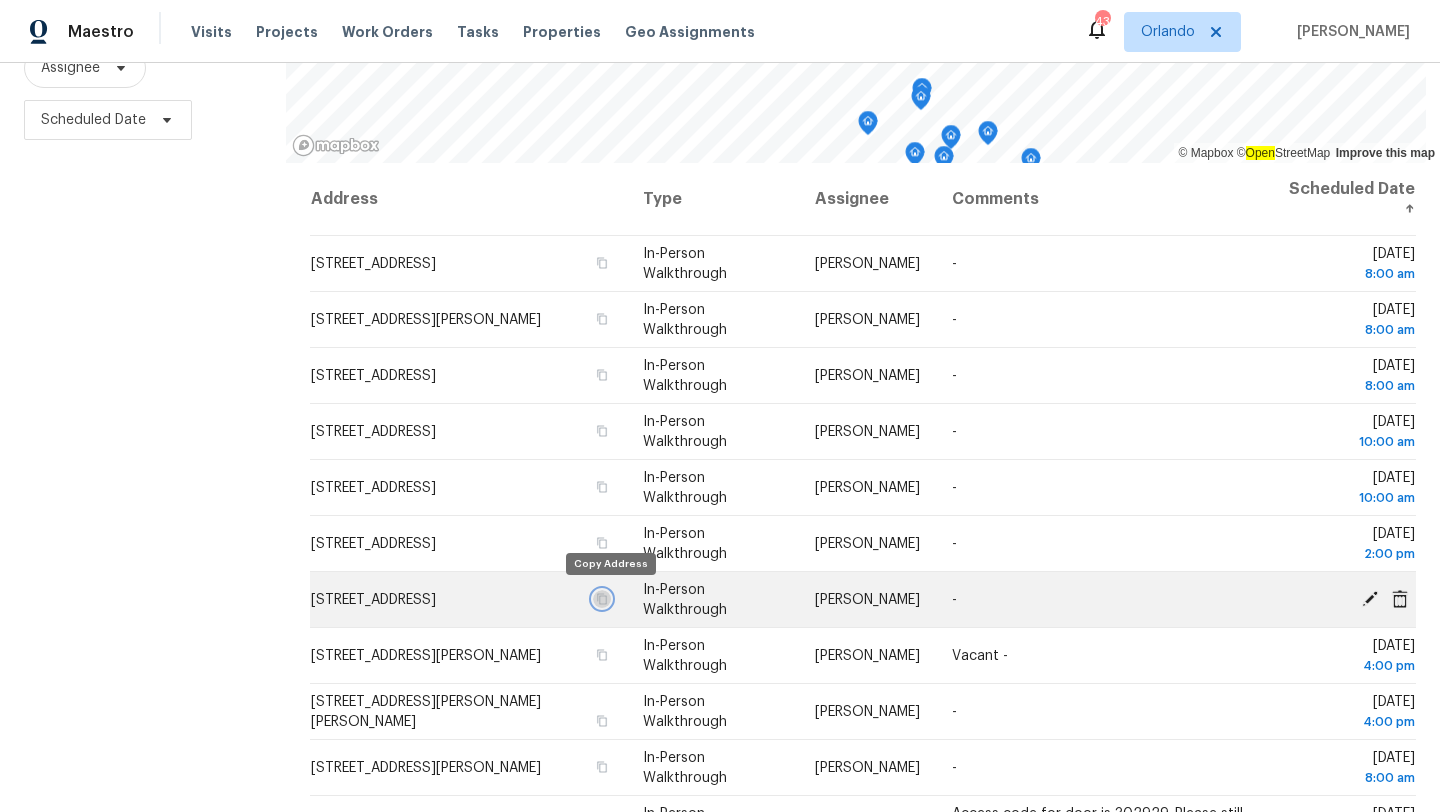 click at bounding box center (602, 599) 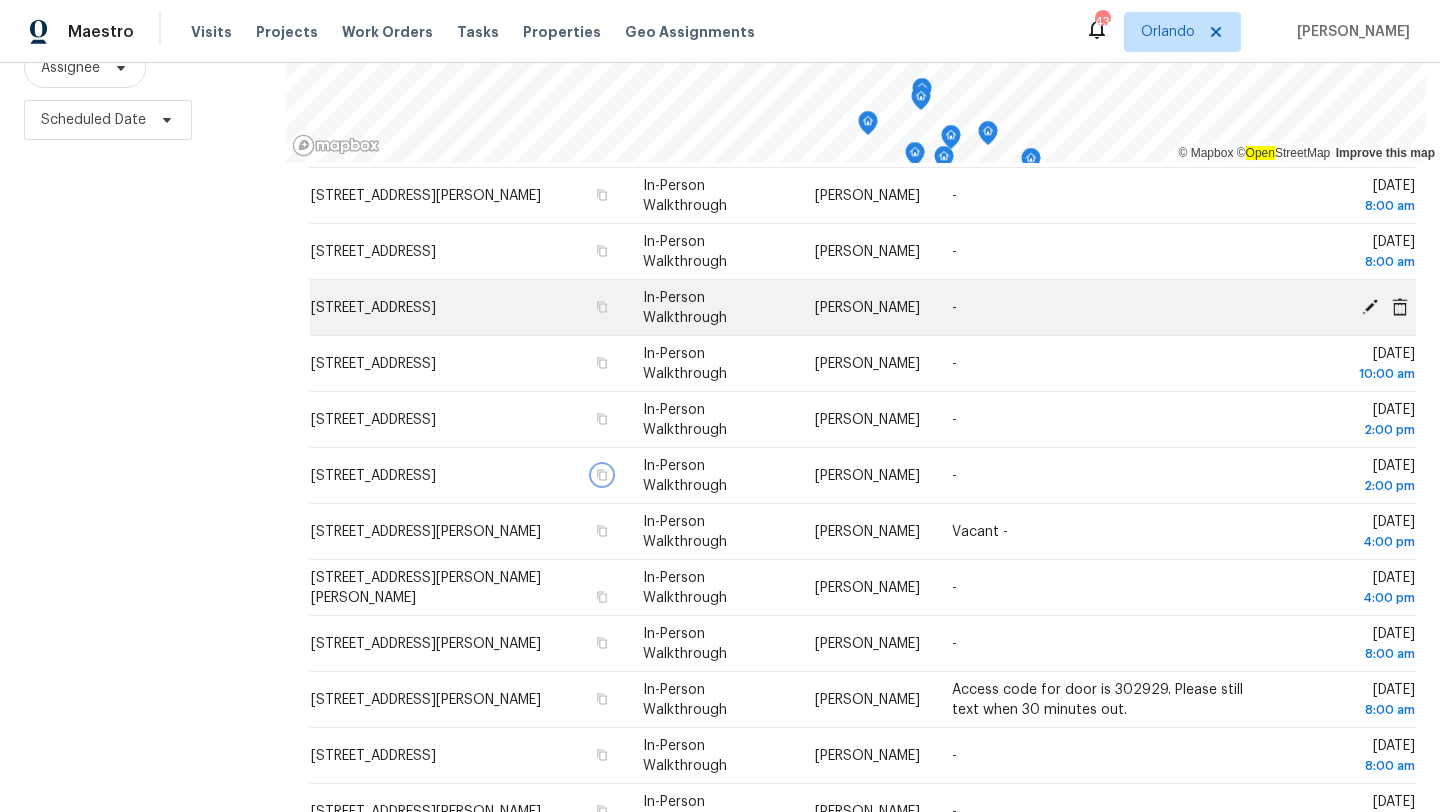 scroll, scrollTop: 133, scrollLeft: 0, axis: vertical 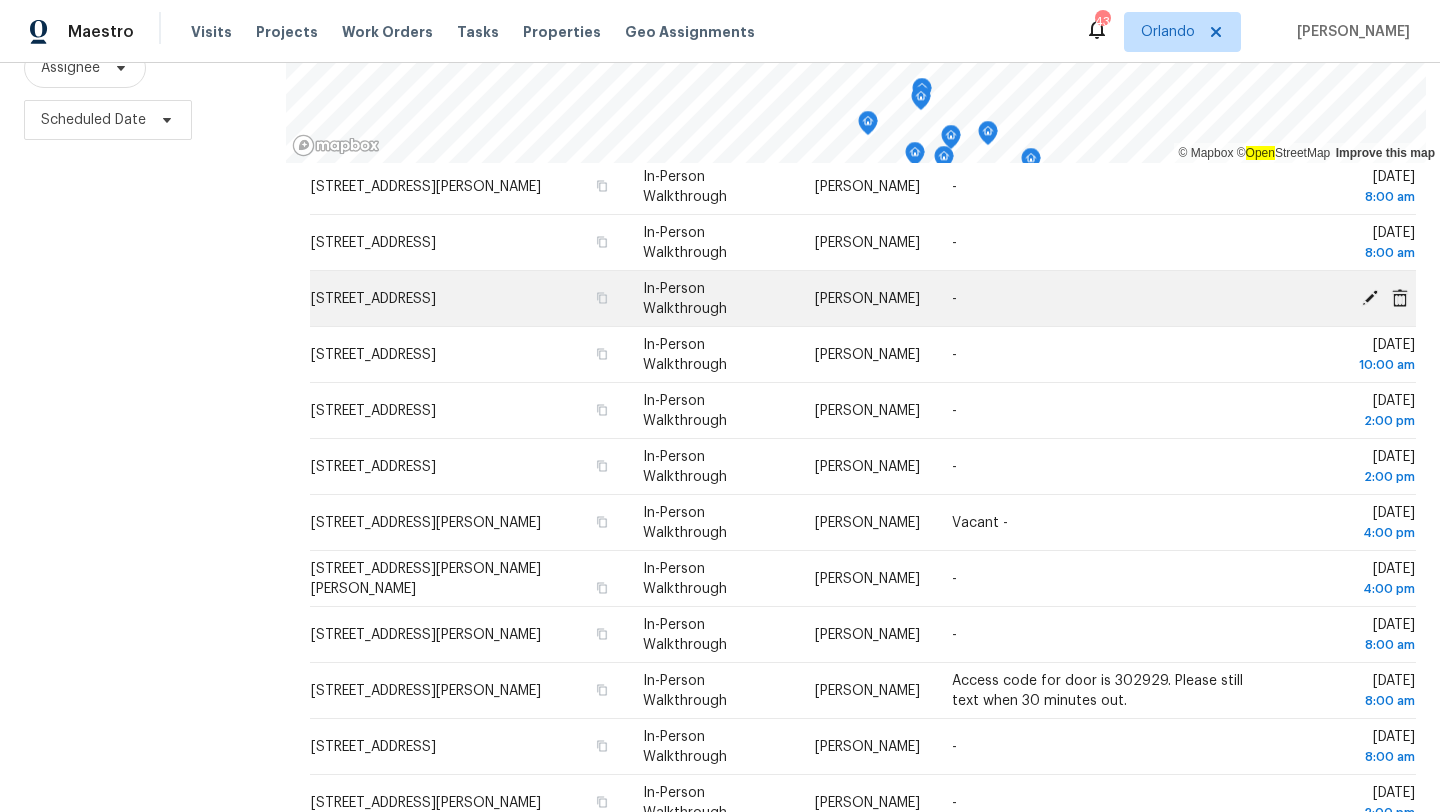 click on "2036 Everest St, Deltona, FL 32738" at bounding box center [468, 411] 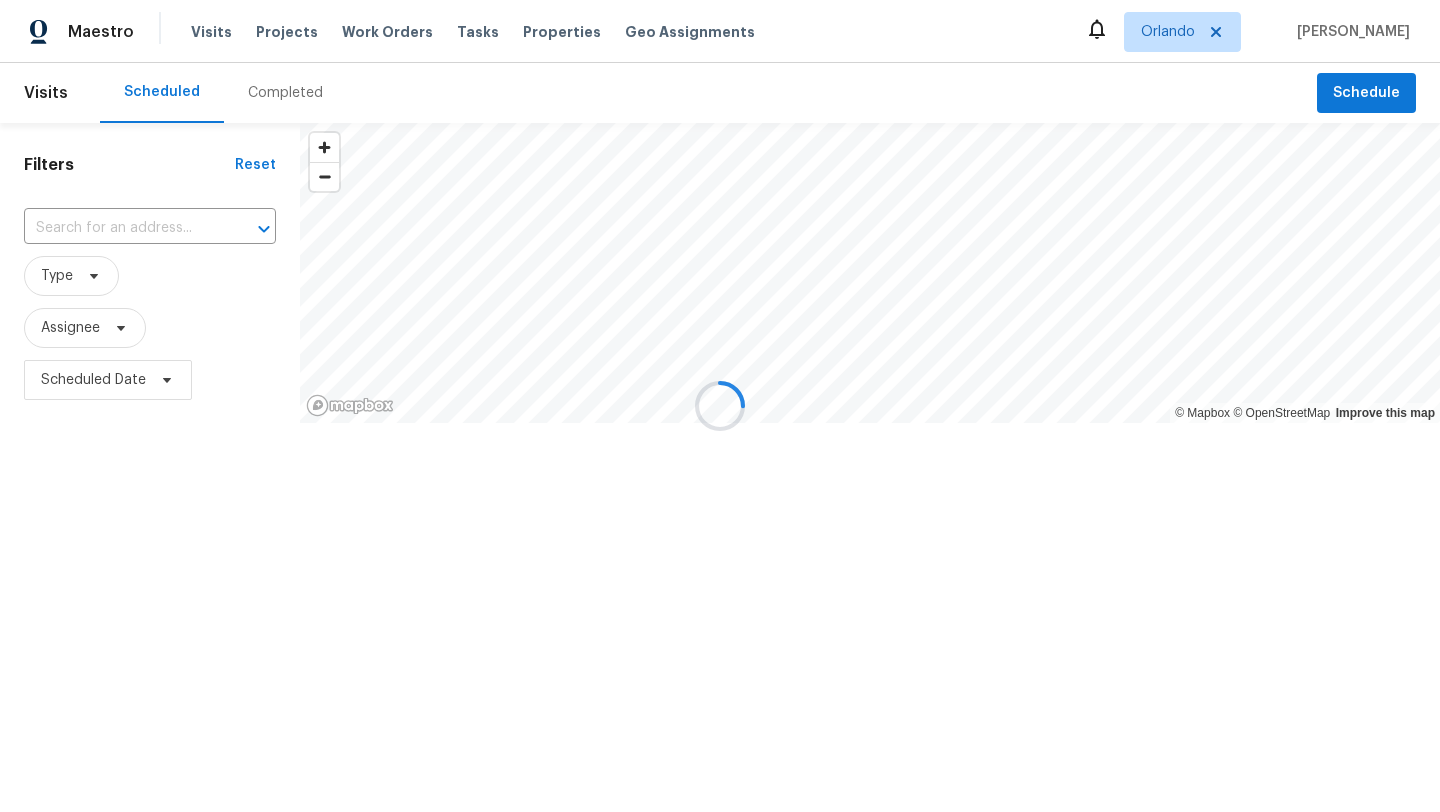 scroll, scrollTop: 0, scrollLeft: 0, axis: both 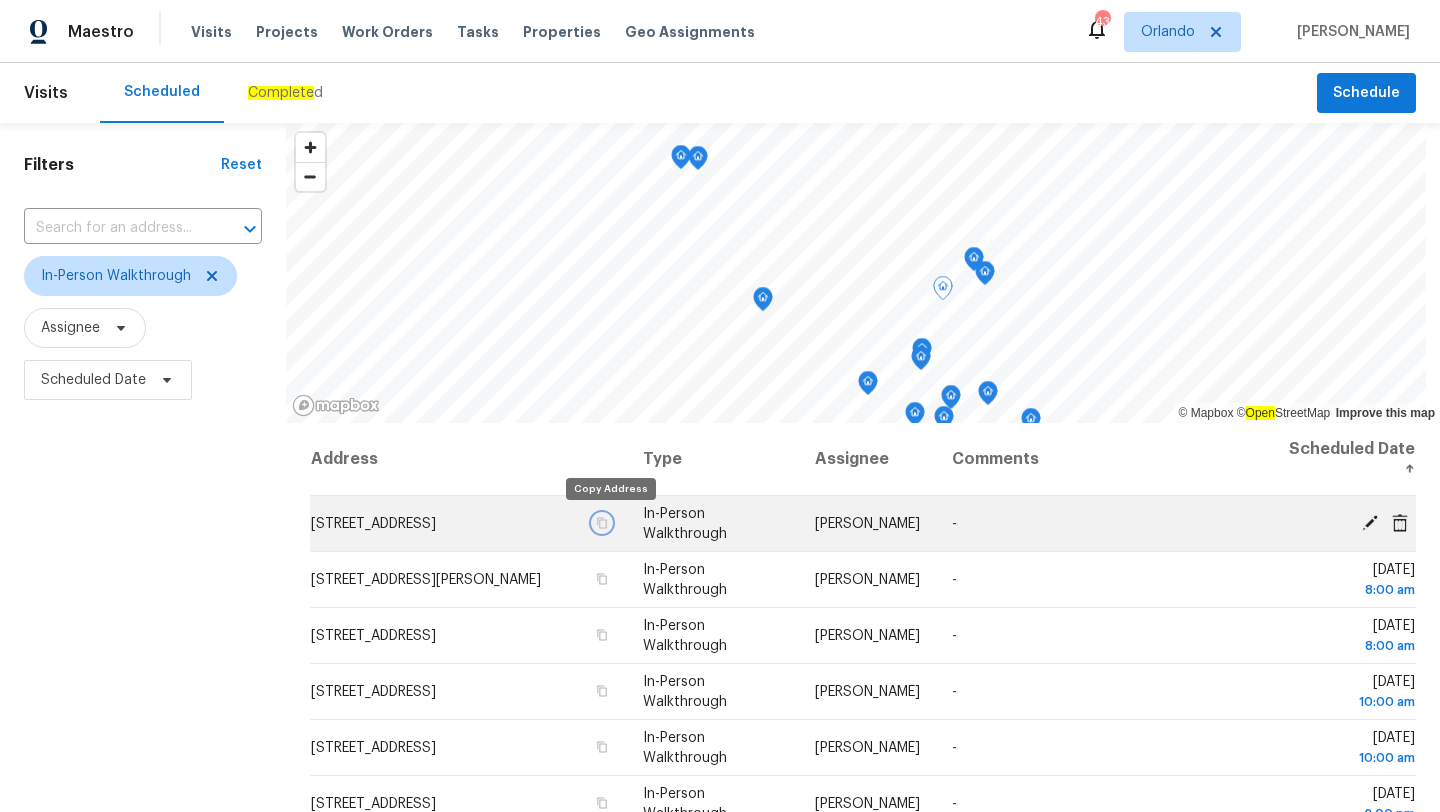 click 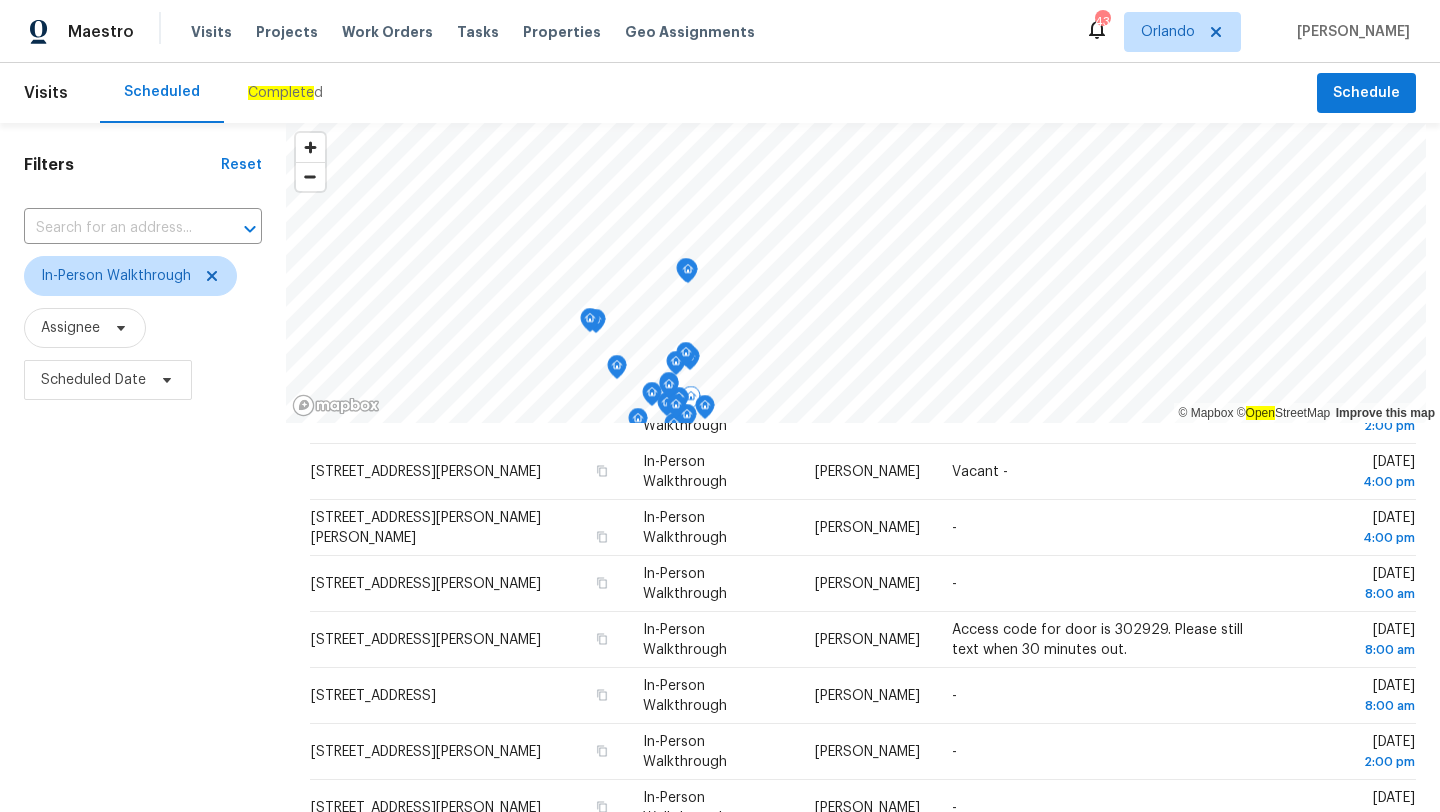 scroll, scrollTop: 479, scrollLeft: 0, axis: vertical 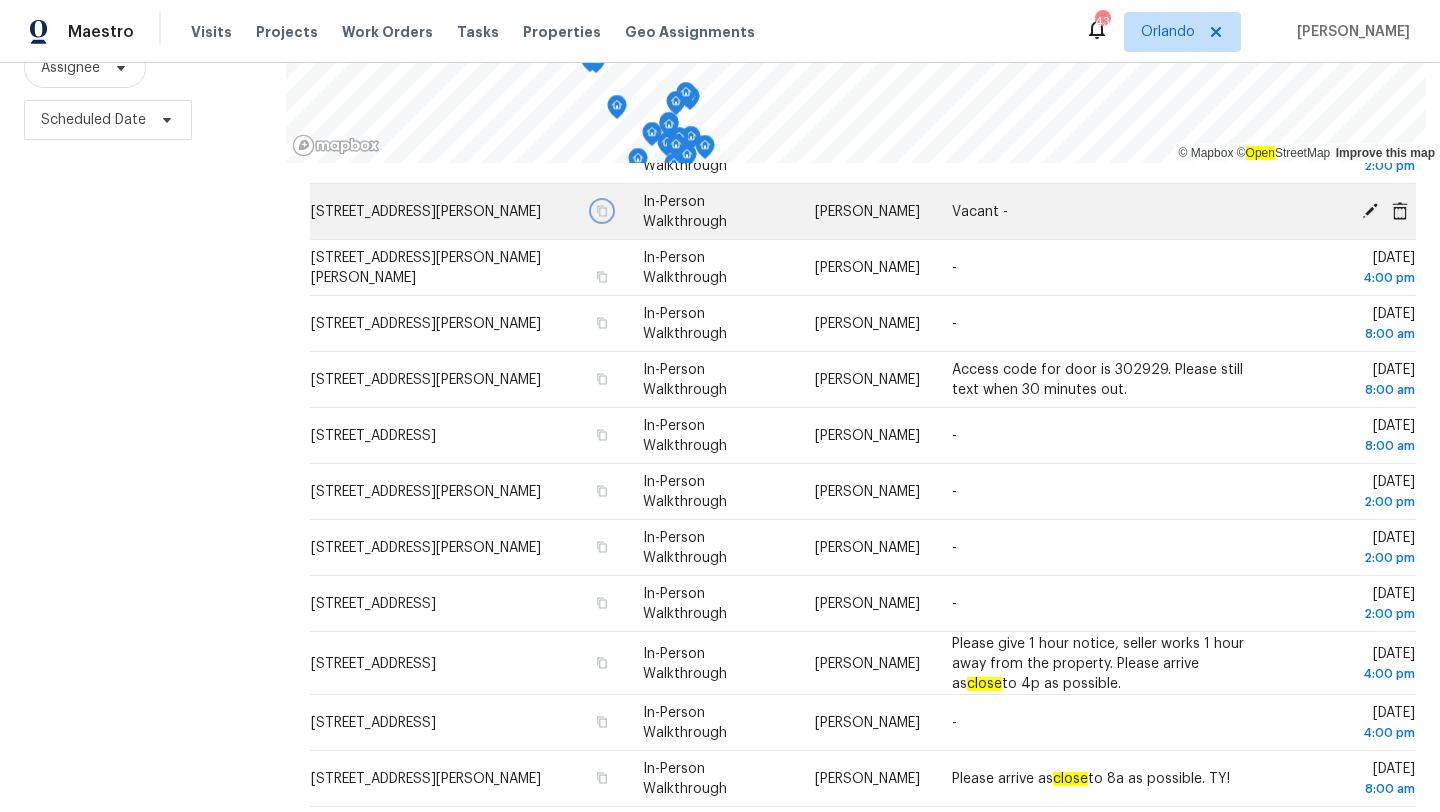 click 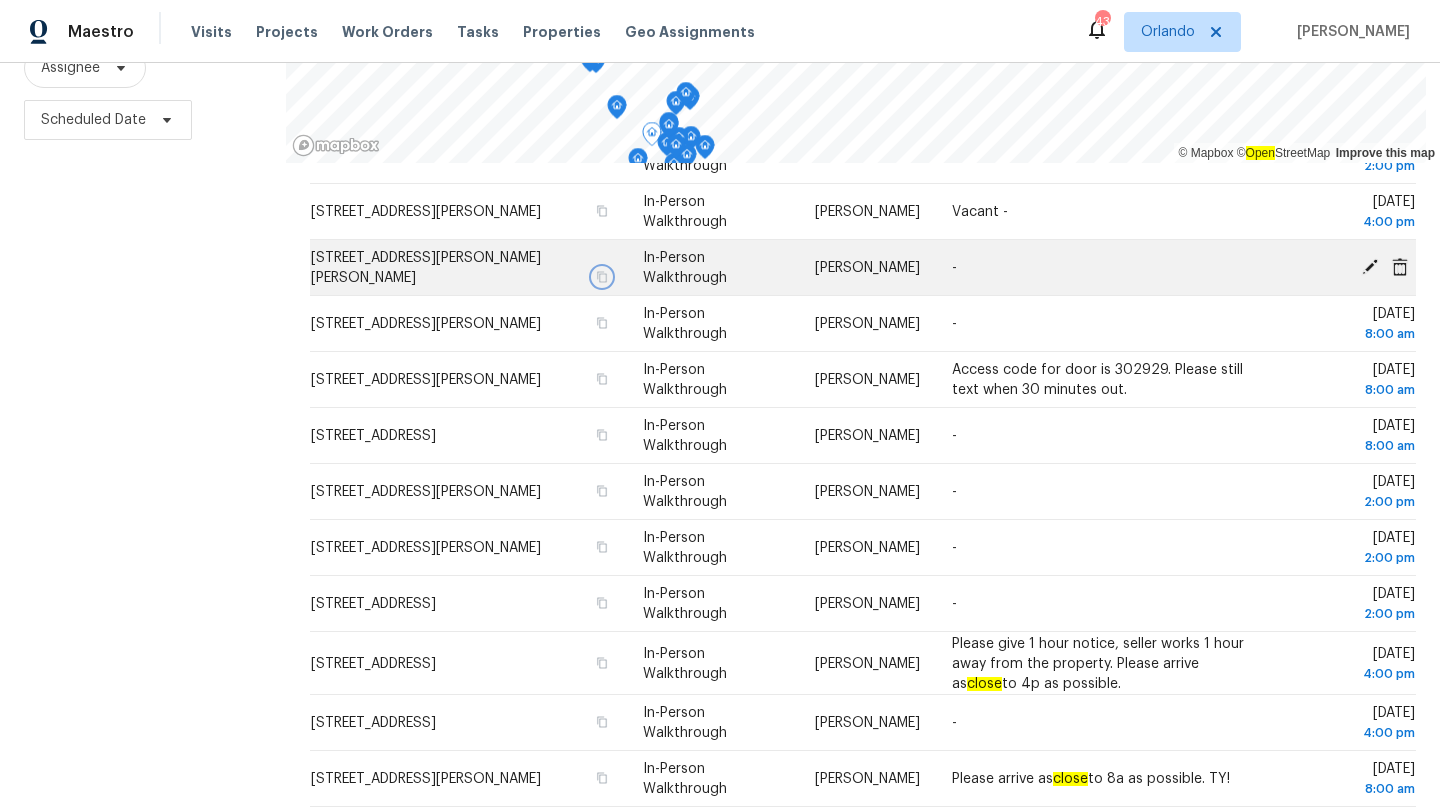 click 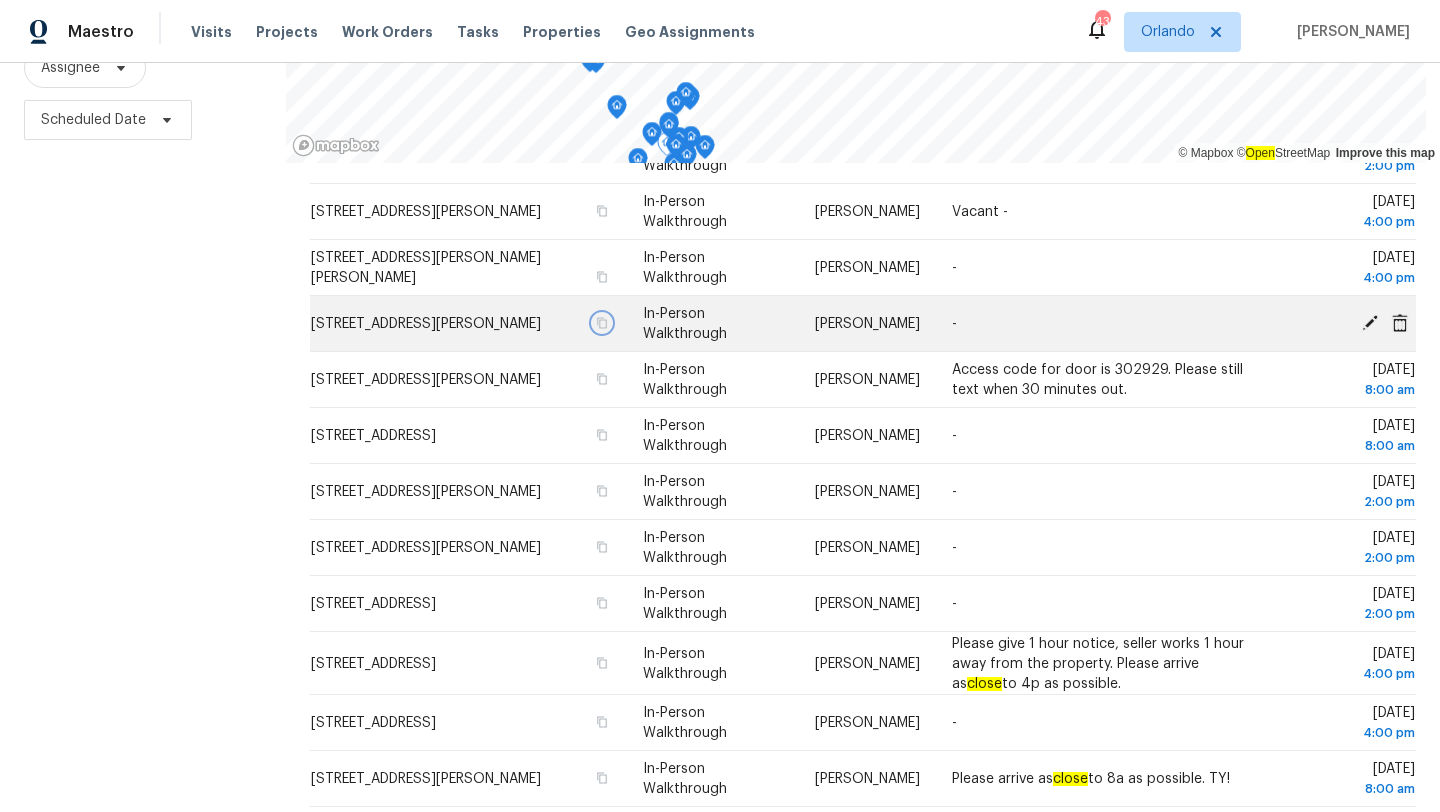 click 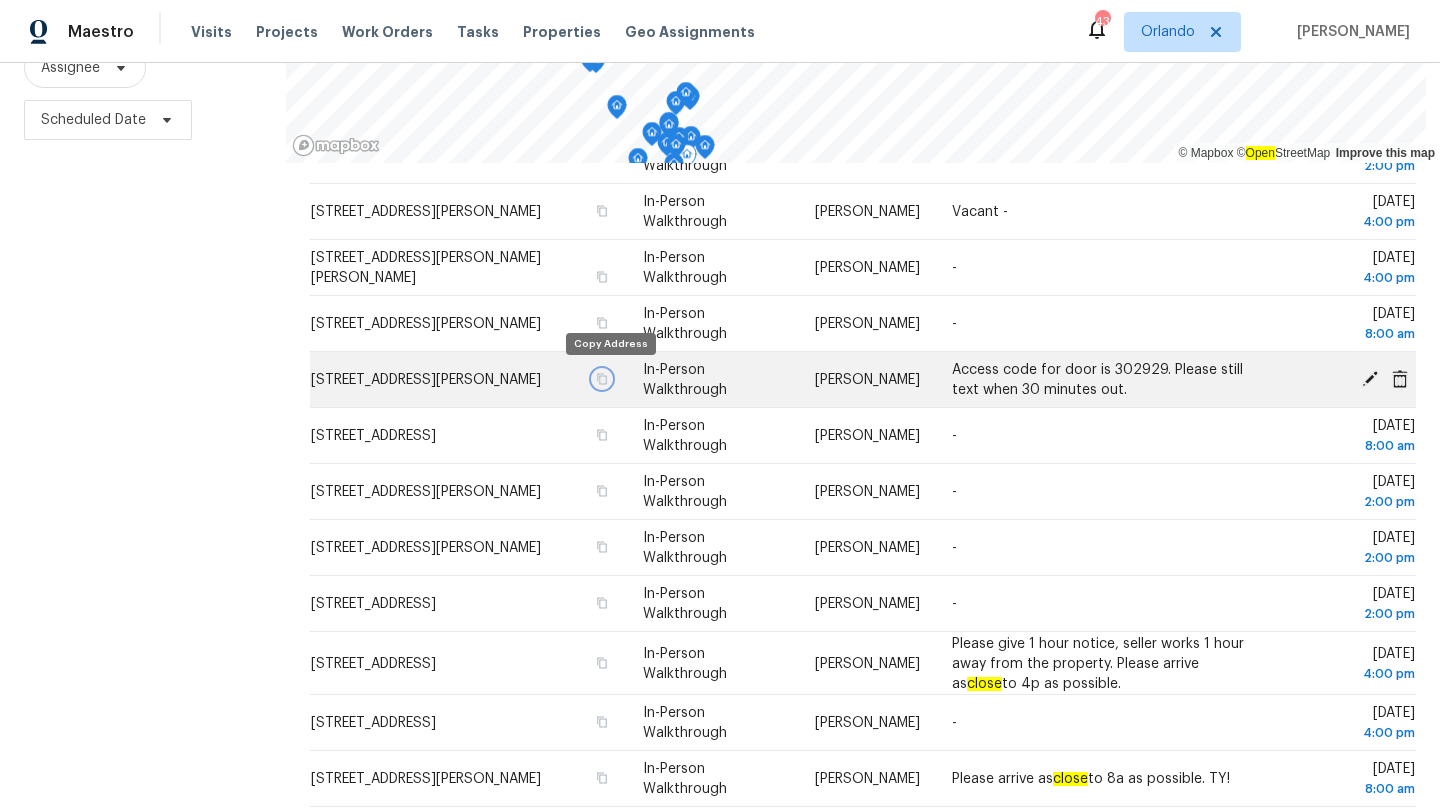 click 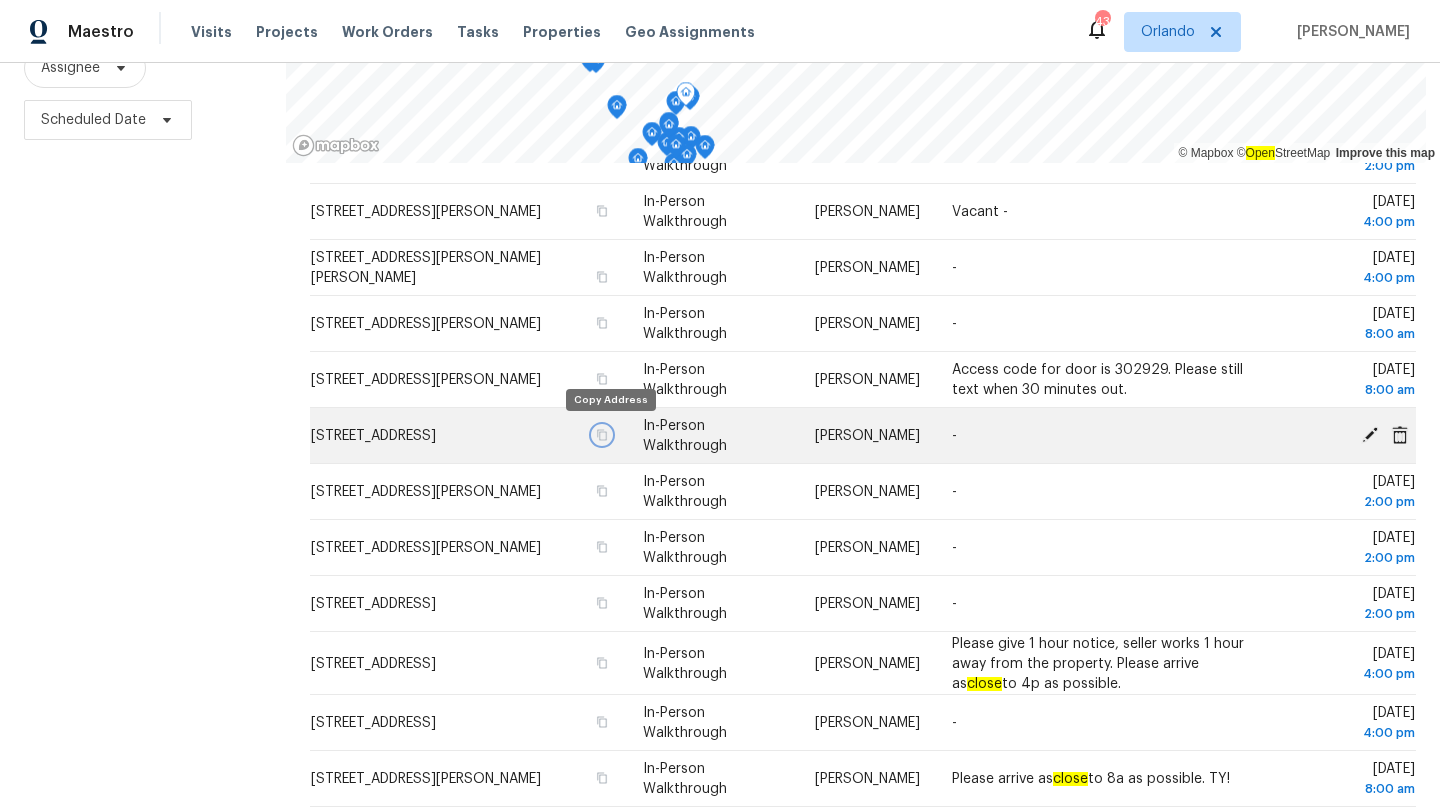 click 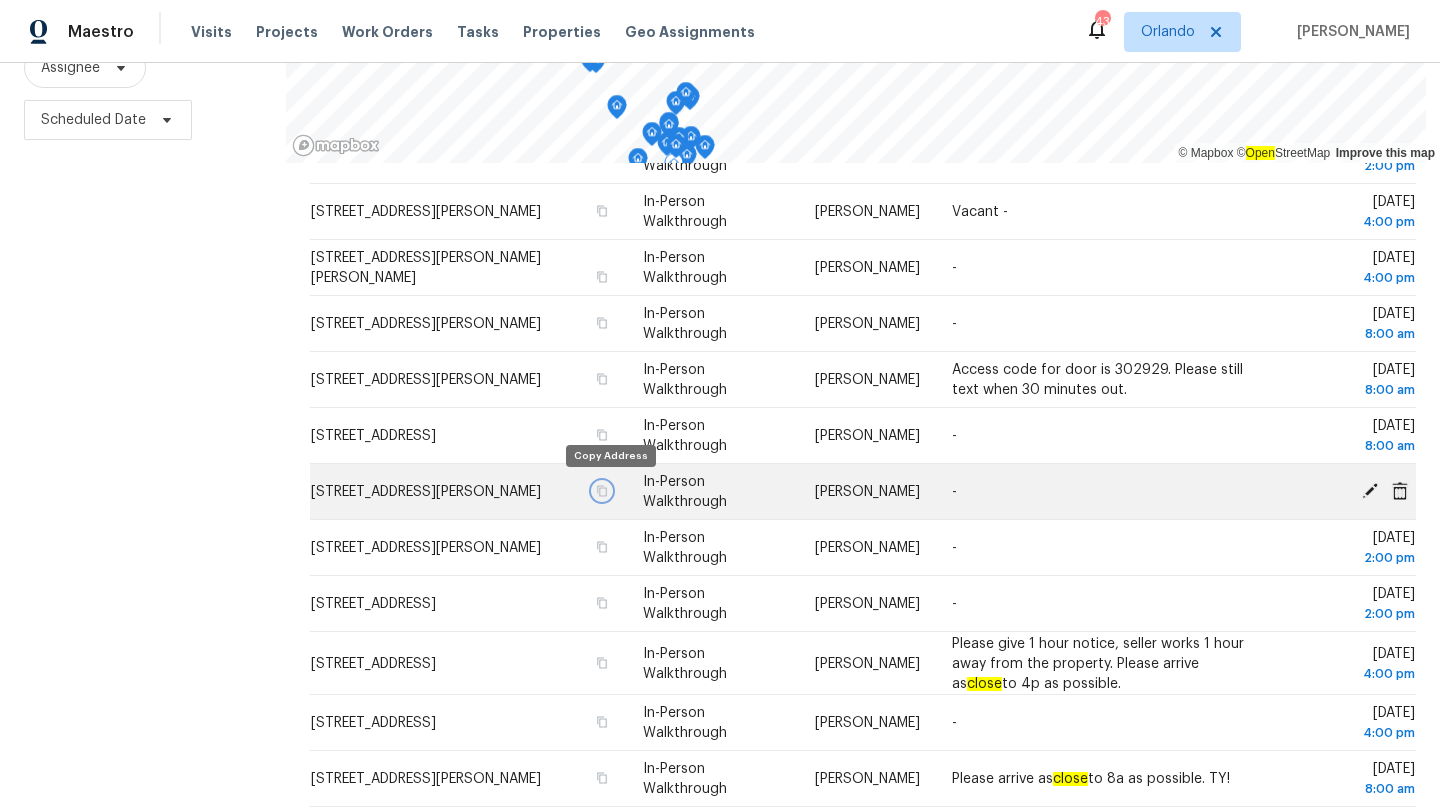 click 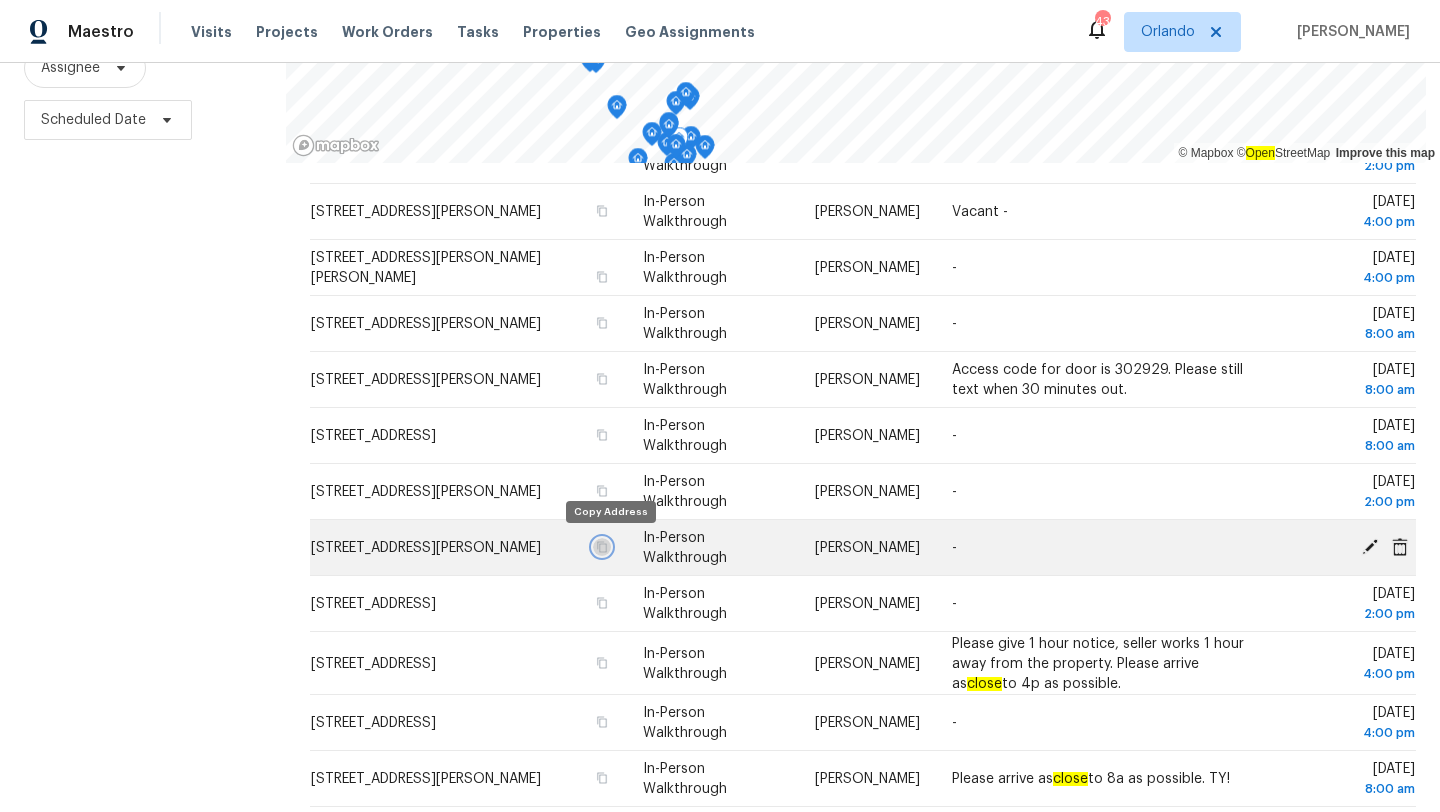 click 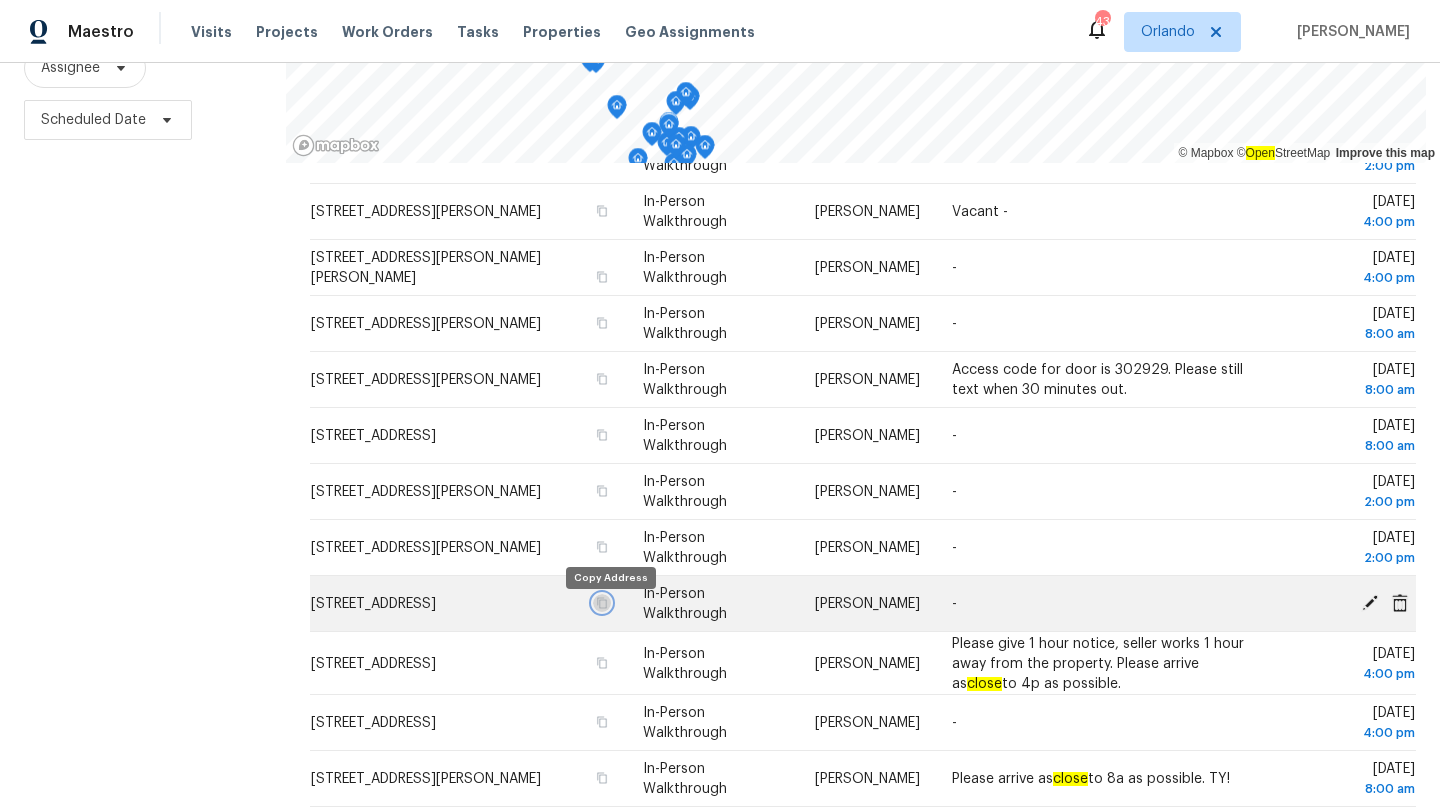 click 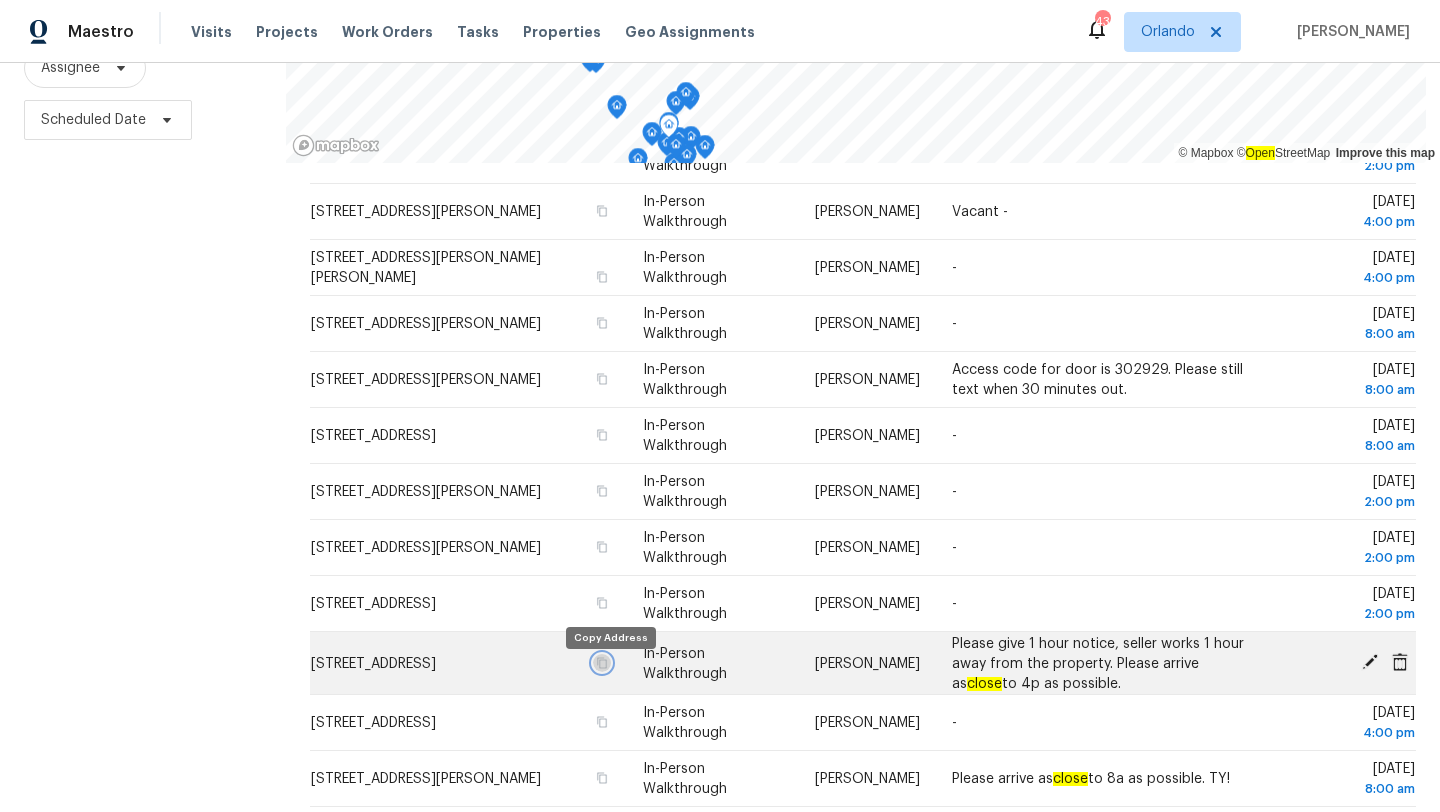 click 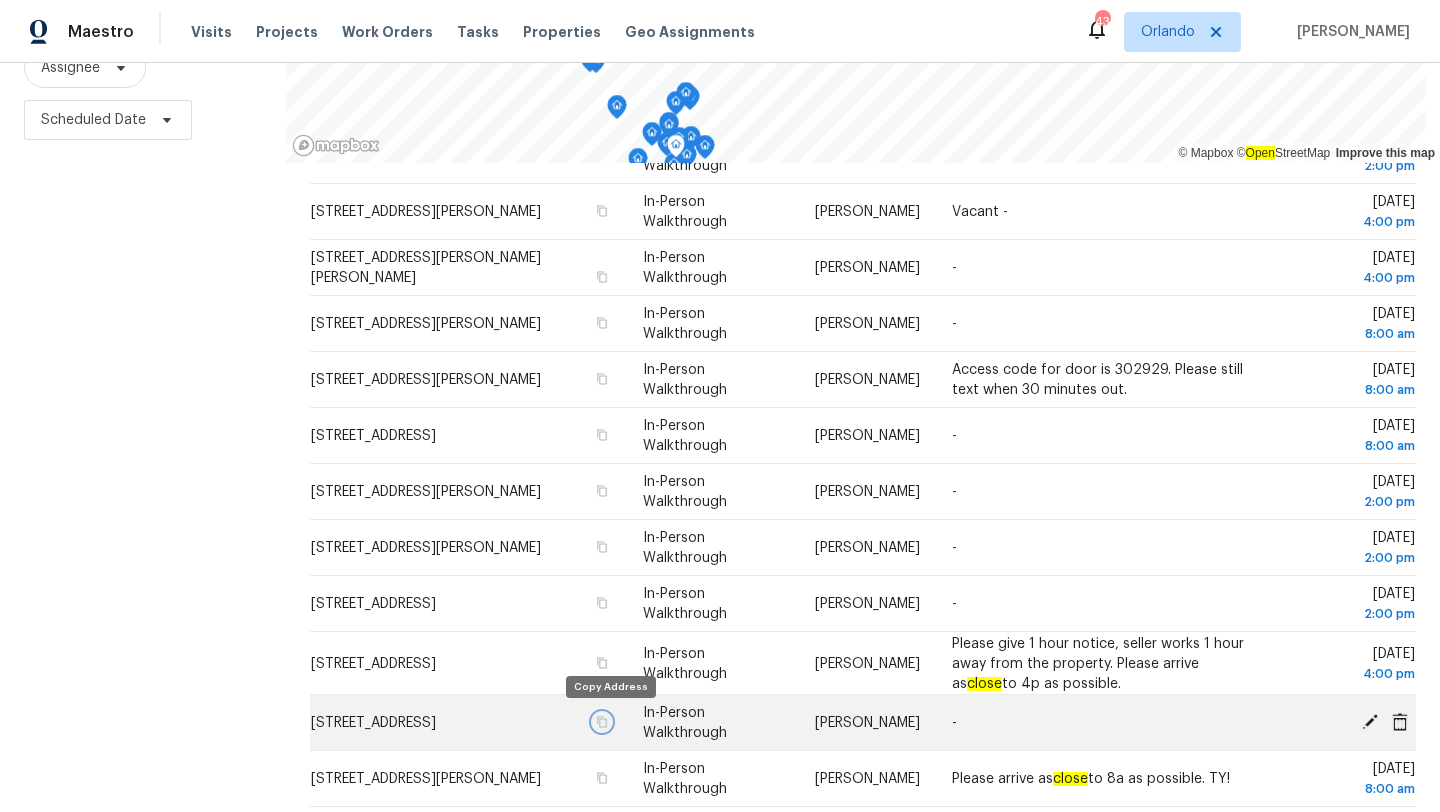 click 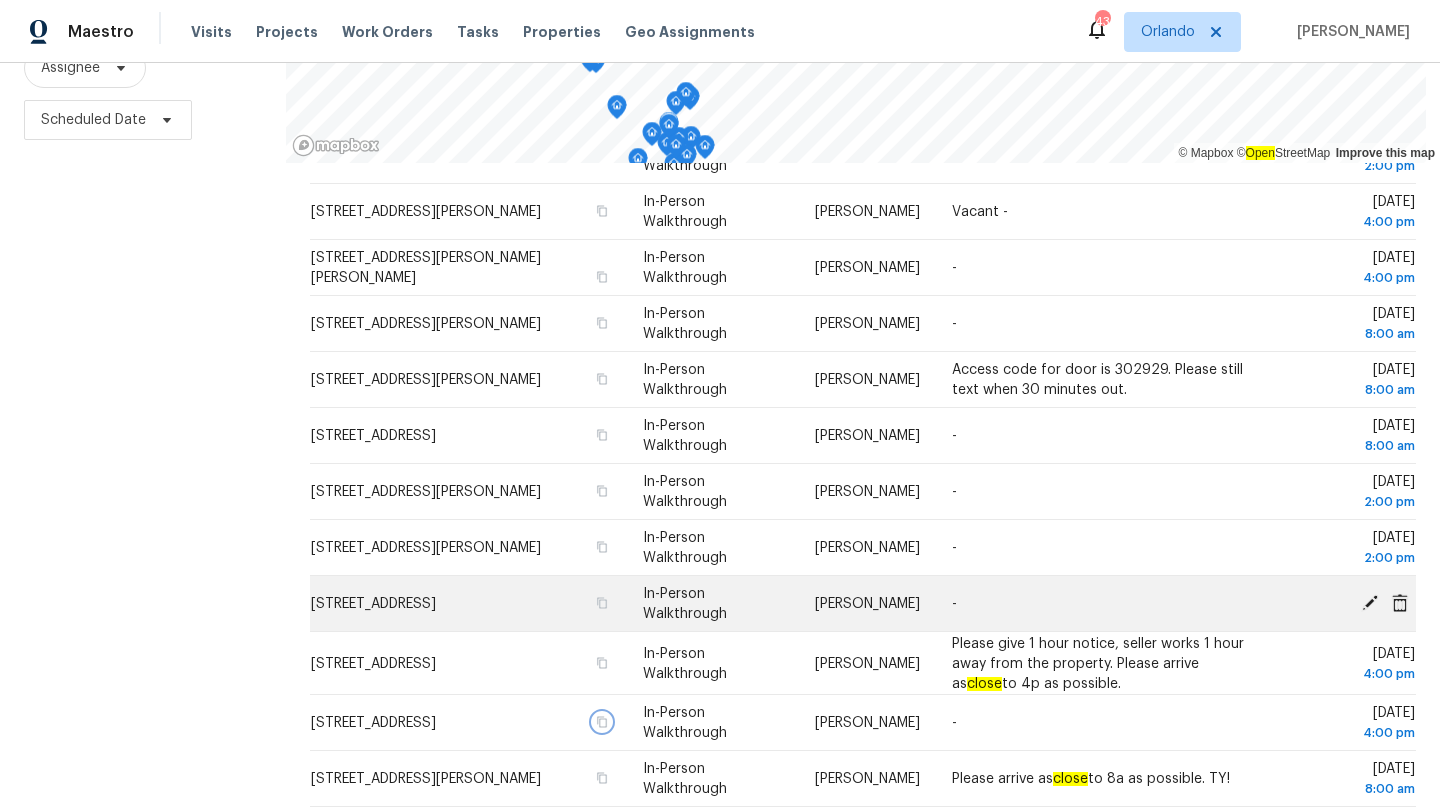 scroll, scrollTop: 603, scrollLeft: 0, axis: vertical 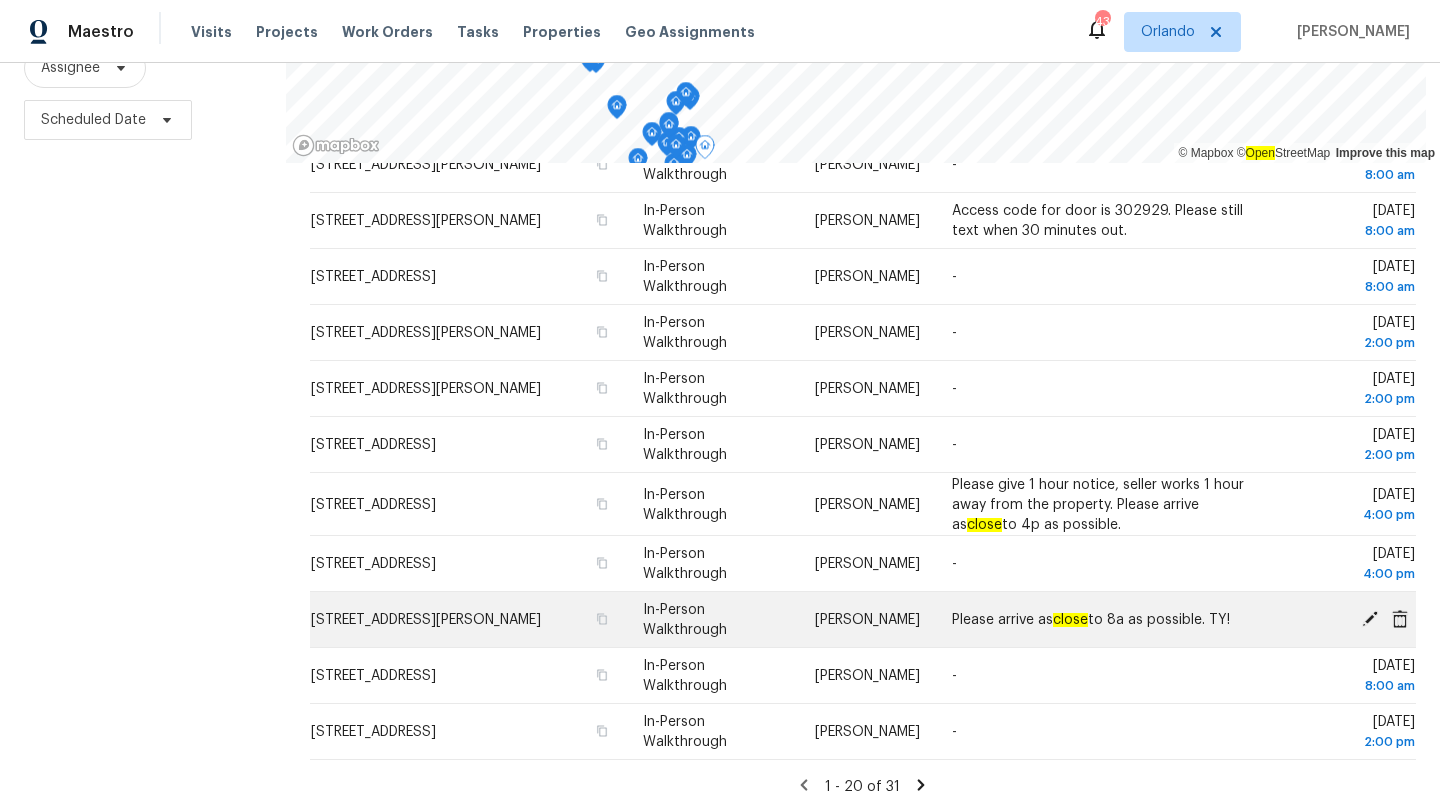 drag, startPoint x: 521, startPoint y: 736, endPoint x: 312, endPoint y: 616, distance: 241 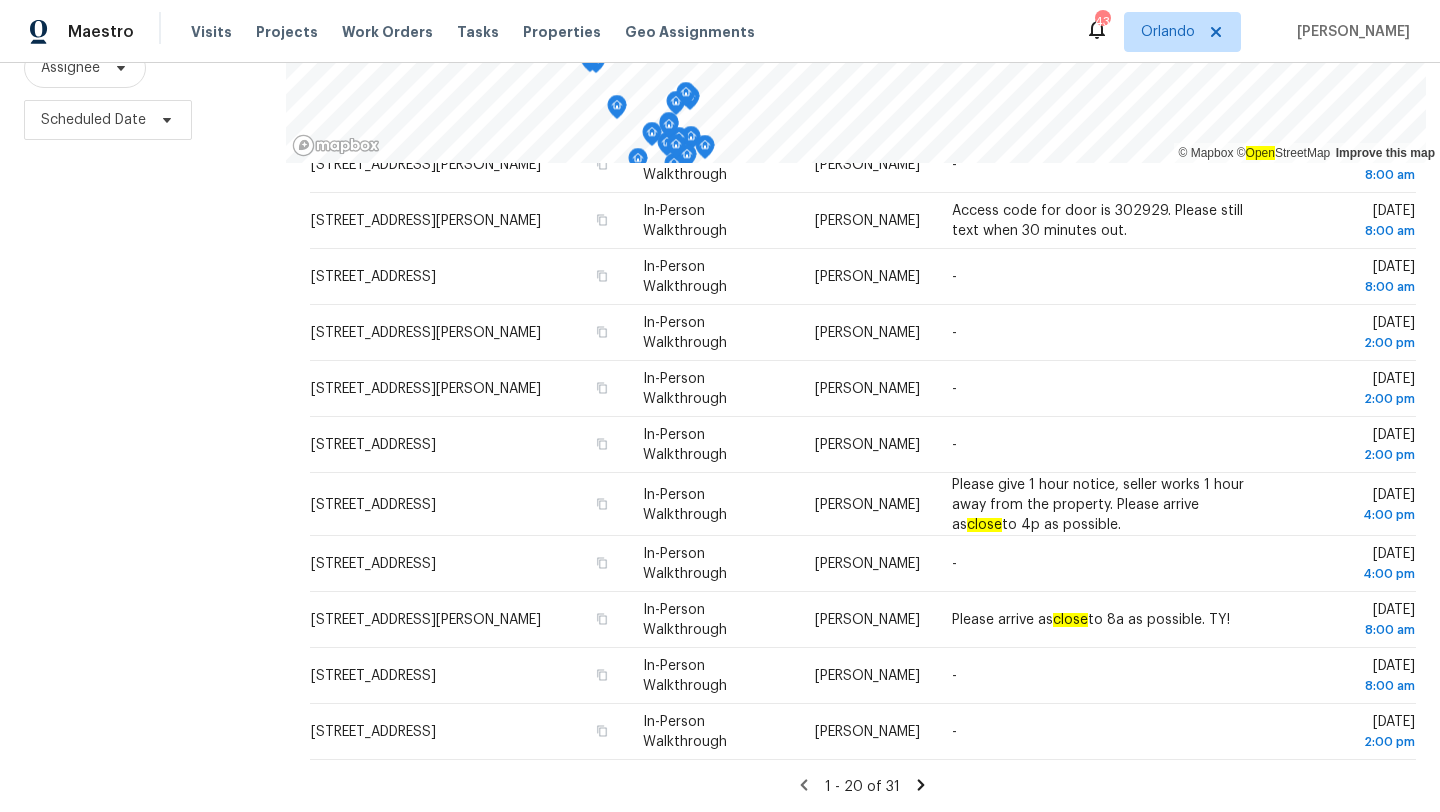 copy on "20446 Nettleton St, Orlando, FL 32833 In-Person Walkthrough Austin Jones Please arrive as  close  to 8a as possible. TY! Tue, Jul 15 8:00 am 3325 Pekin St, Saint Cloud, FL 34772 In-Person Walkthrough Samuel Rivera - Tue, Jul 15 8:00 am 1032 NE 9th St, Ocala, FL 34470" 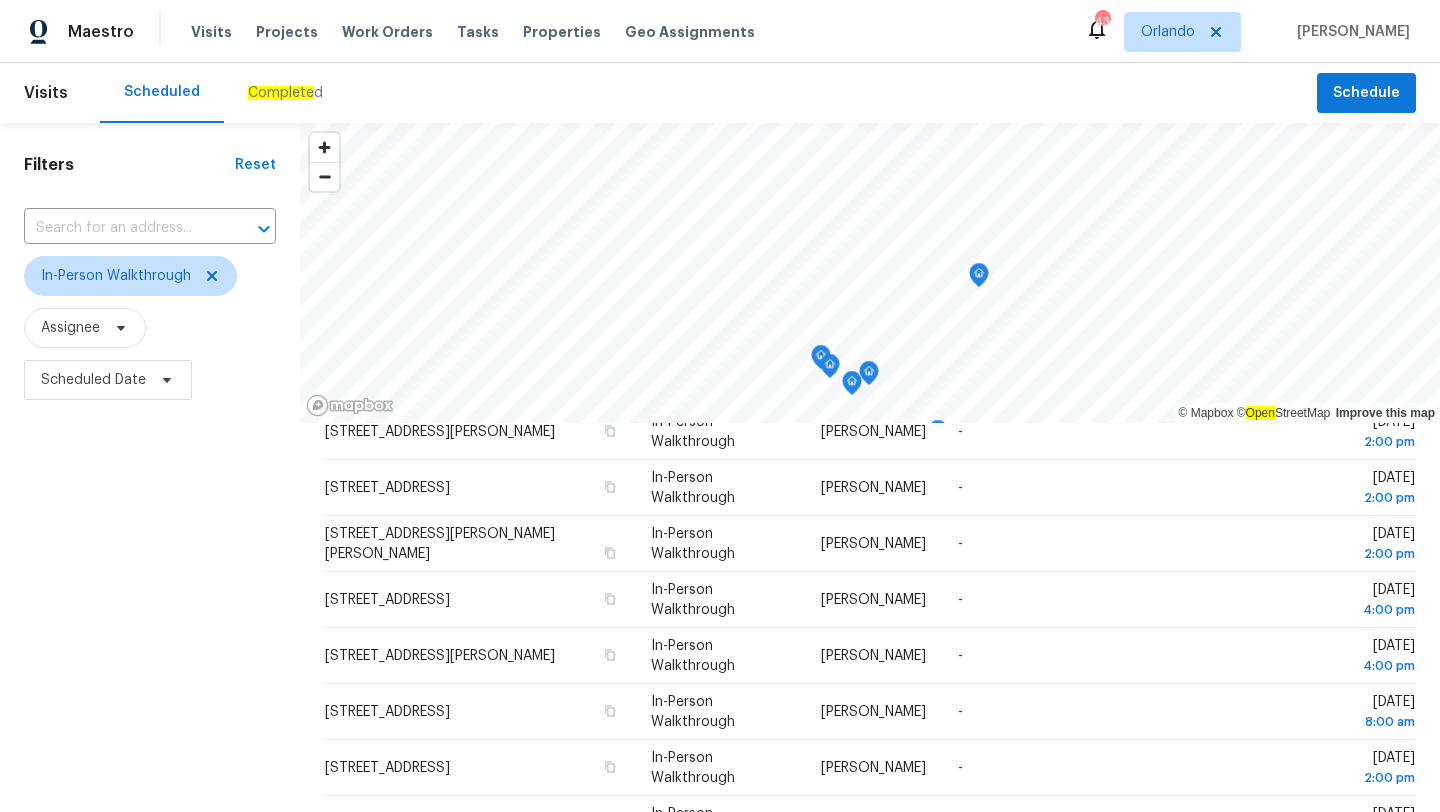scroll, scrollTop: 0, scrollLeft: 0, axis: both 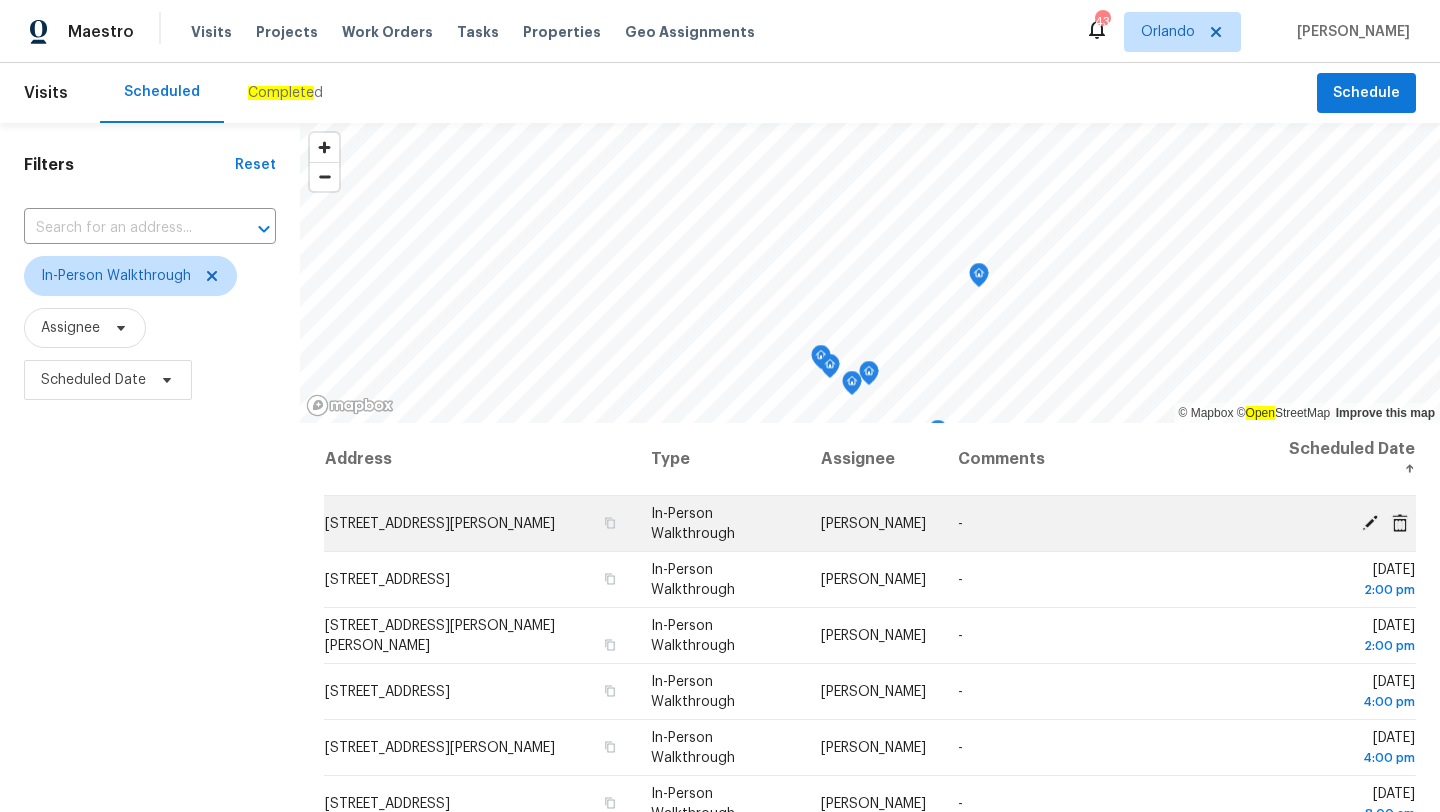 drag, startPoint x: 584, startPoint y: 751, endPoint x: 323, endPoint y: 522, distance: 347.2204 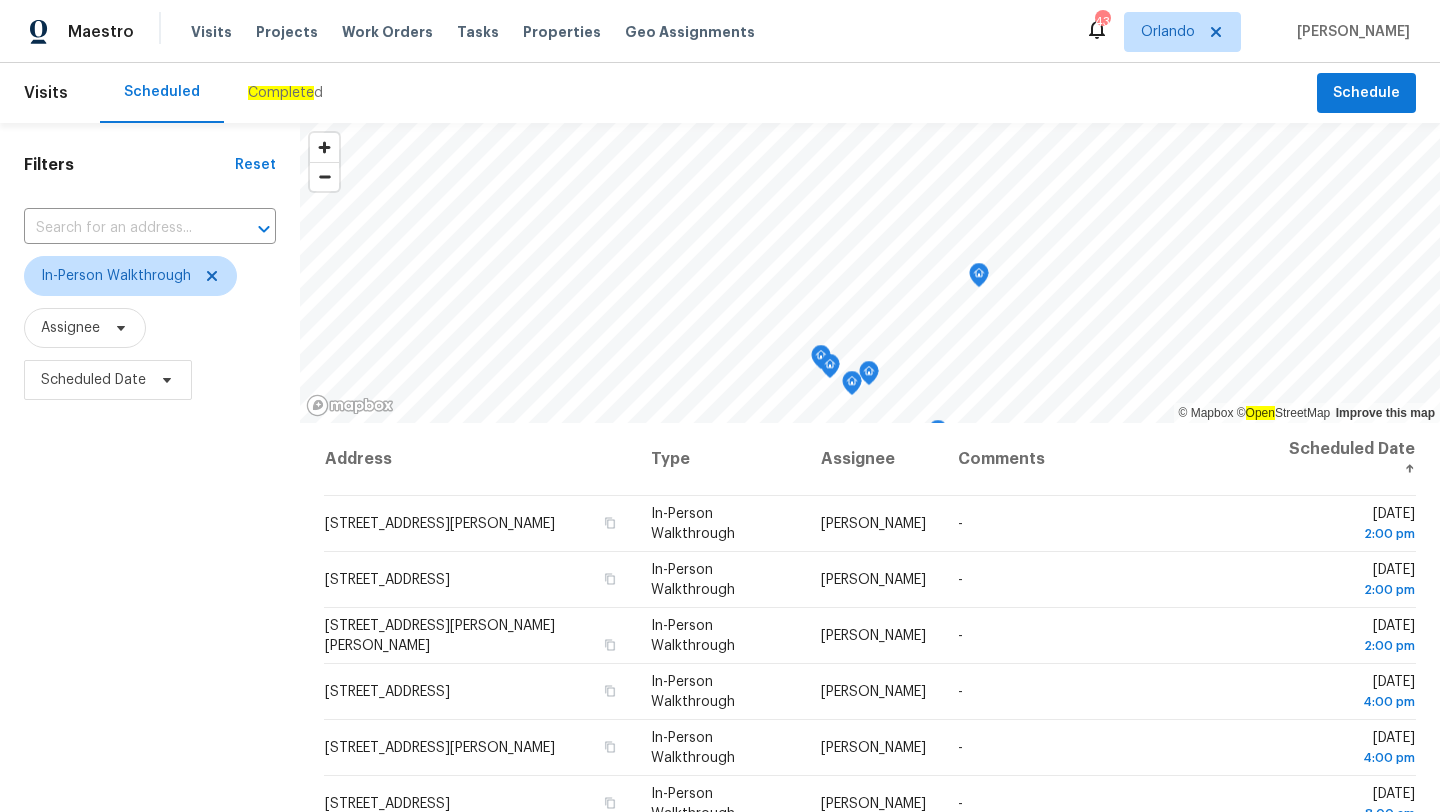 click on "Filters Reset ​ In-Person Walkthrough Assignee Scheduled Date" at bounding box center [150, 598] 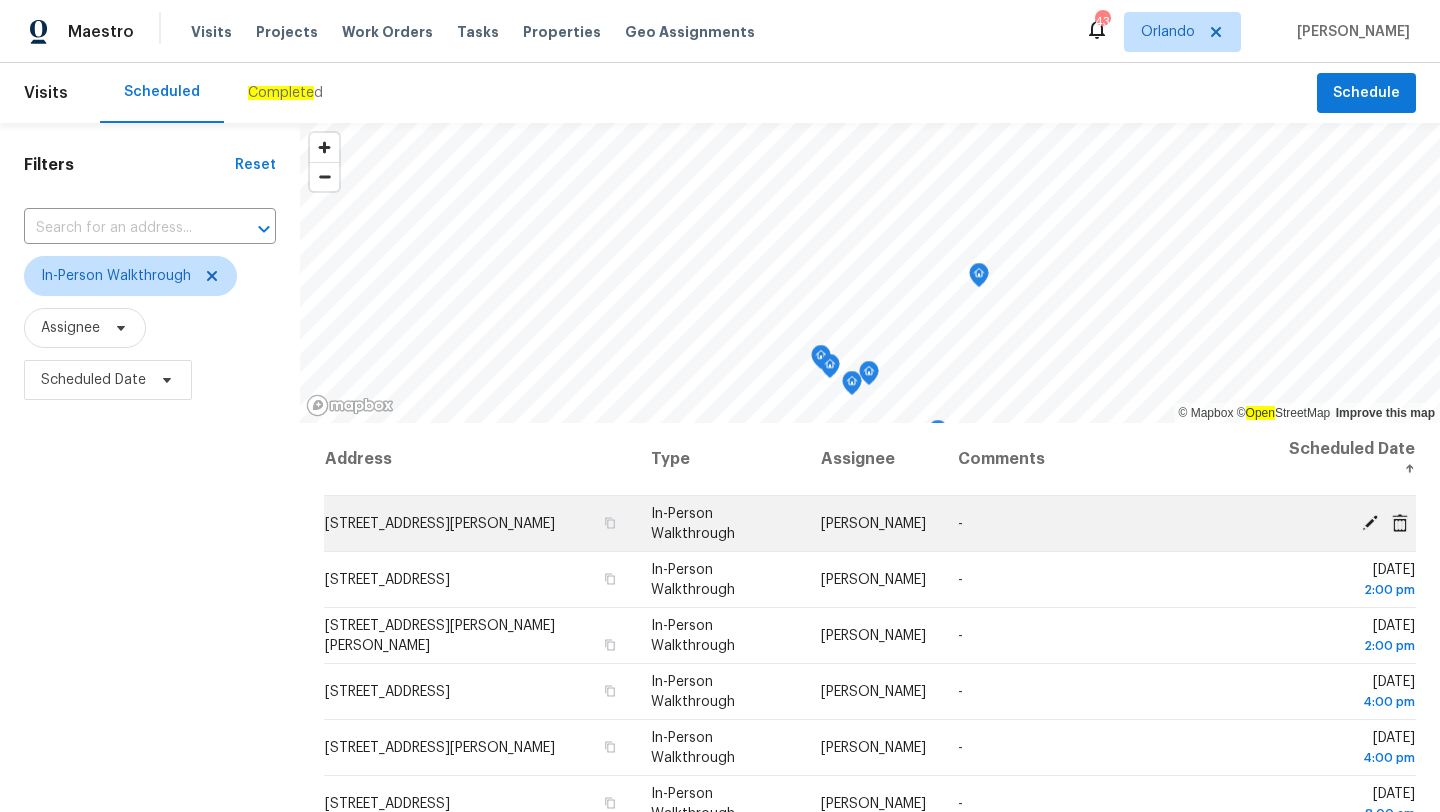 drag, startPoint x: 579, startPoint y: 752, endPoint x: 324, endPoint y: 522, distance: 343.4021 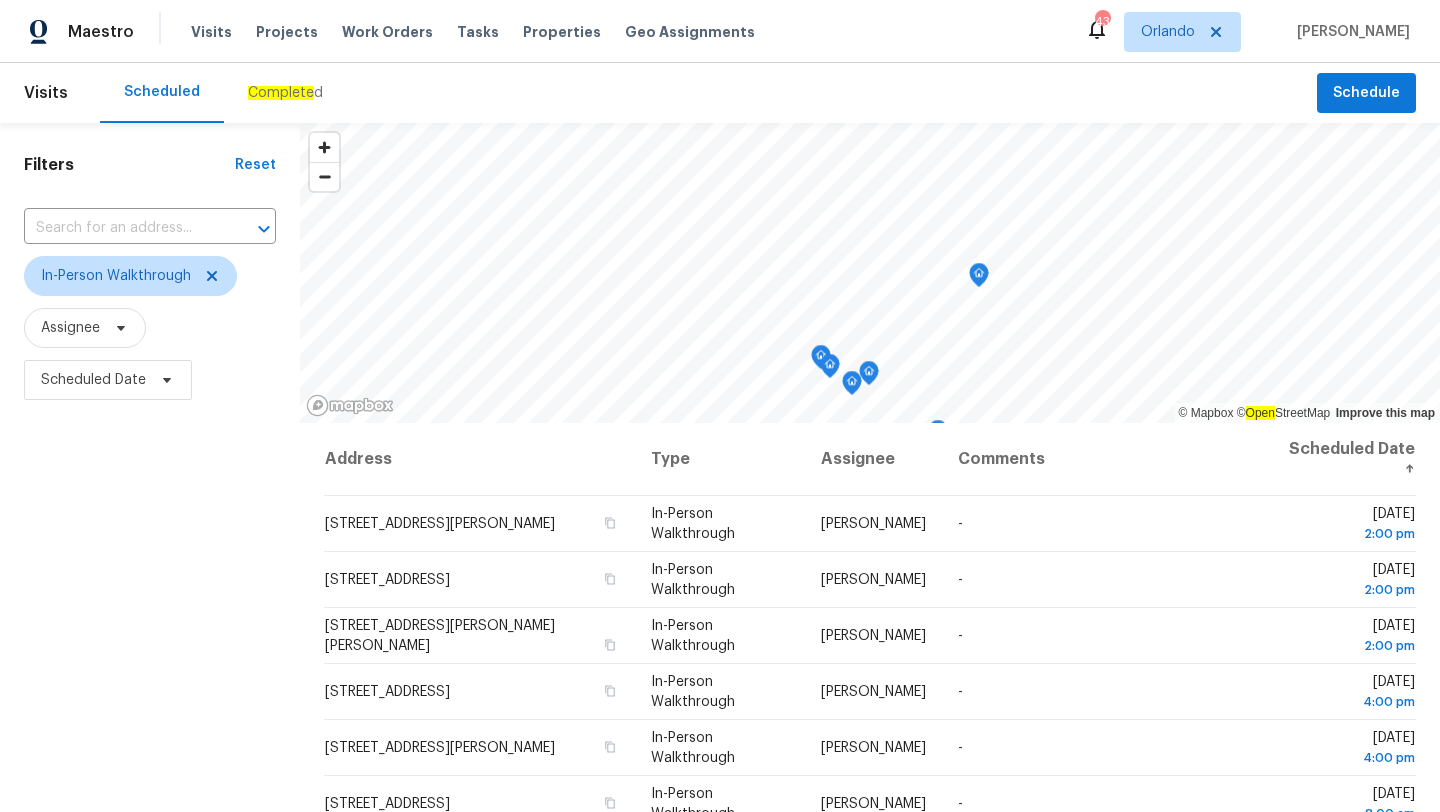 click on "Scheduled Date" at bounding box center [150, 380] 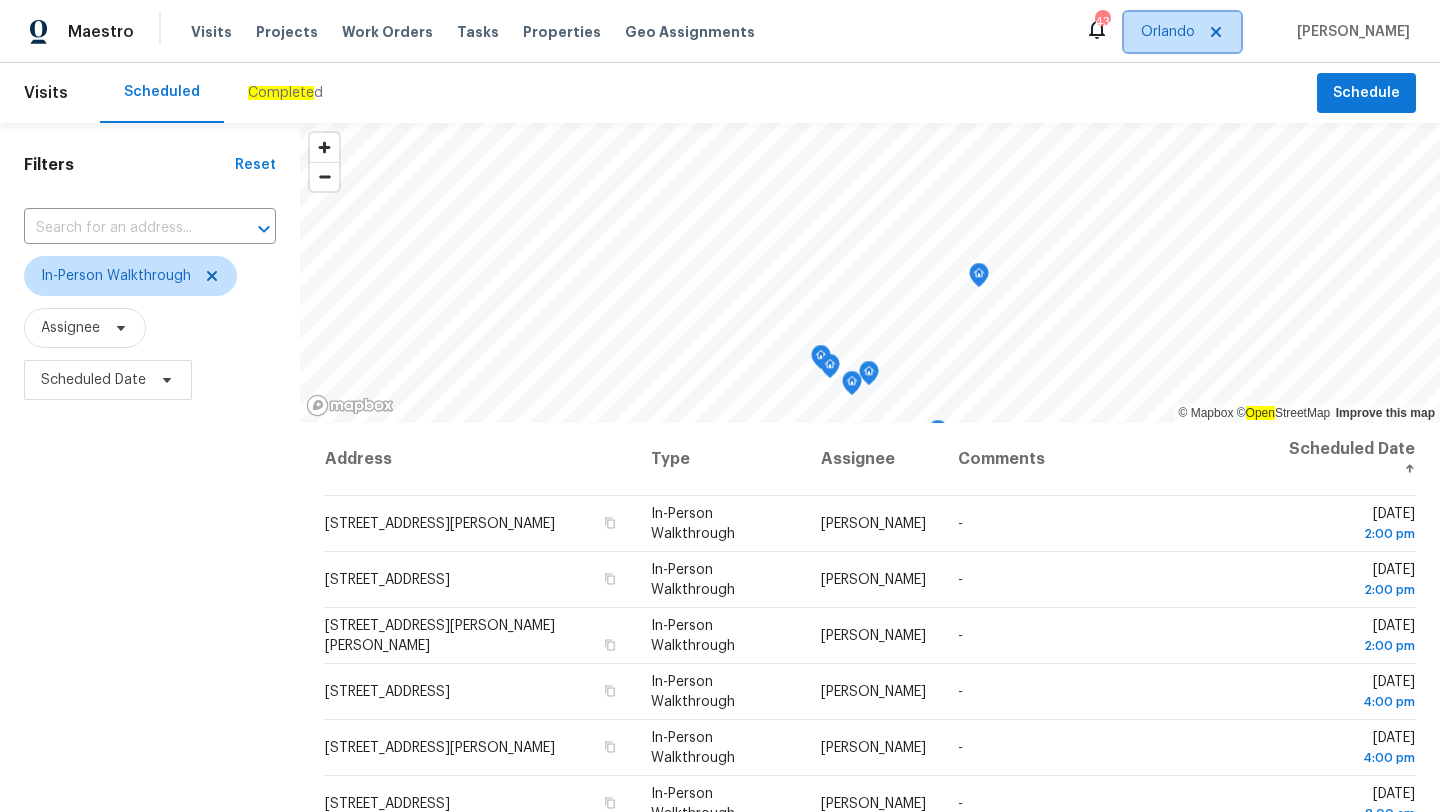 click on "Orlando" at bounding box center [1182, 32] 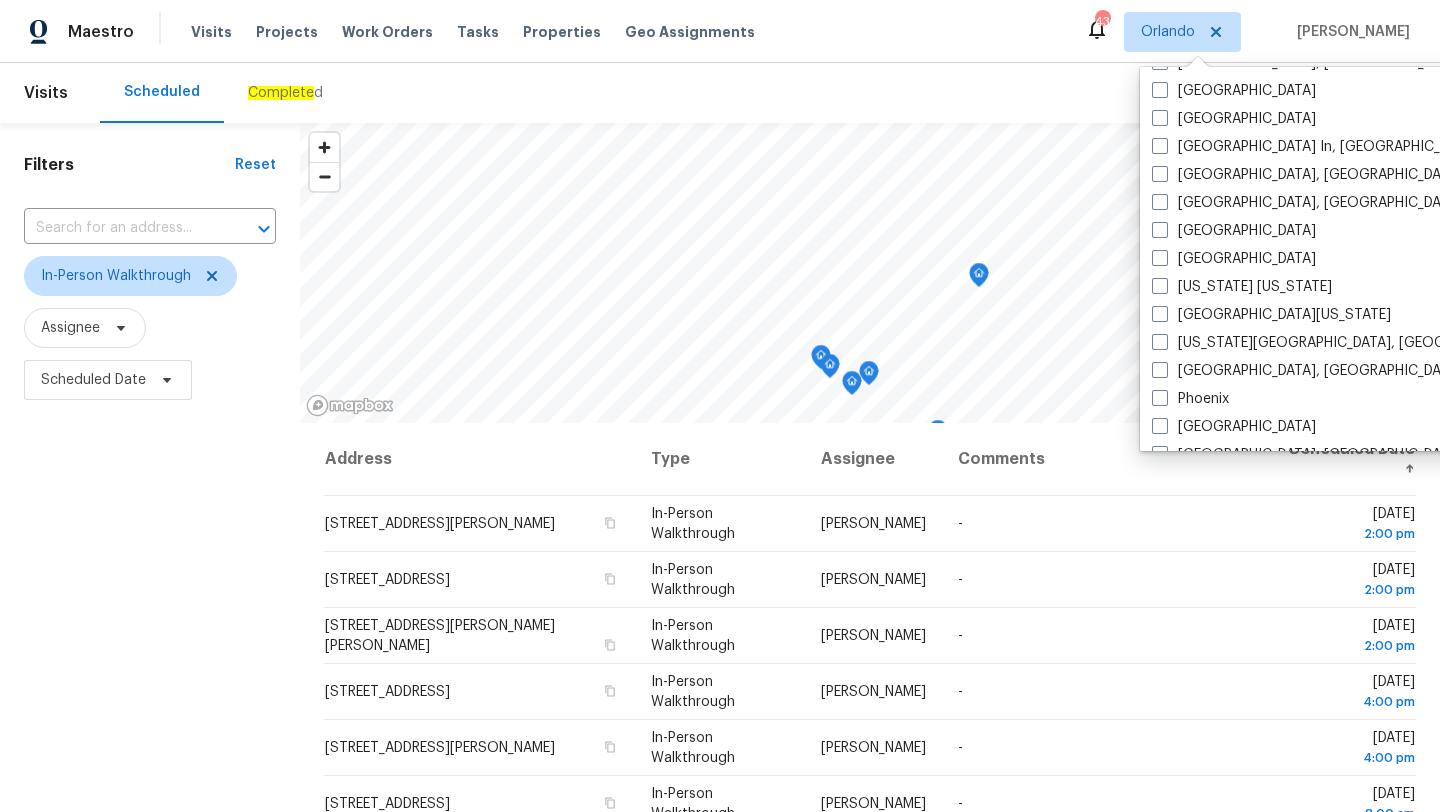 scroll, scrollTop: 1340, scrollLeft: 0, axis: vertical 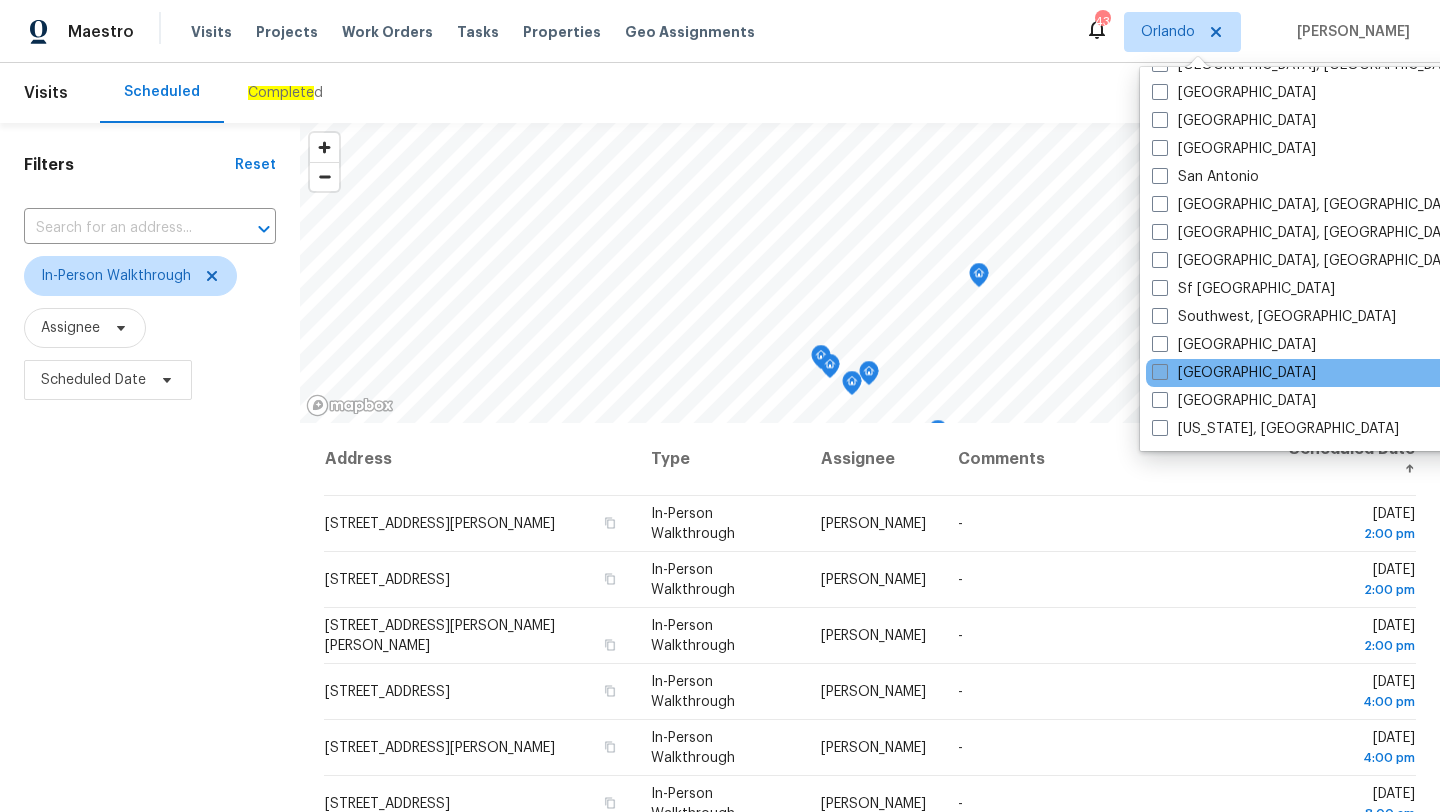 click on "[GEOGRAPHIC_DATA]" at bounding box center [1234, 373] 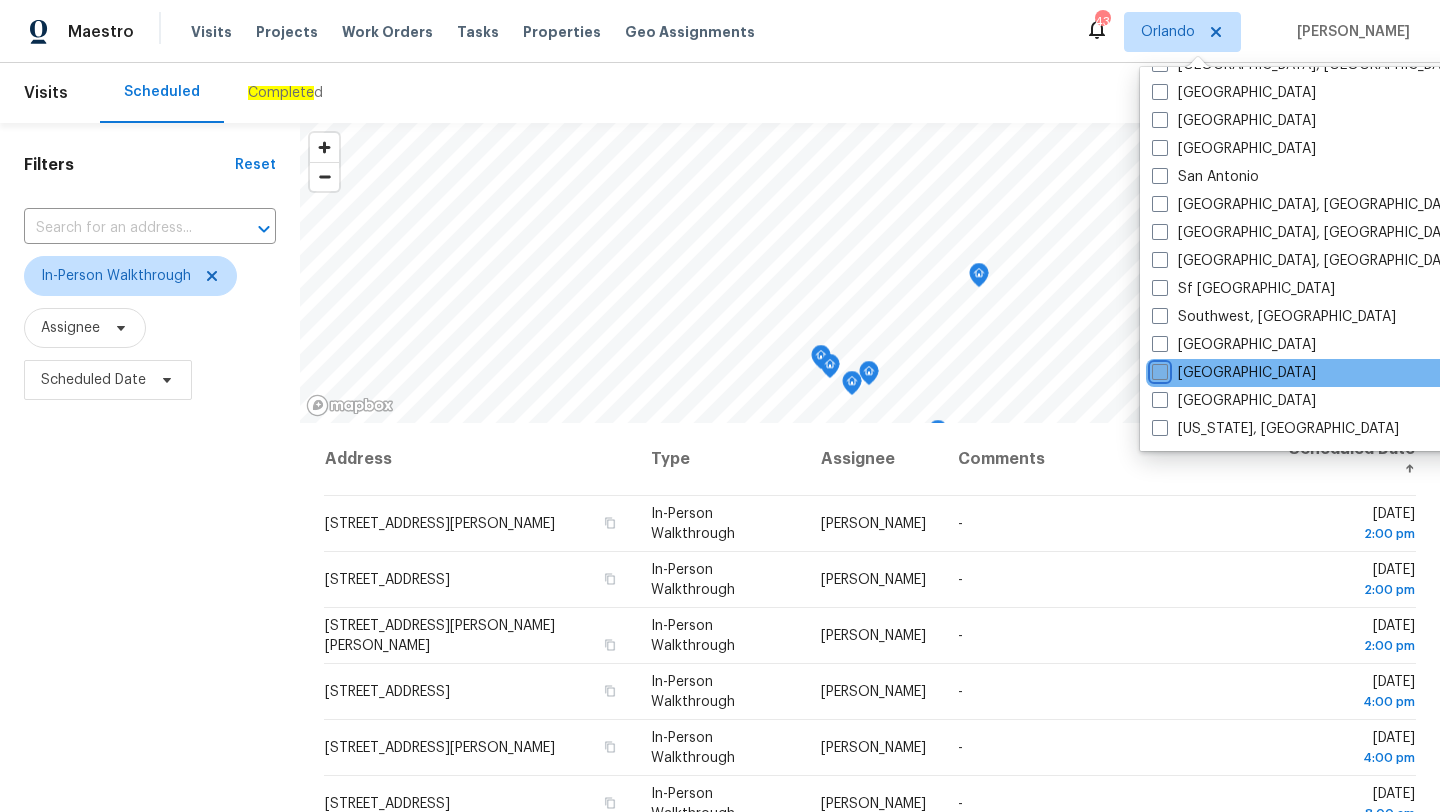 click on "[GEOGRAPHIC_DATA]" at bounding box center [1158, 369] 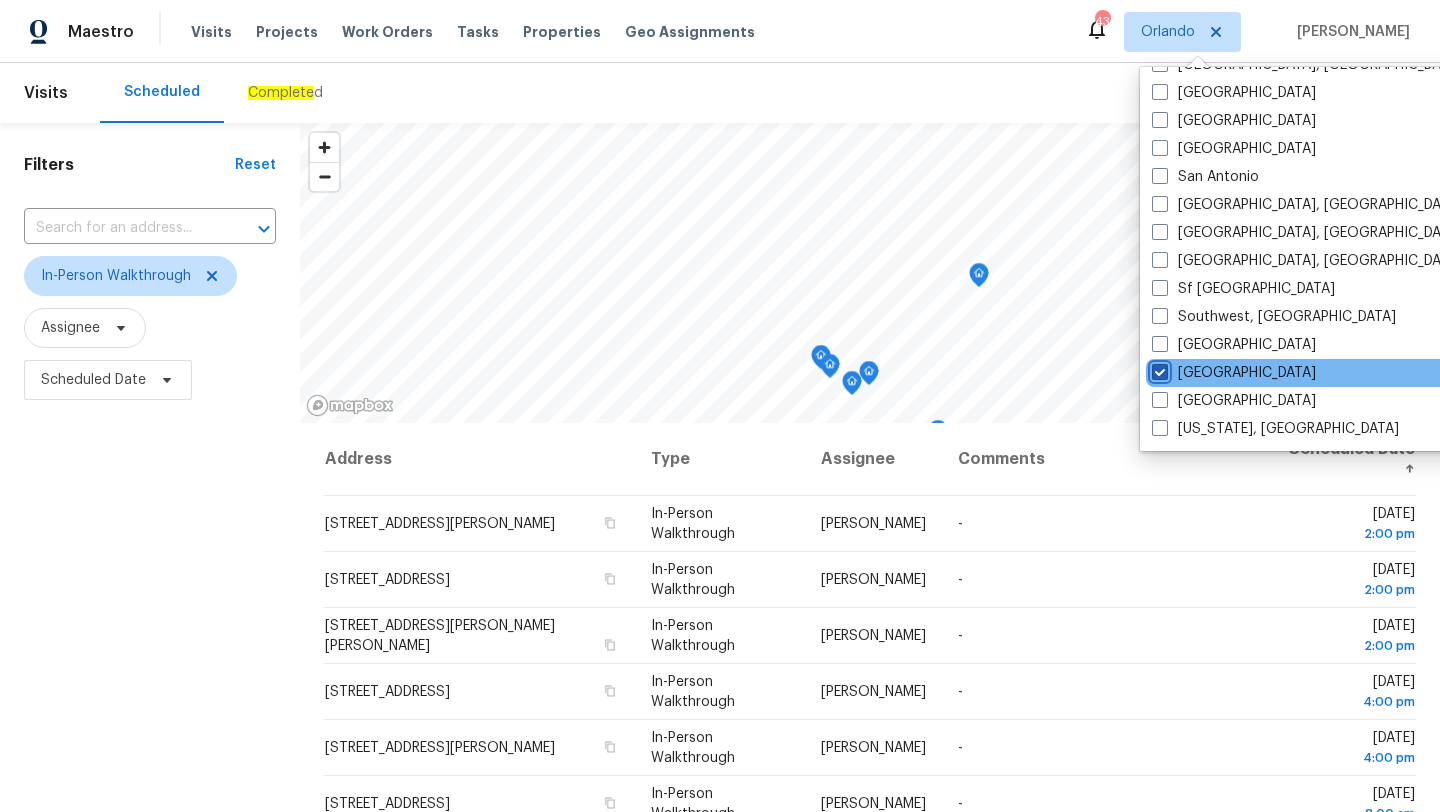 checkbox on "true" 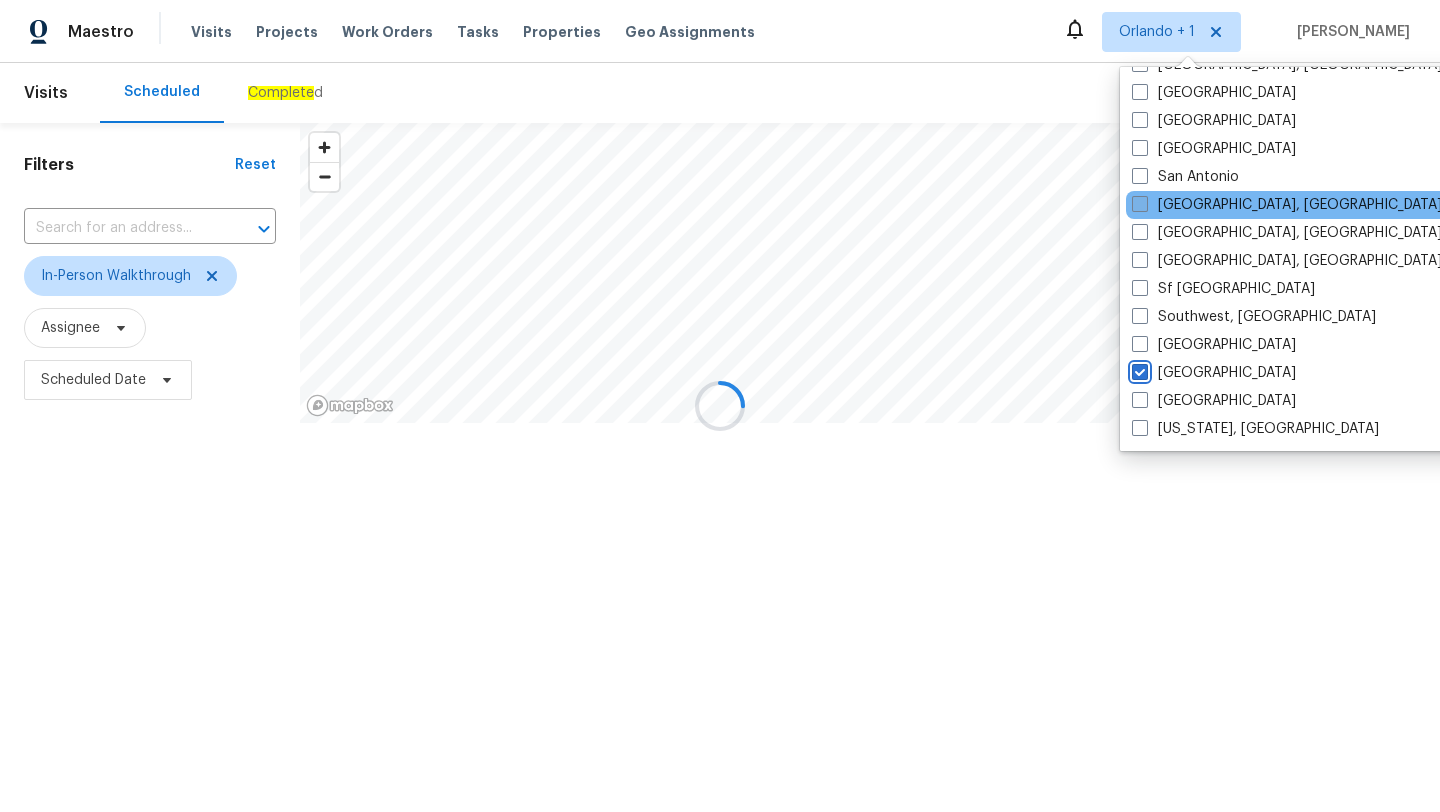 scroll, scrollTop: 0, scrollLeft: 0, axis: both 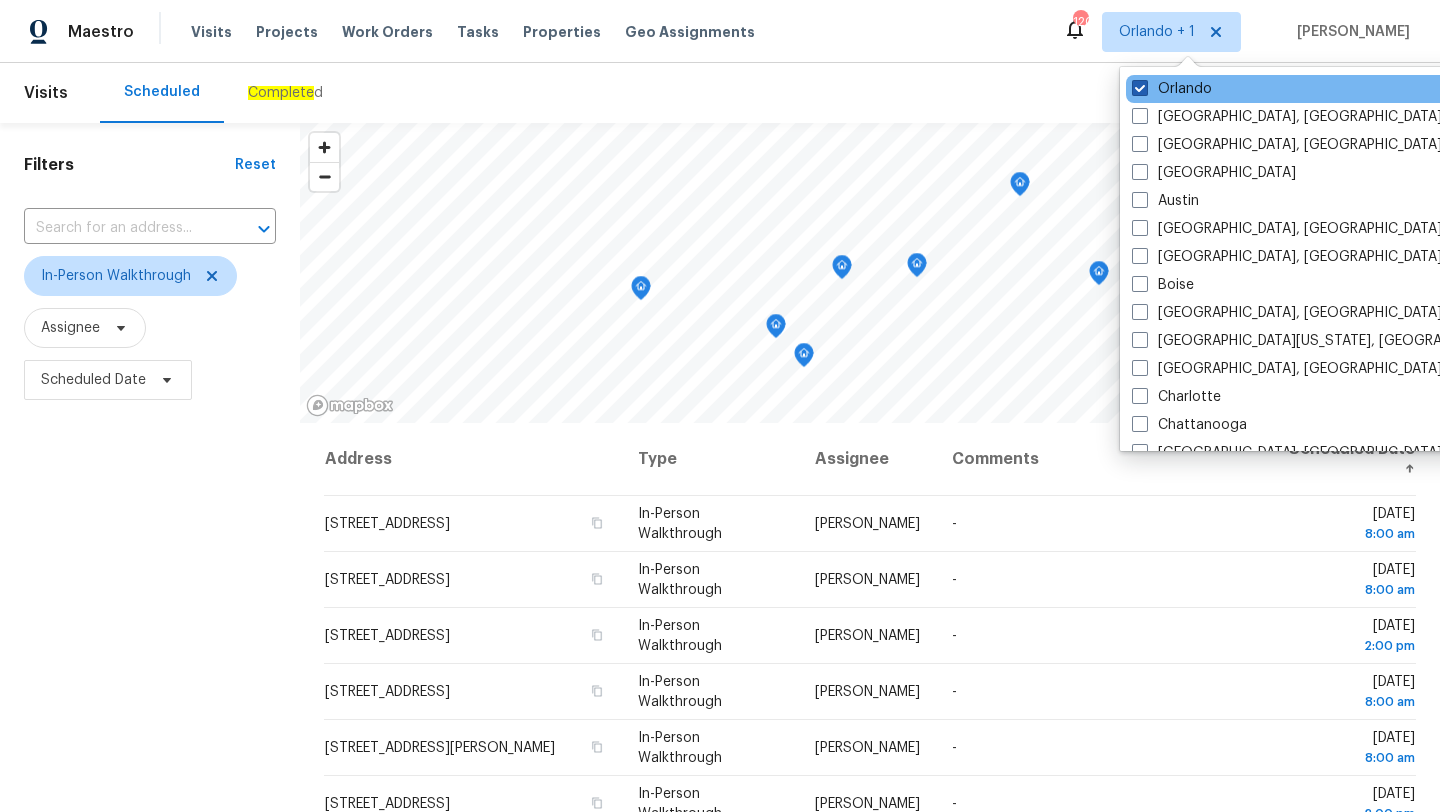 click on "Orlando" at bounding box center [1172, 89] 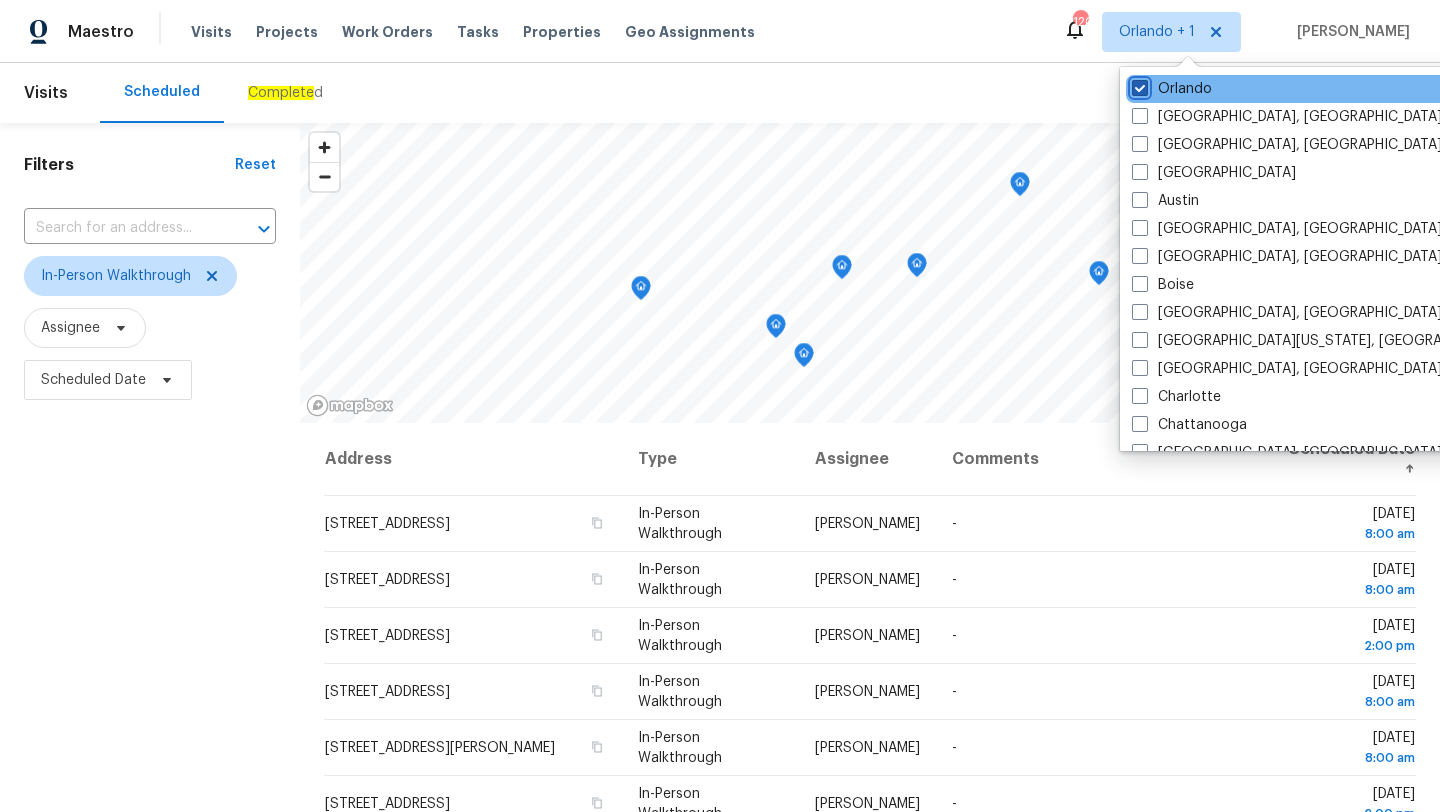 click on "Orlando" at bounding box center [1138, 85] 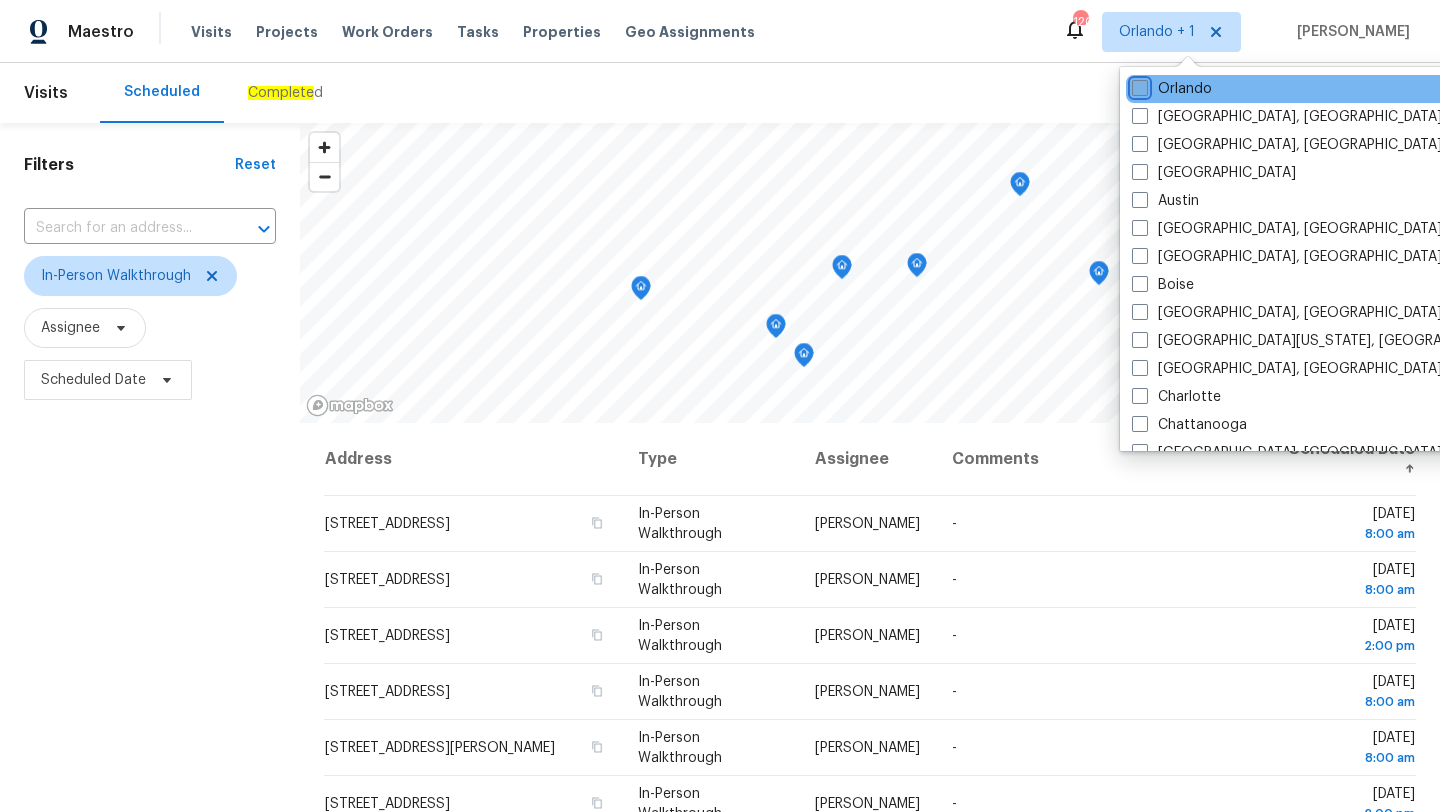 checkbox on "false" 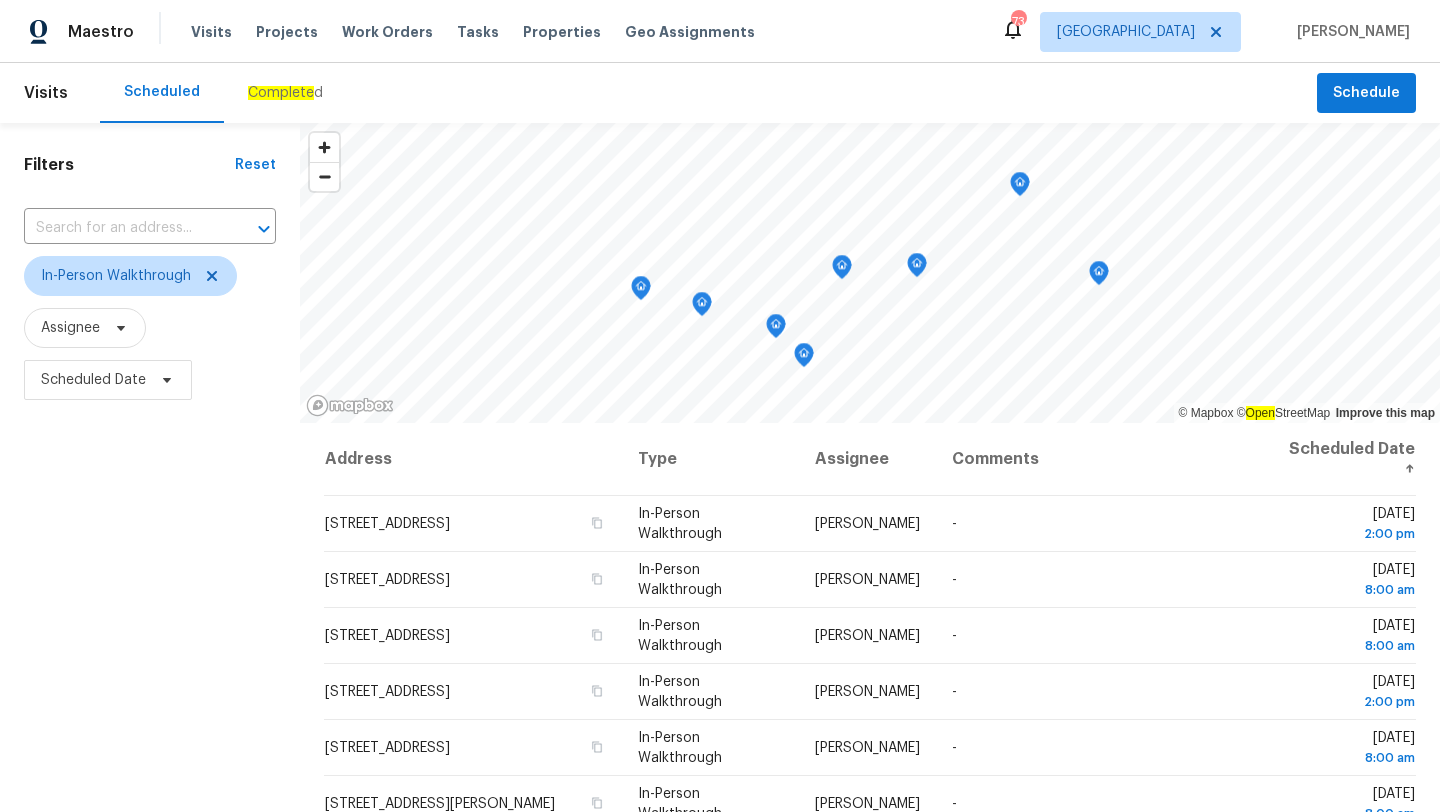 scroll, scrollTop: 260, scrollLeft: 0, axis: vertical 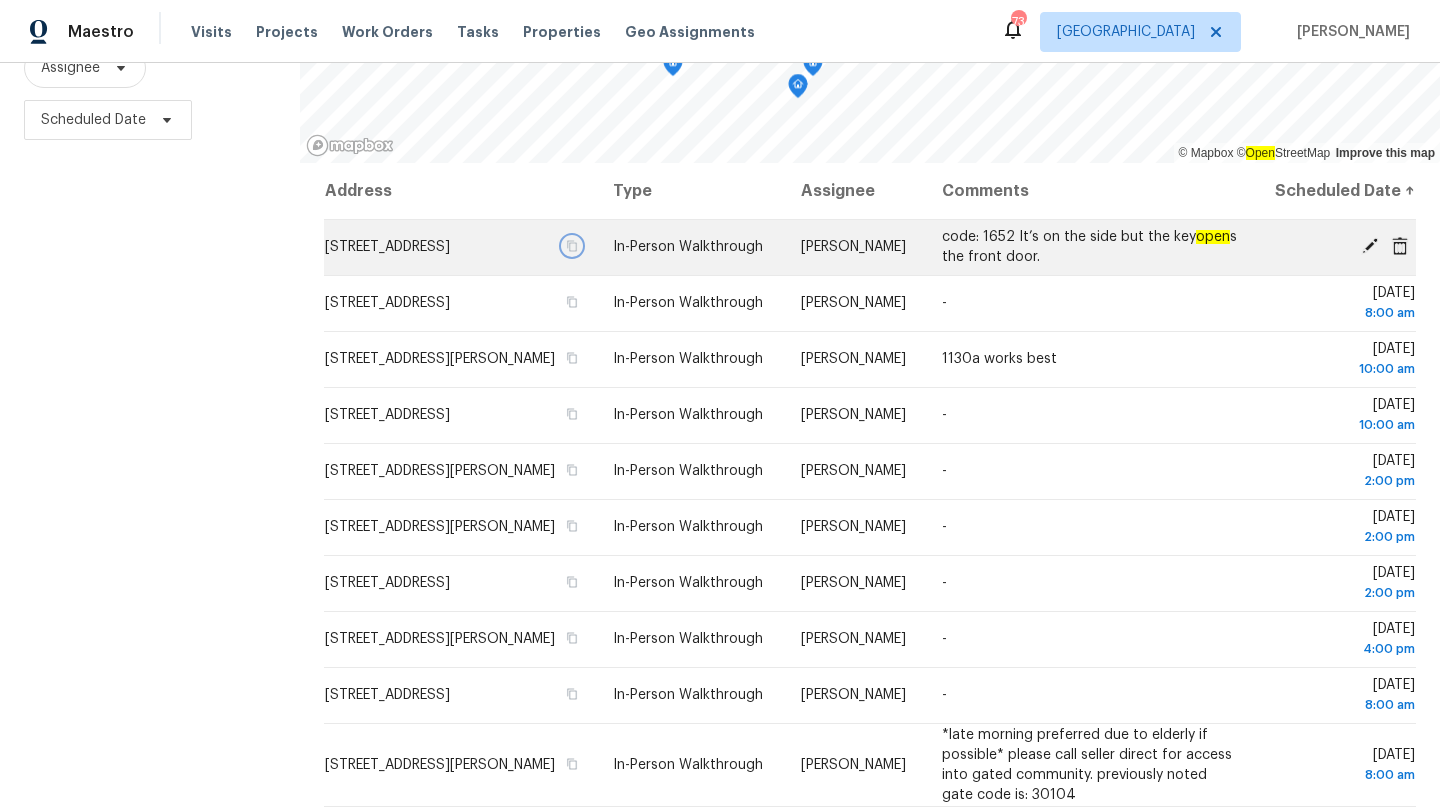 click 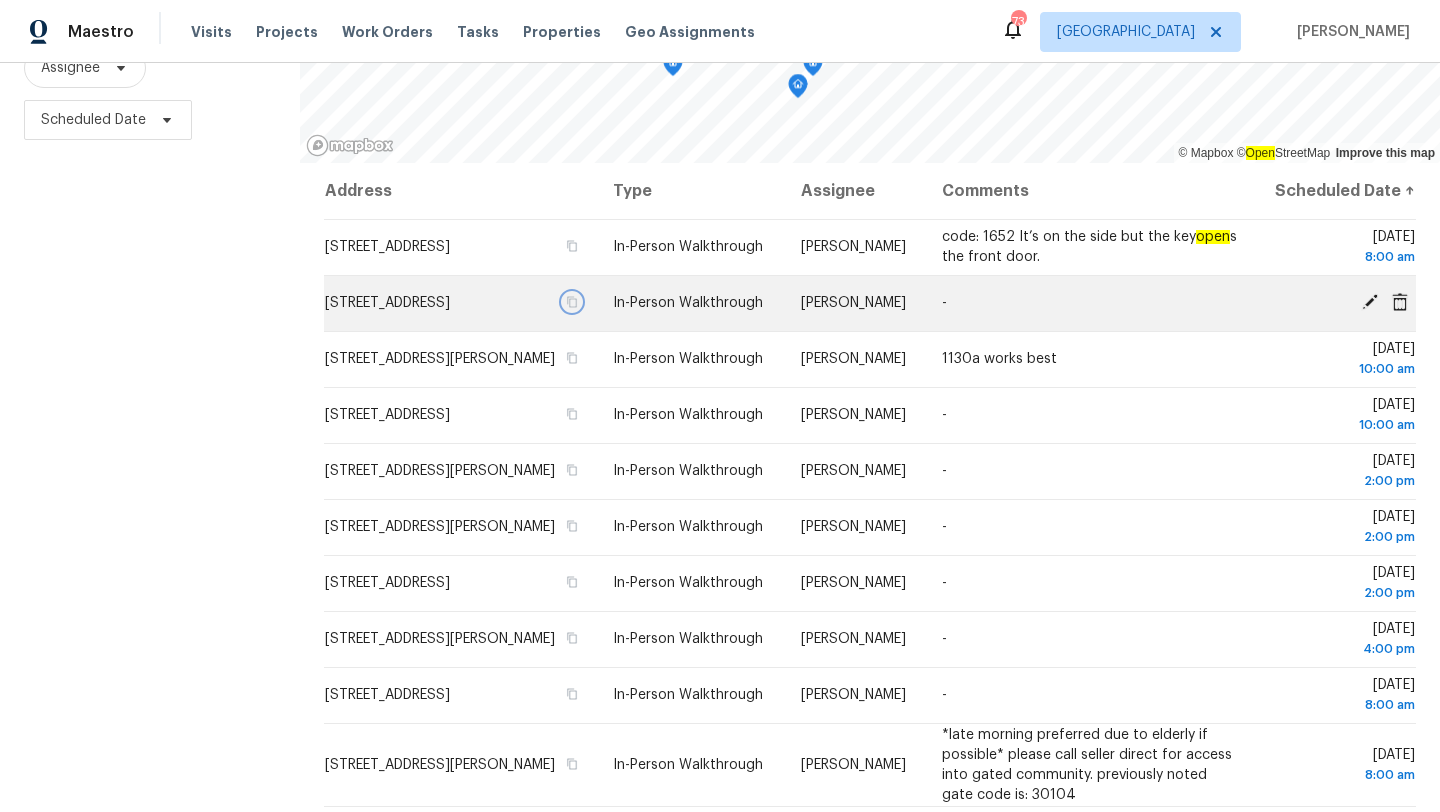 click 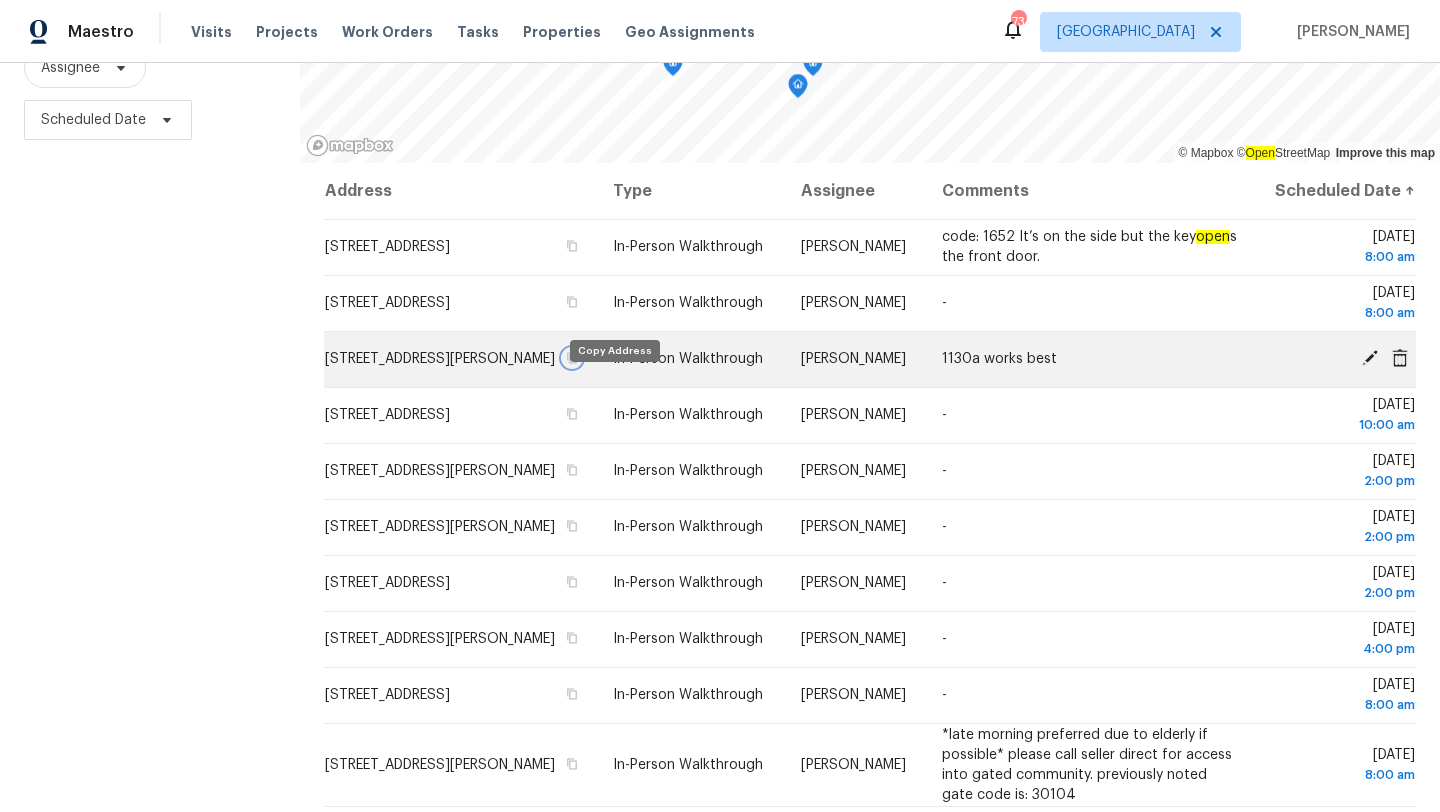 click 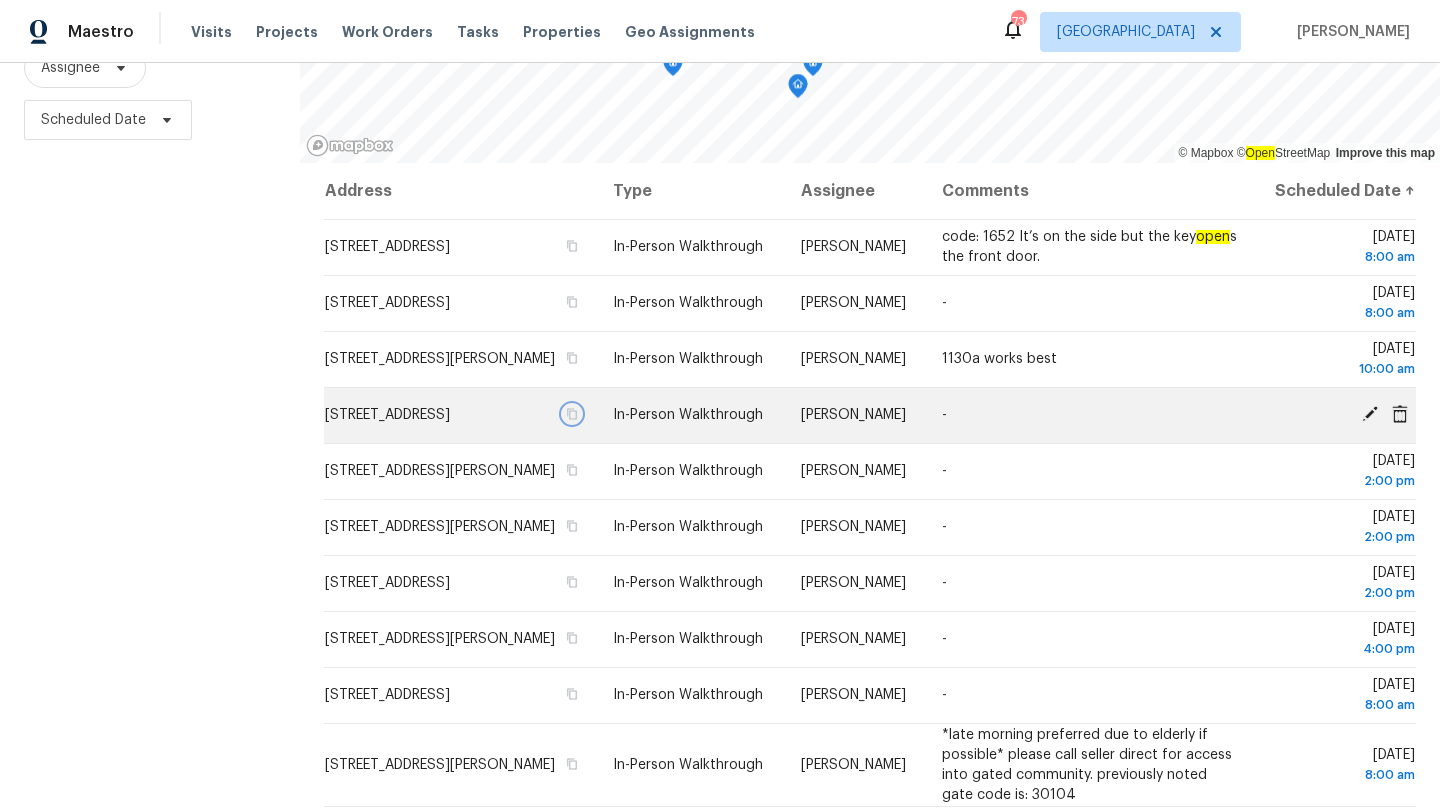 click 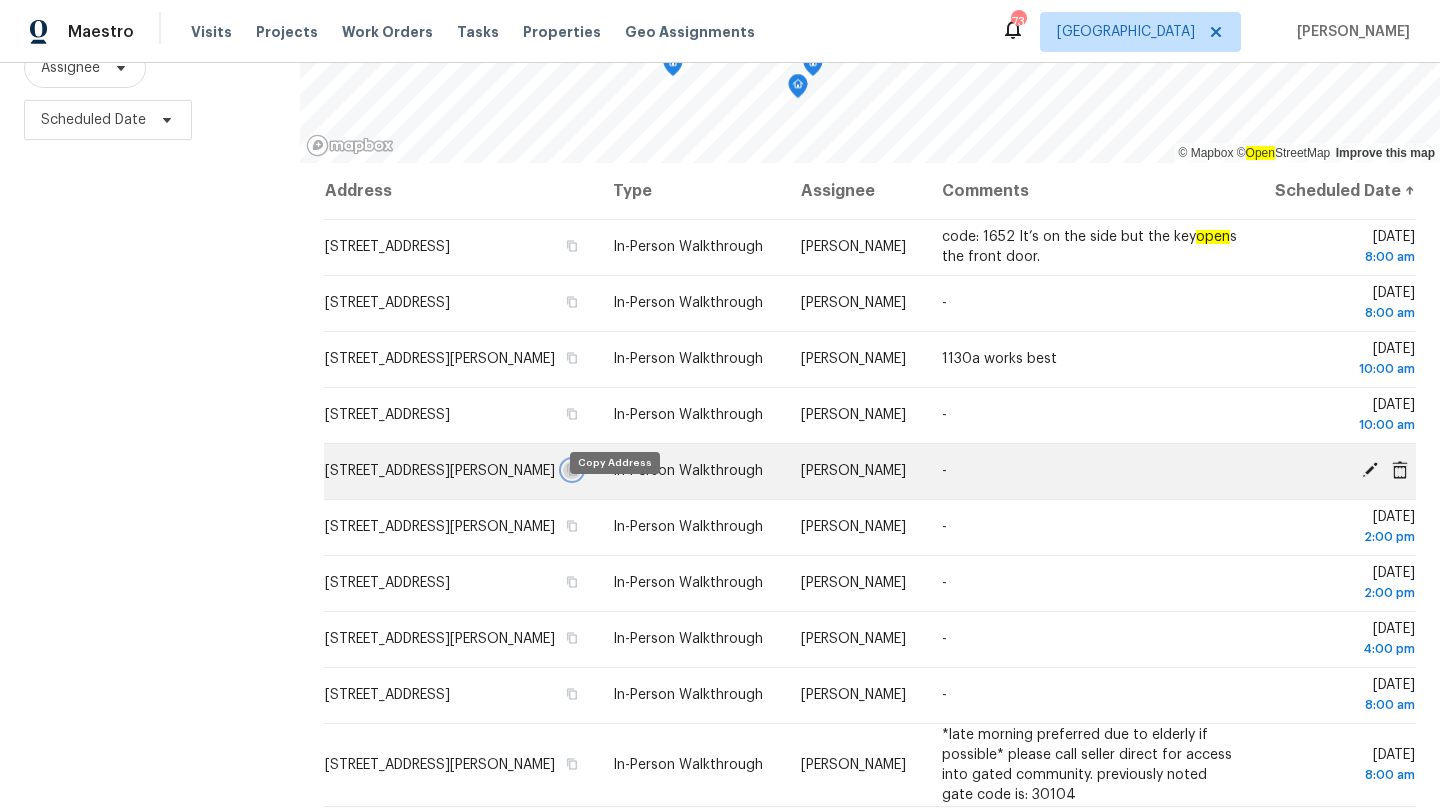 click 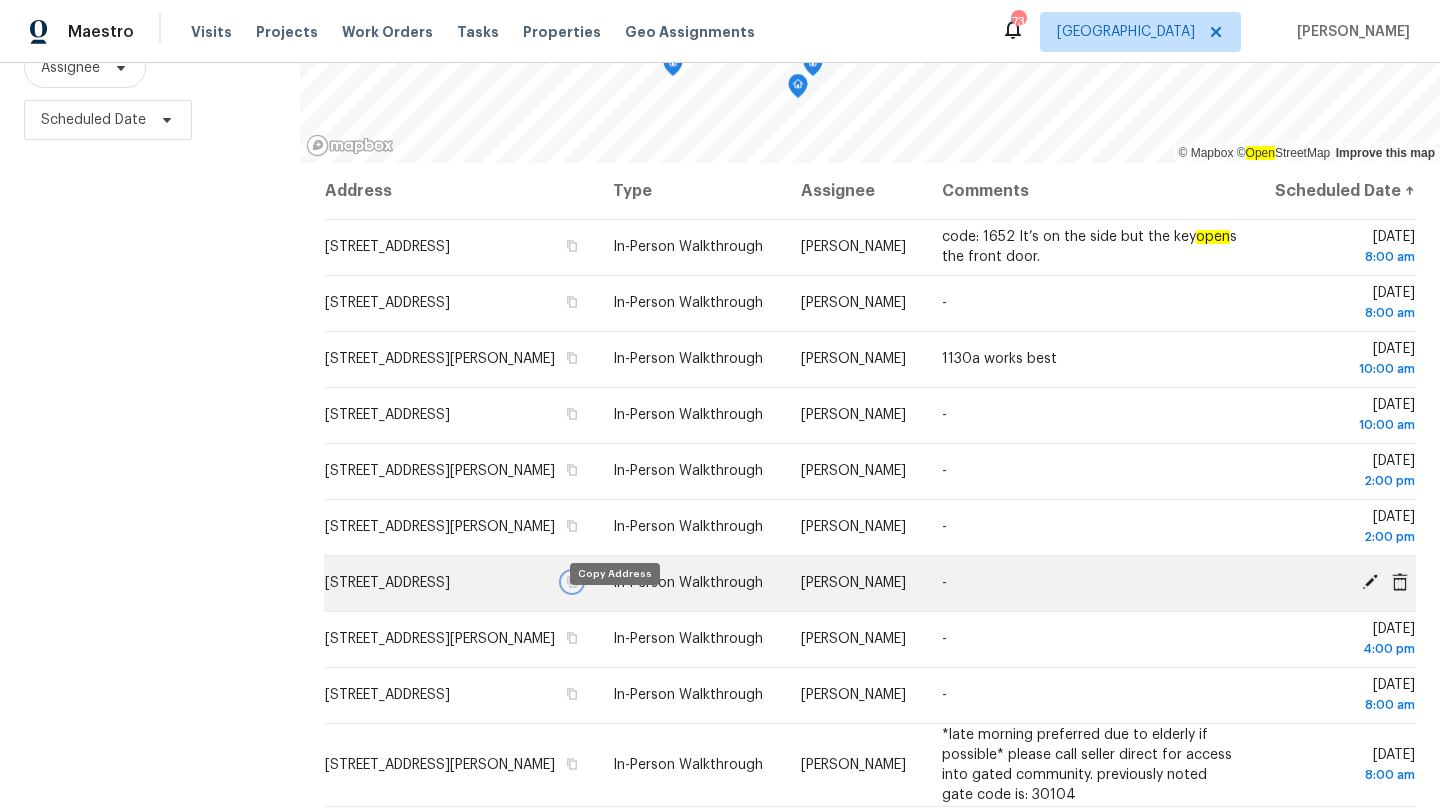 click 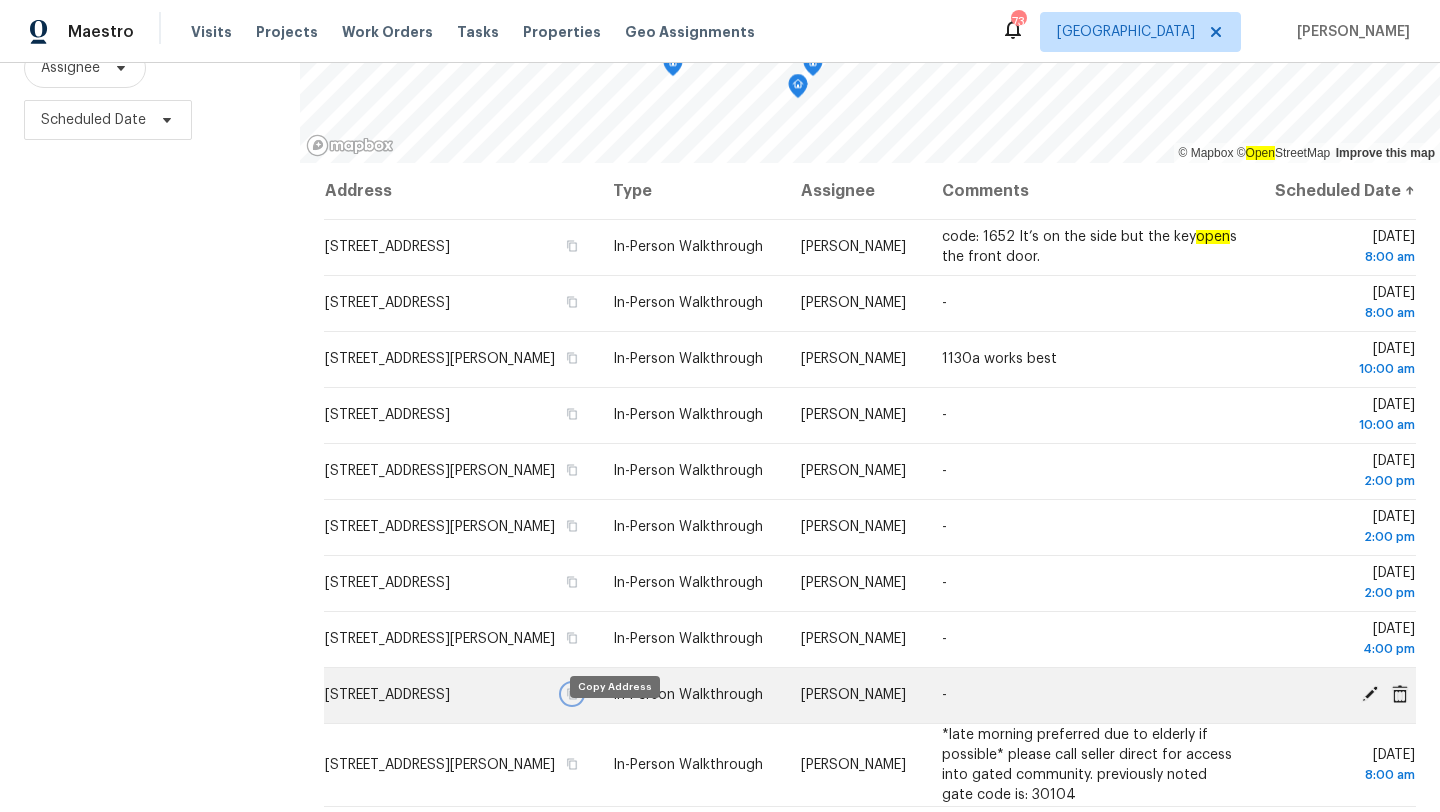 click 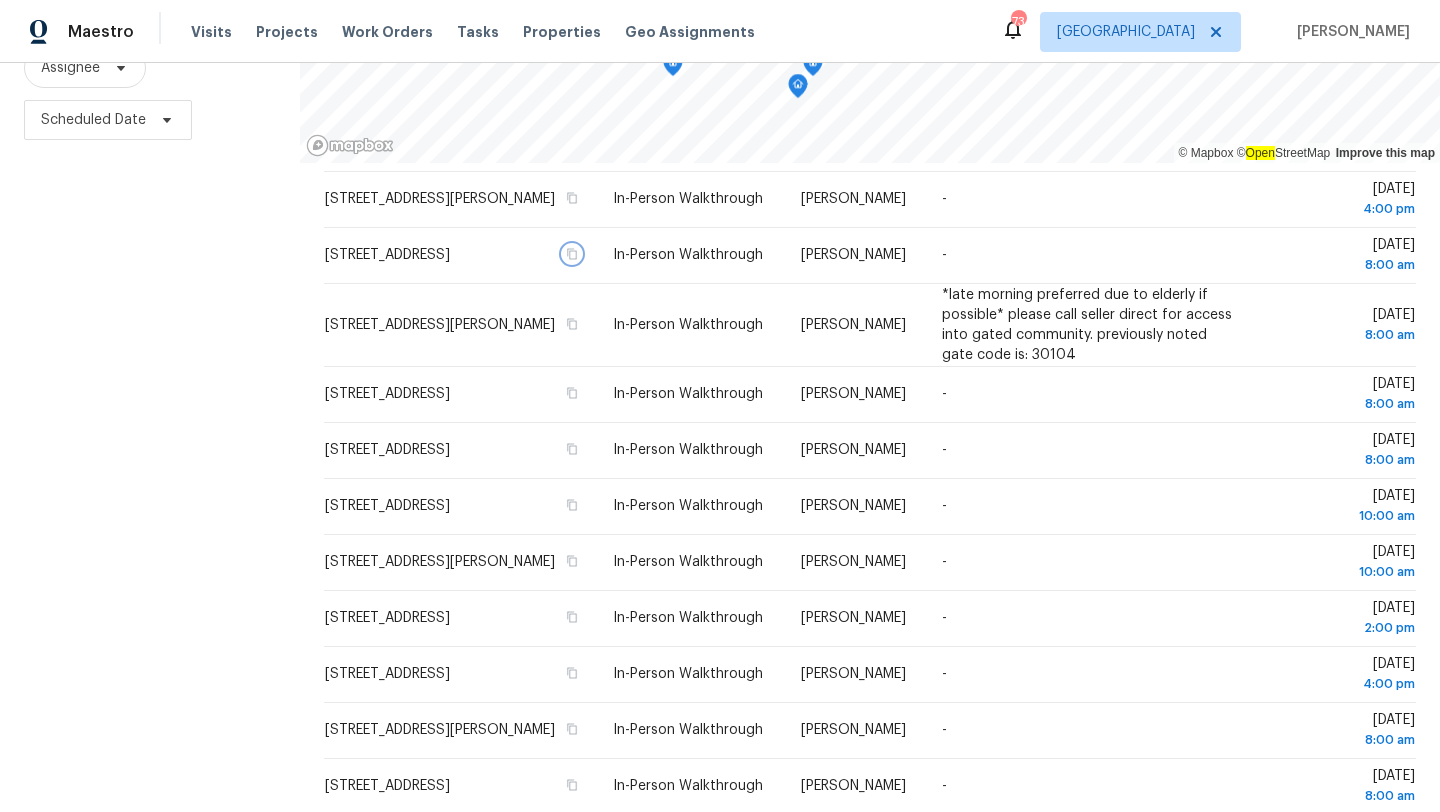 scroll, scrollTop: 460, scrollLeft: 0, axis: vertical 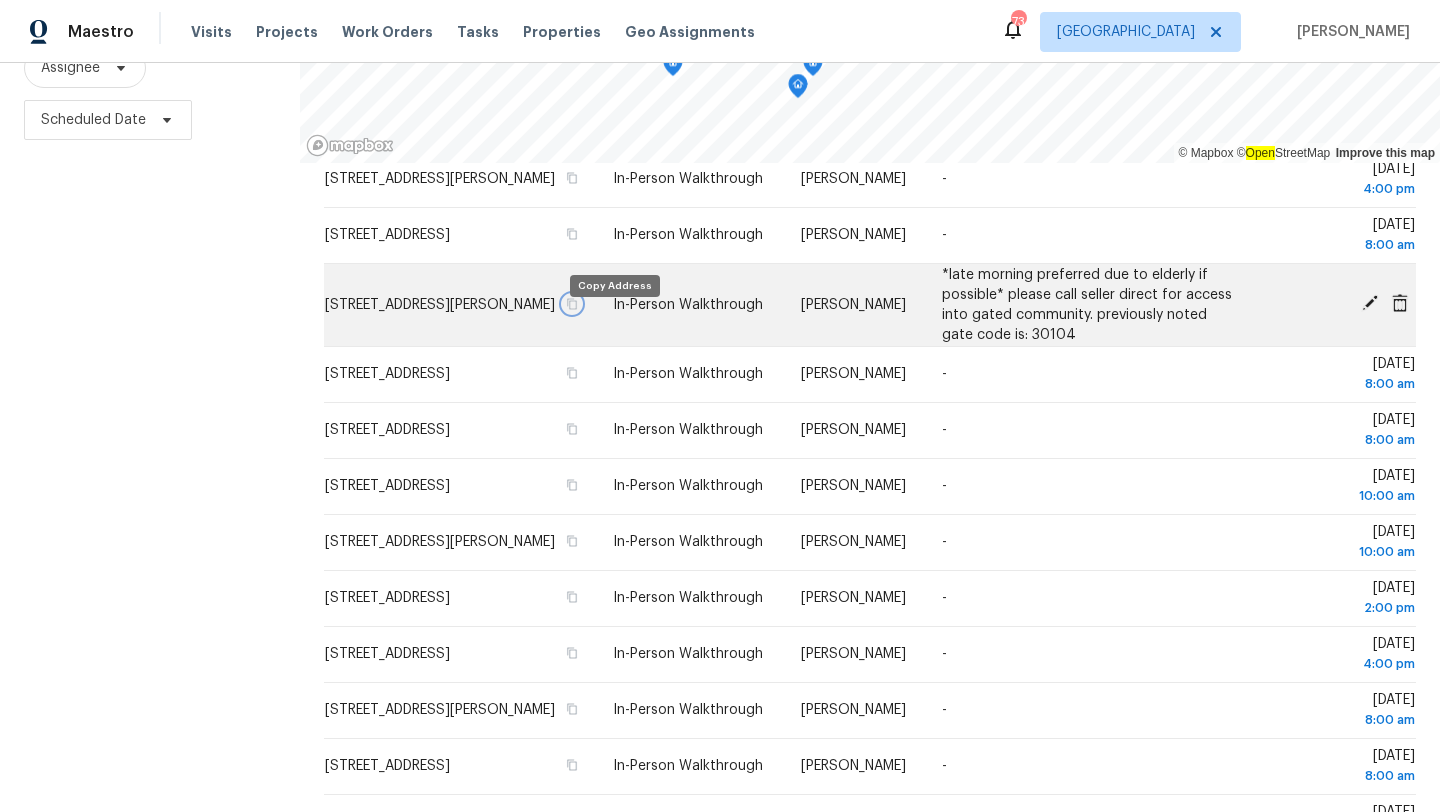 click 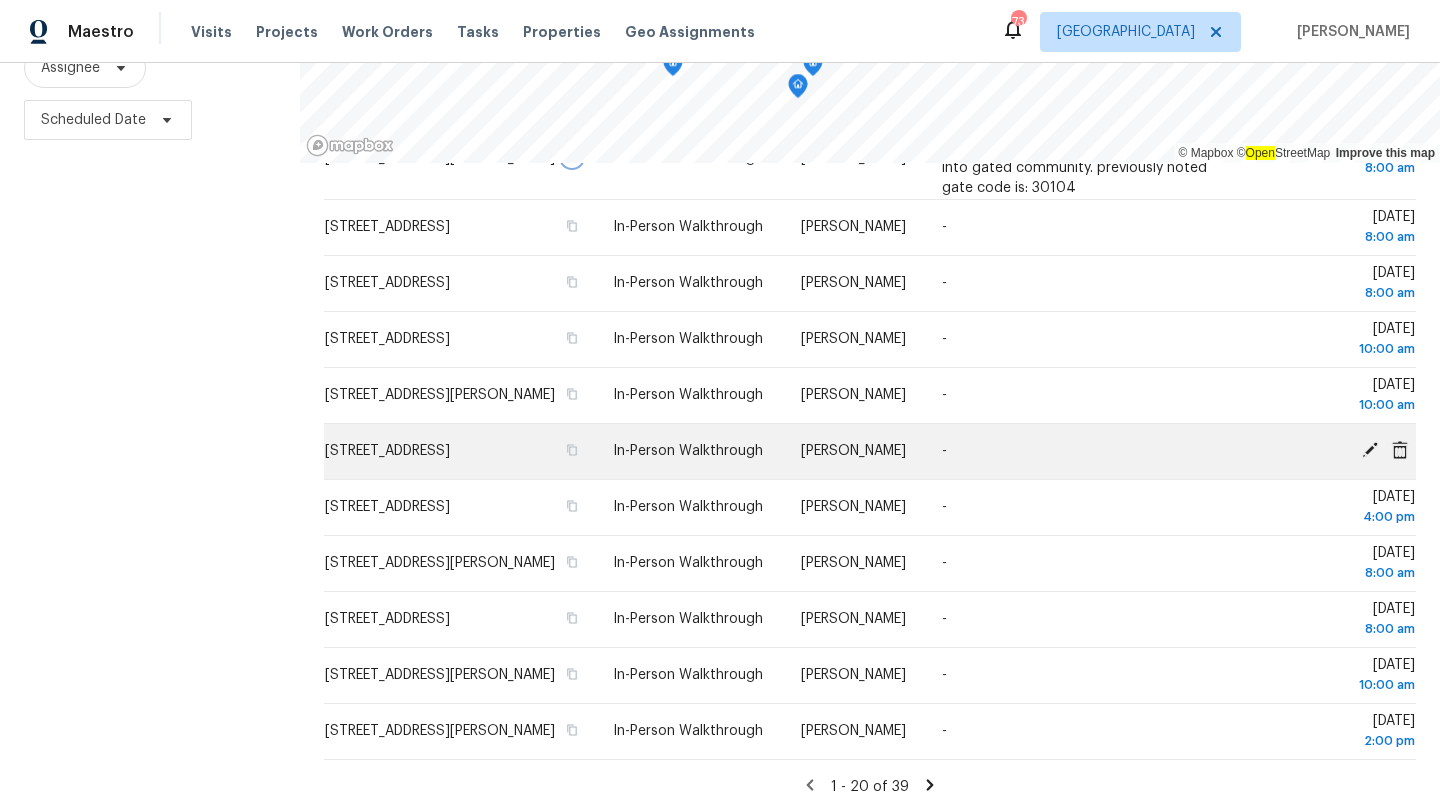 scroll, scrollTop: 621, scrollLeft: 0, axis: vertical 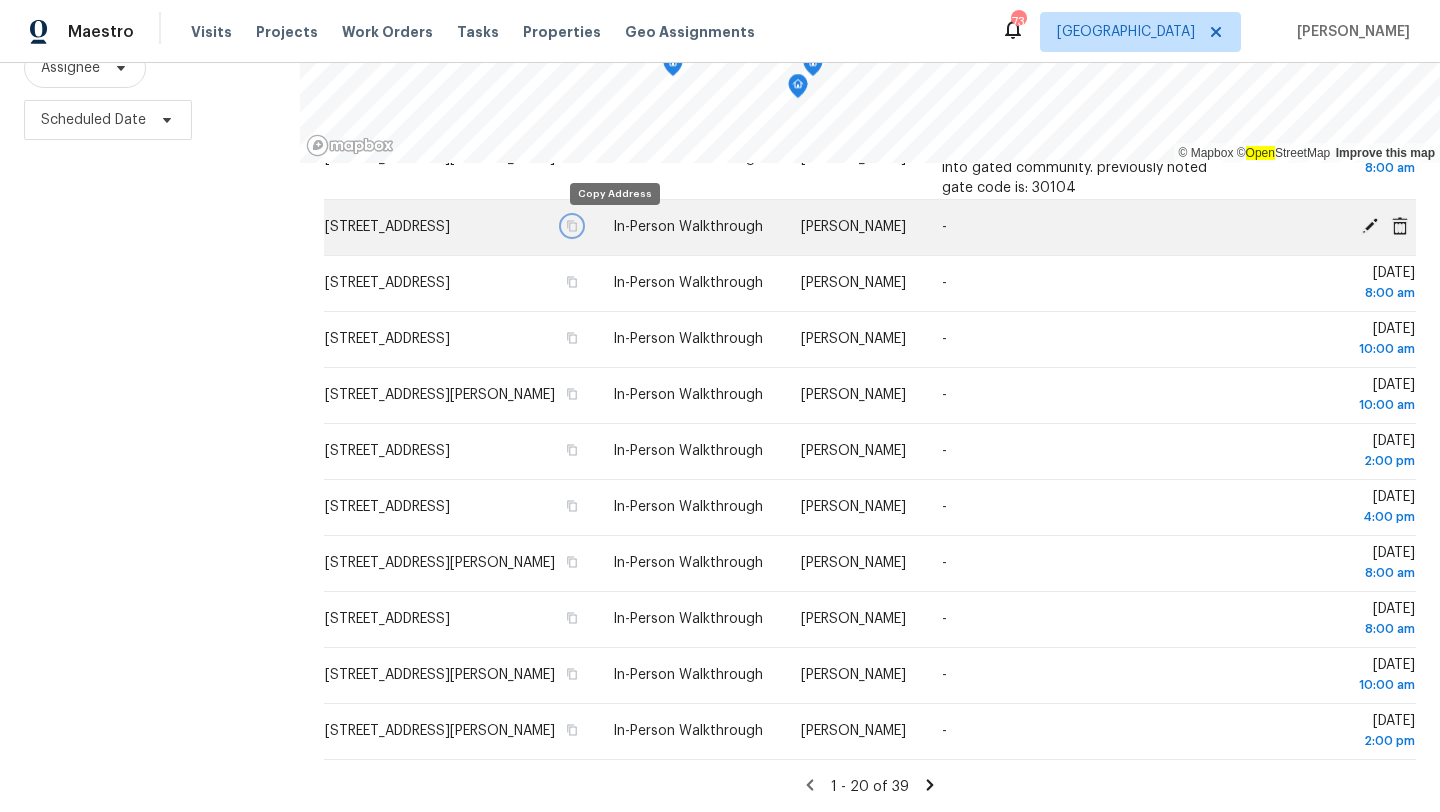 click 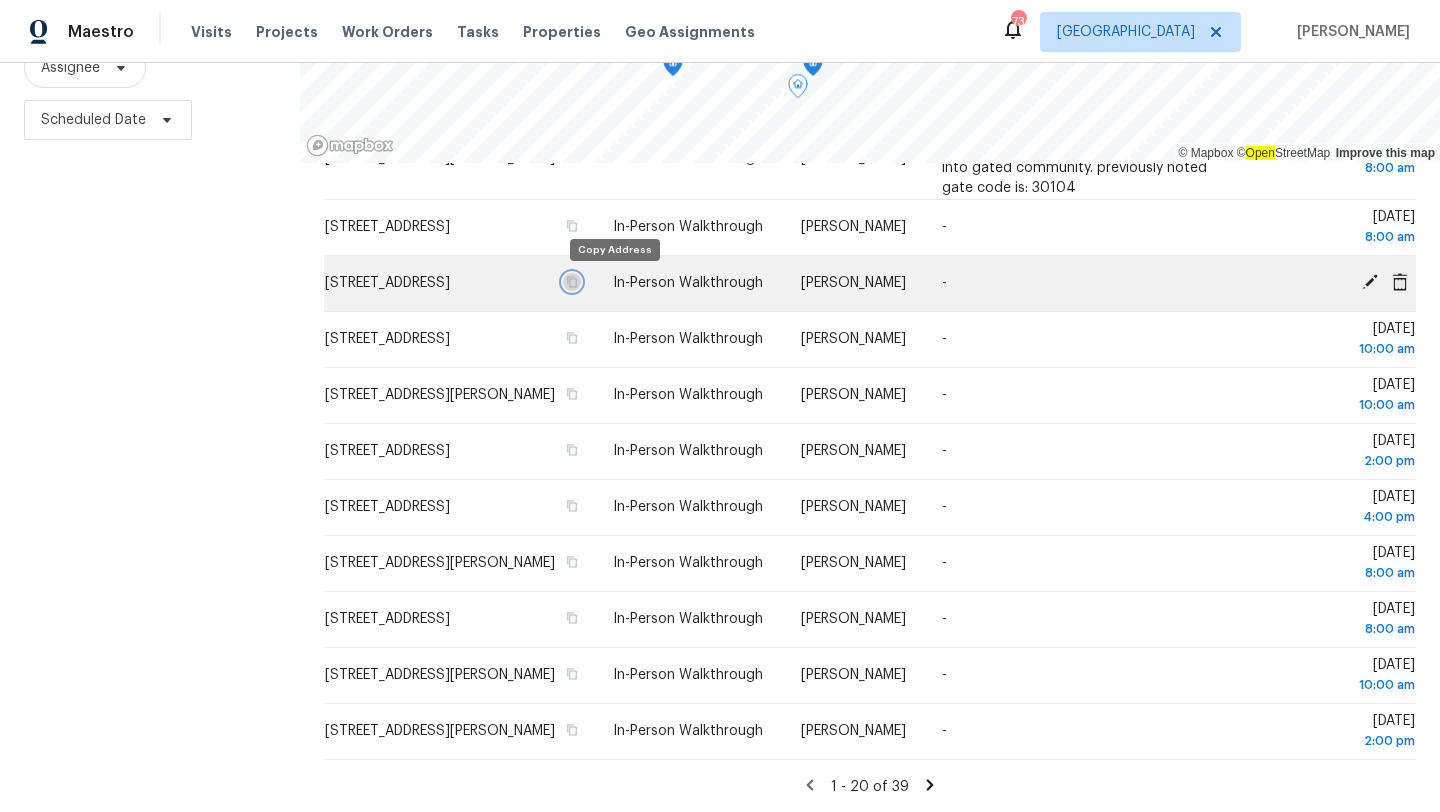 click 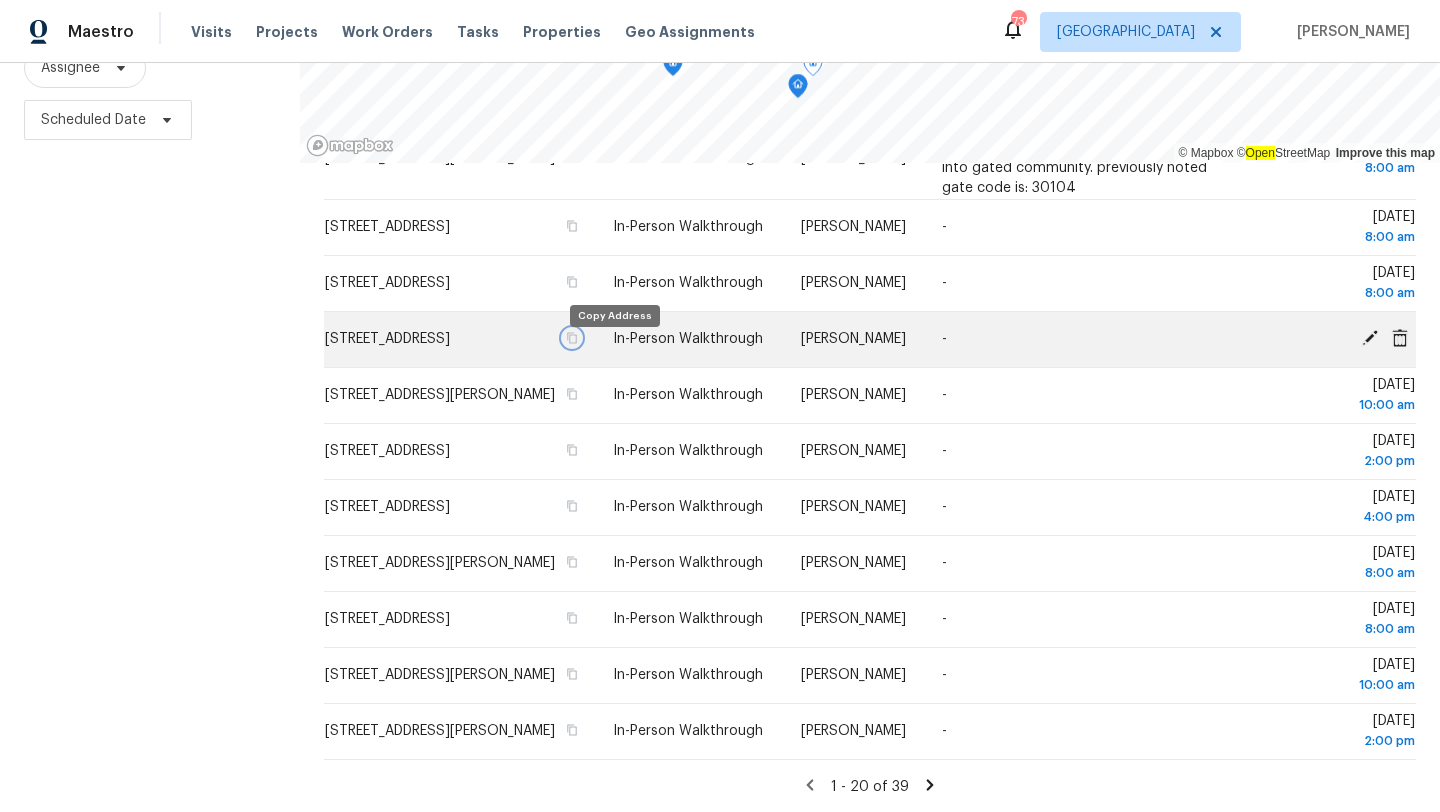 click 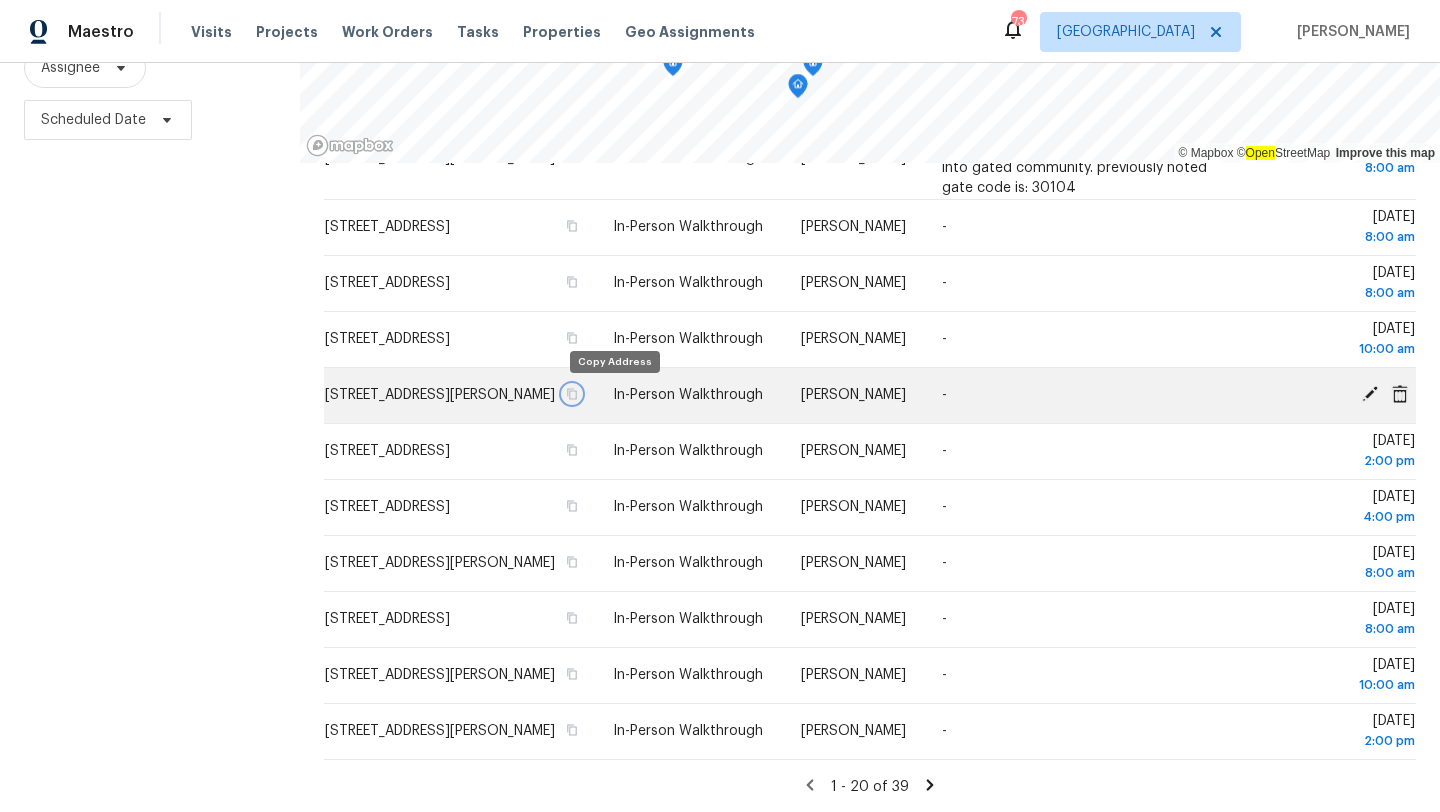click 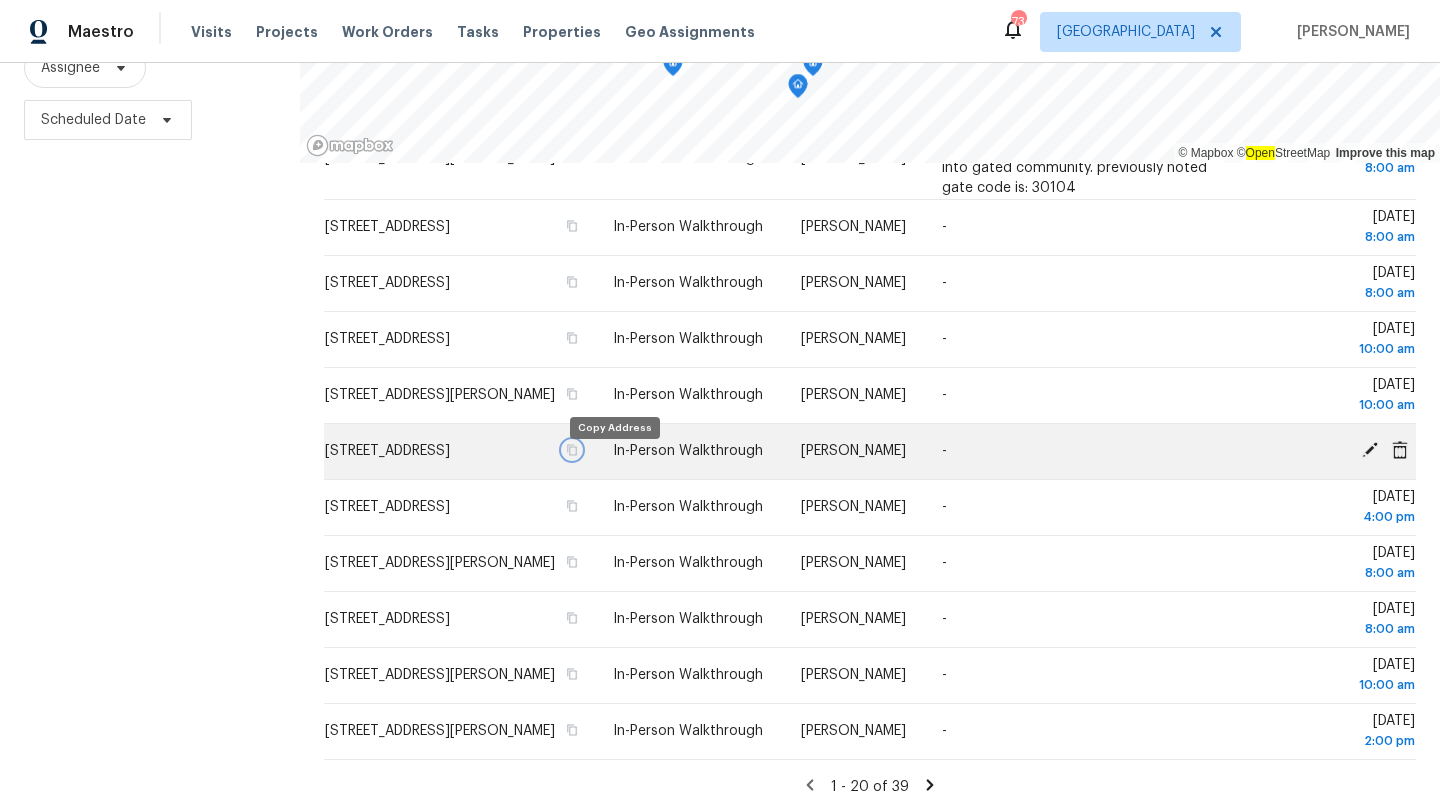 click 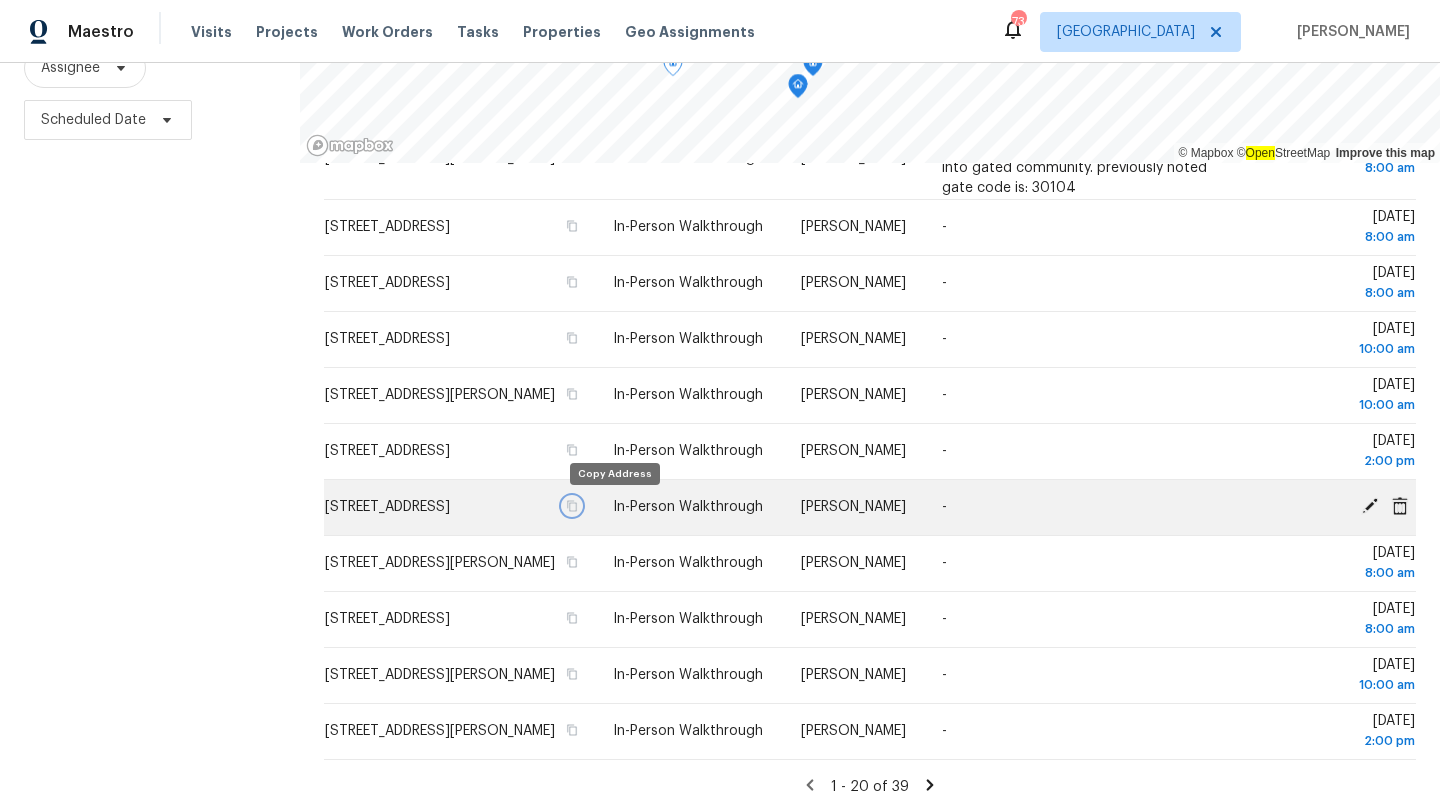 click 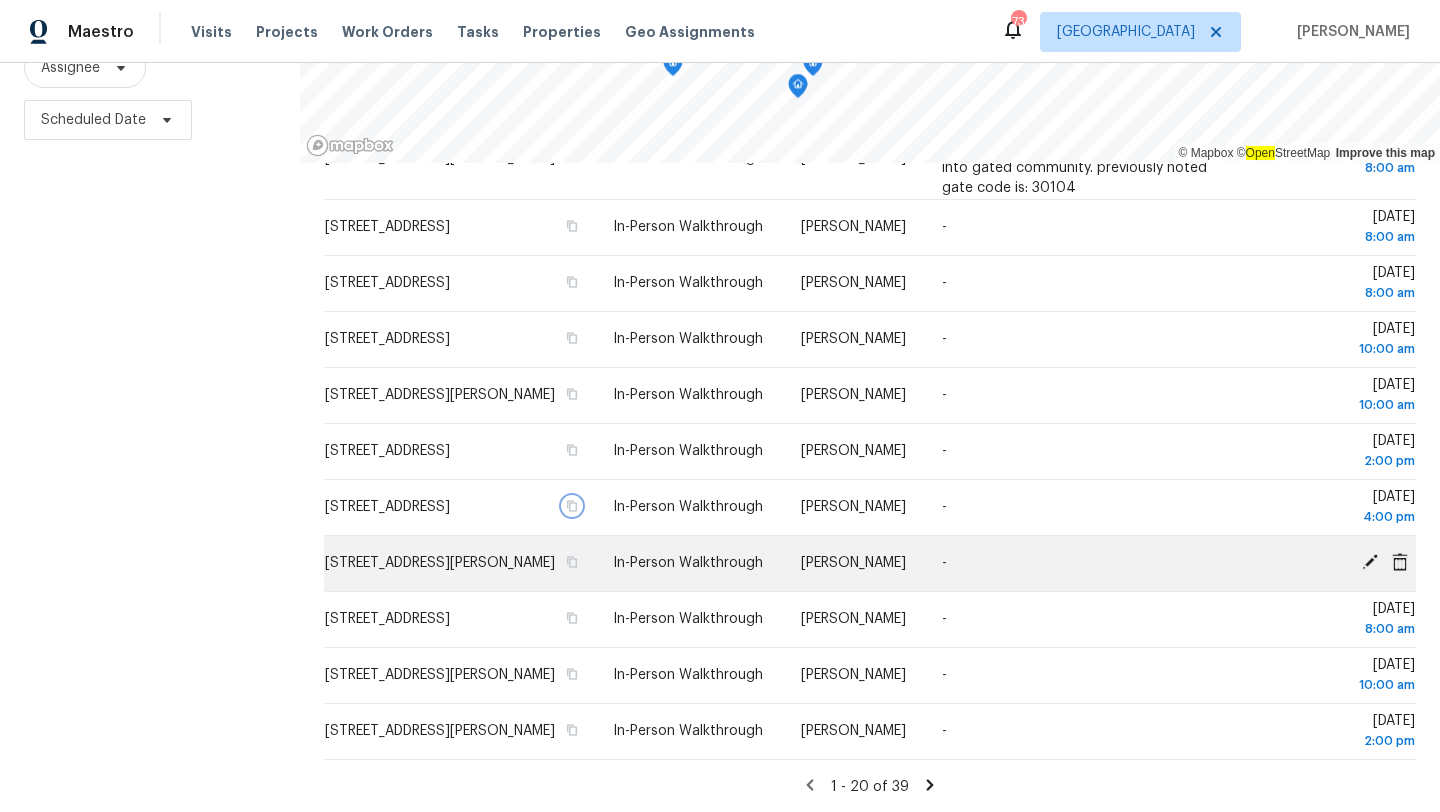 scroll, scrollTop: 623, scrollLeft: 0, axis: vertical 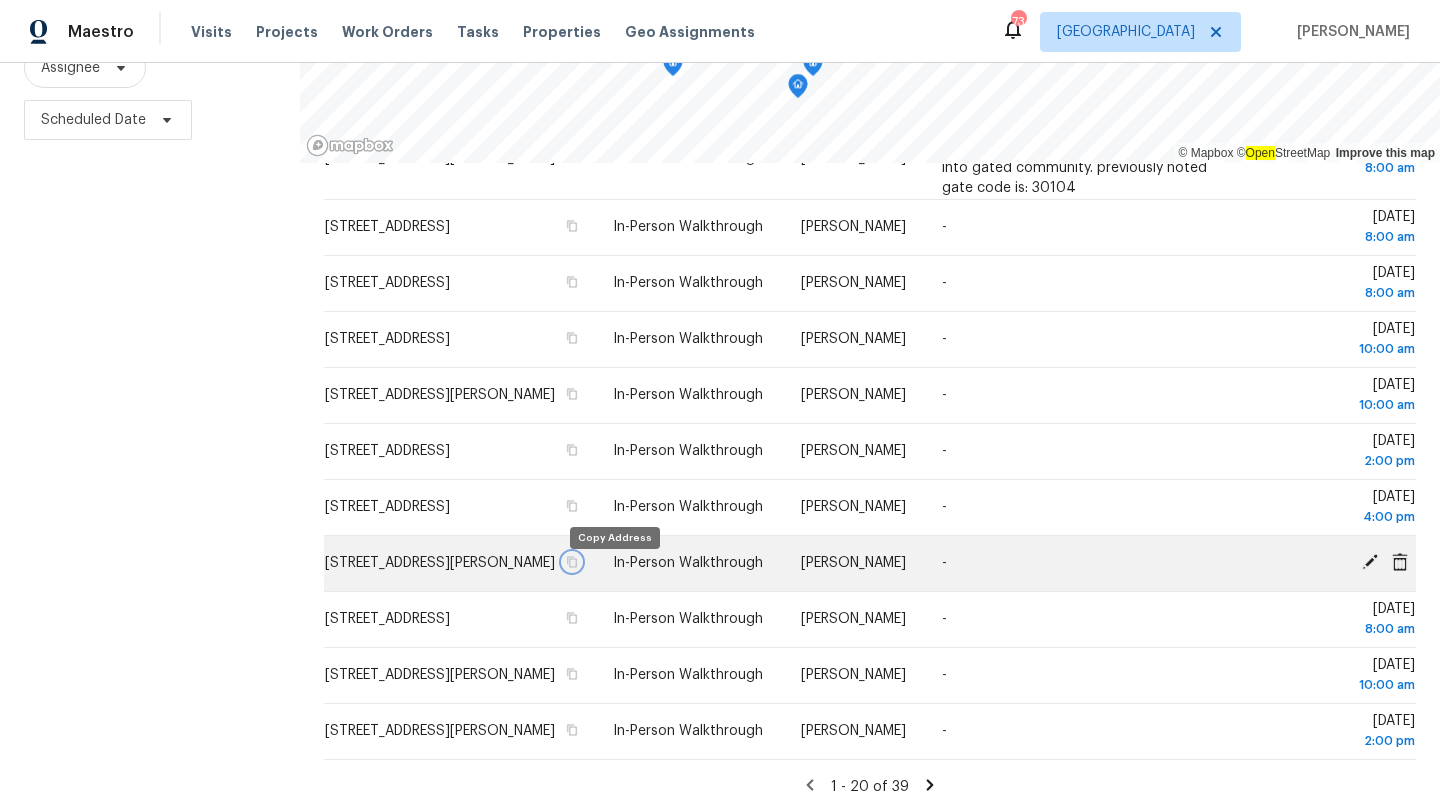 click 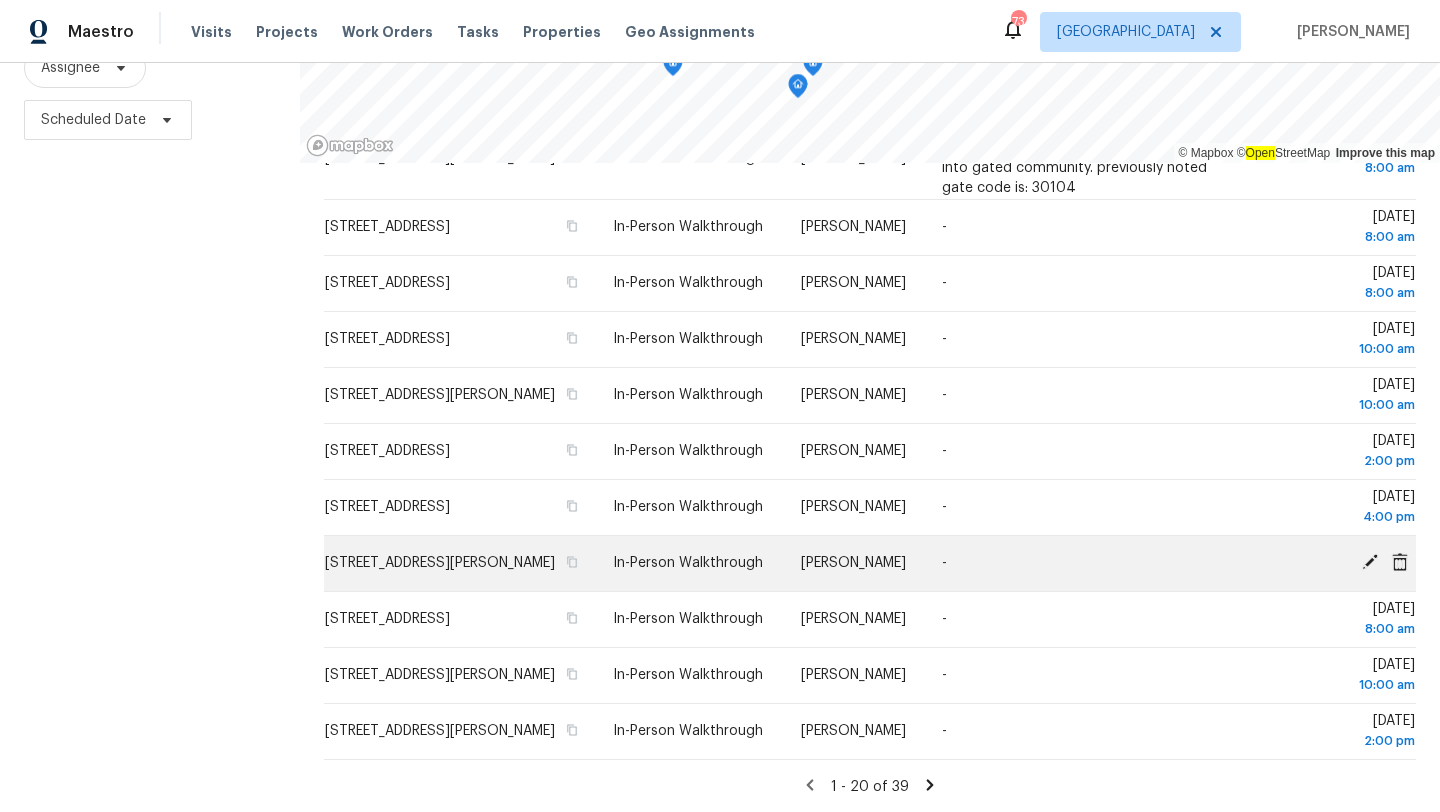 drag, startPoint x: 354, startPoint y: 746, endPoint x: 314, endPoint y: 550, distance: 200.04 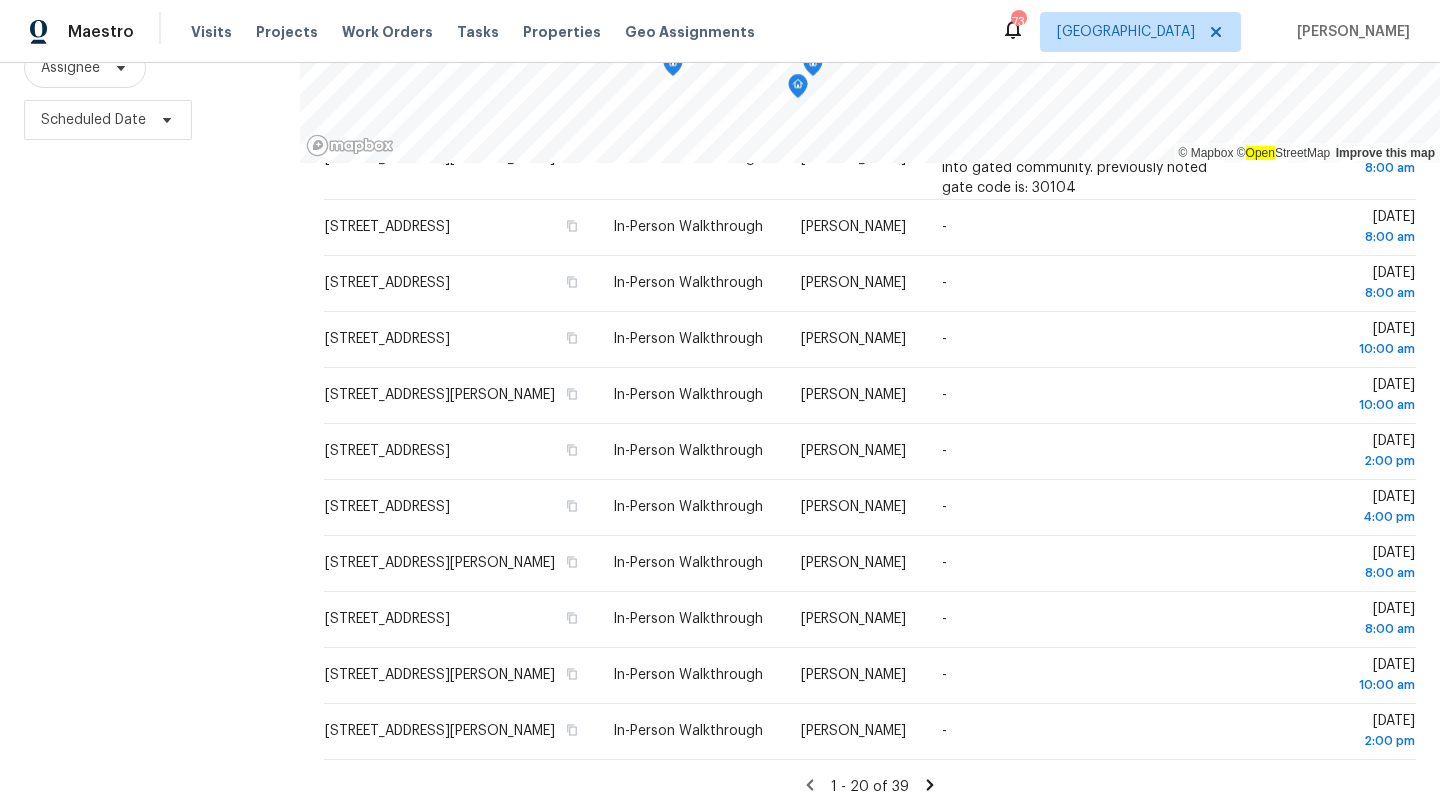 copy on "[STREET_ADDRESS][PERSON_NAME] In-Person Walkthrough [PERSON_NAME] - [DATE][STREET_ADDRESS] In-Person Walkthrough [PERSON_NAME] - [DATE] 8:00 am [STREET_ADDRESS][PERSON_NAME] In-Person Walkthrough [PERSON_NAME] - [DATE] 10:00 am [STREET_ADDRESS][PERSON_NAME]" 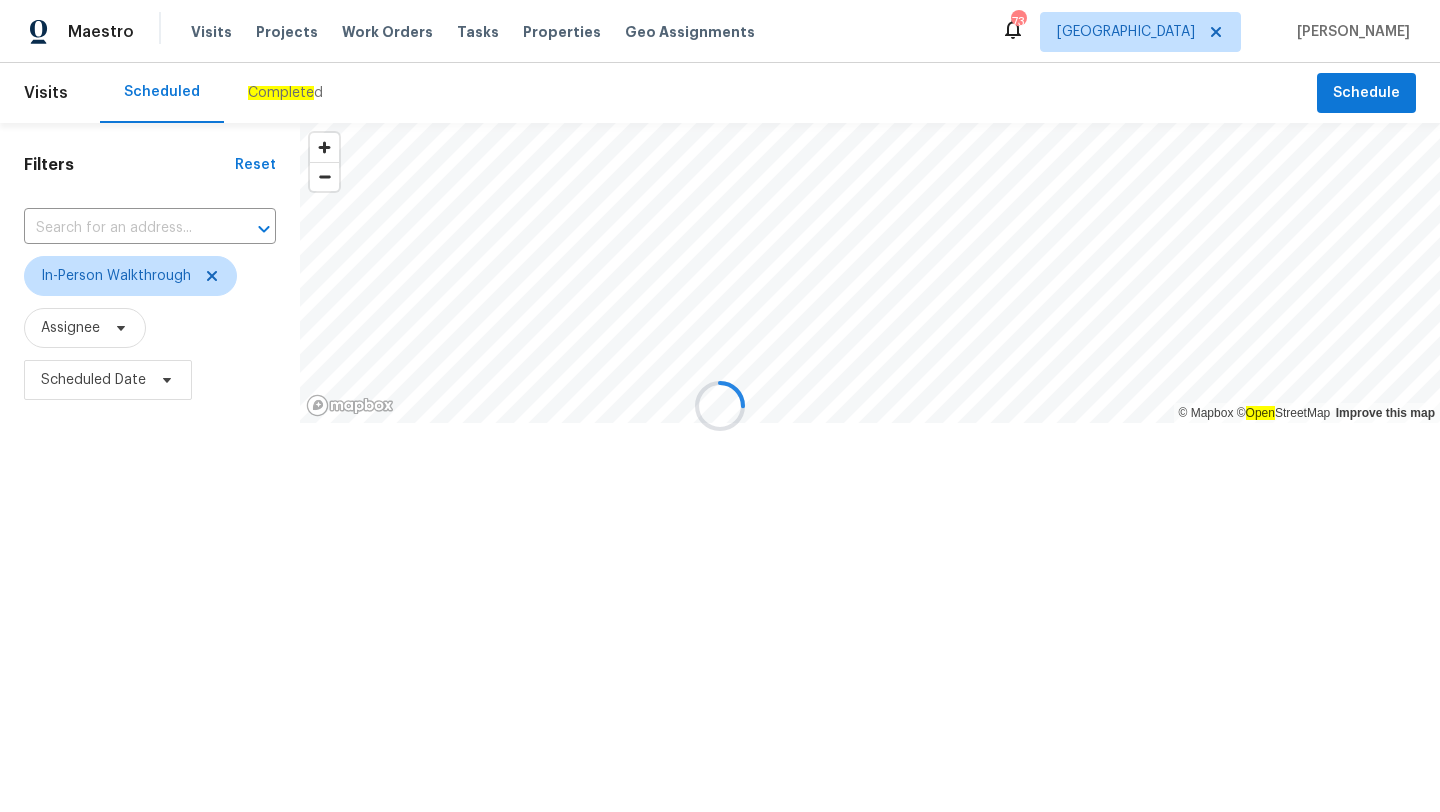 scroll, scrollTop: 0, scrollLeft: 0, axis: both 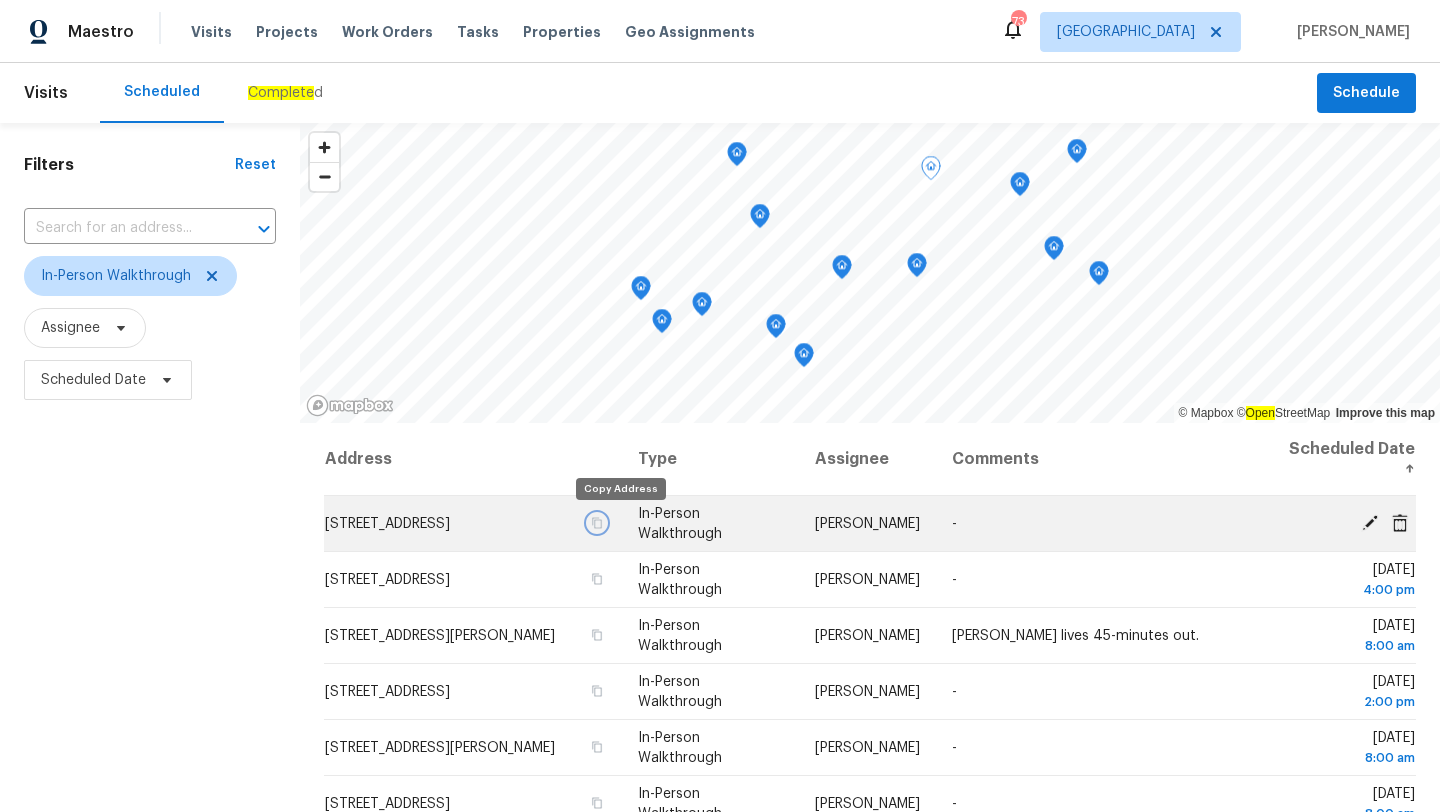 click 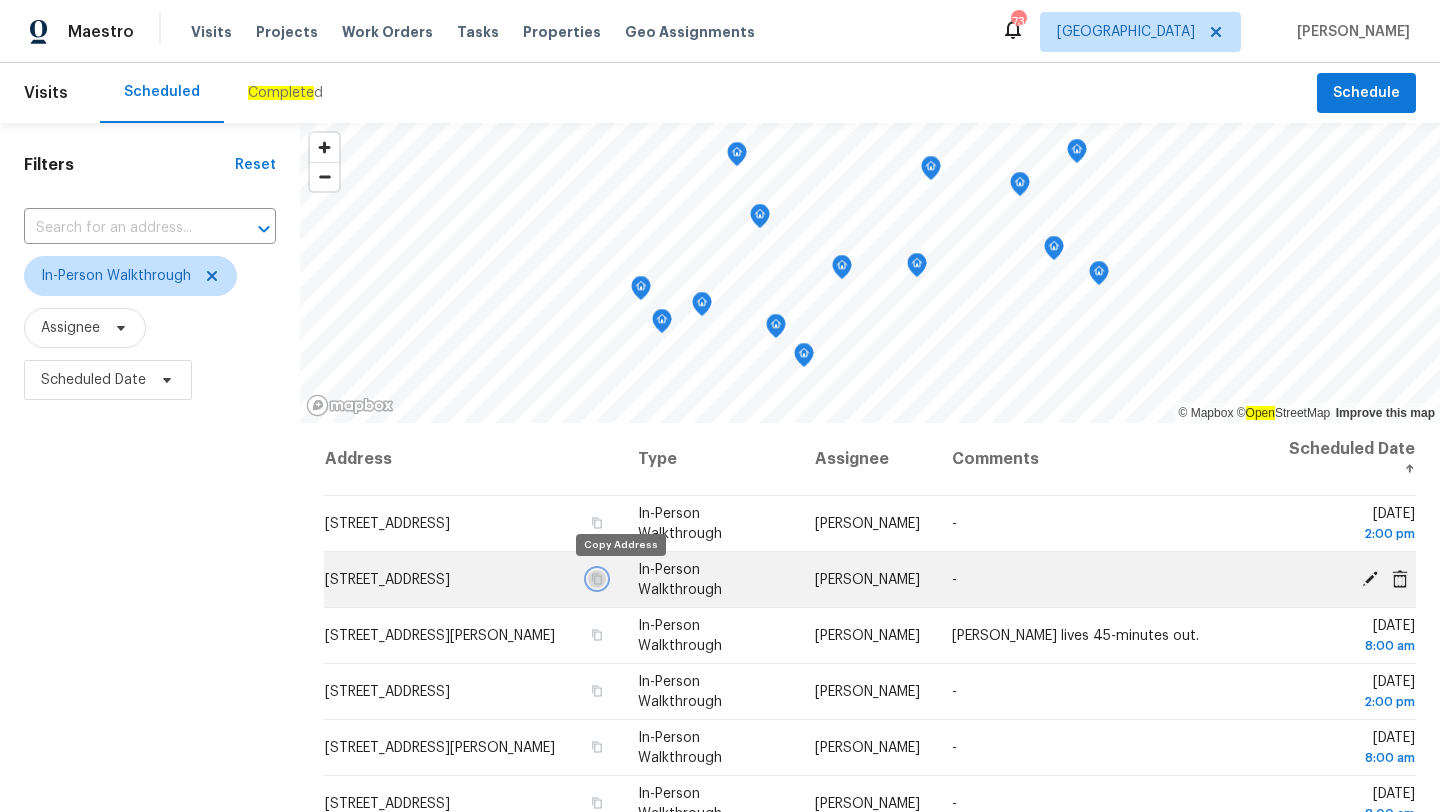 click 